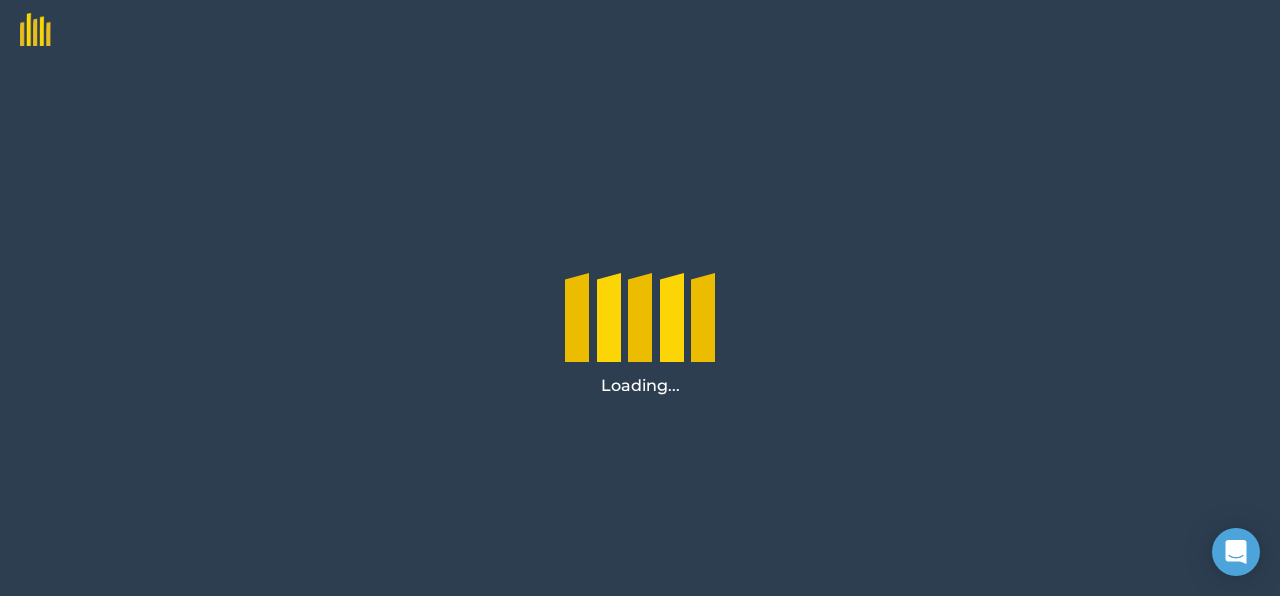 scroll, scrollTop: 0, scrollLeft: 0, axis: both 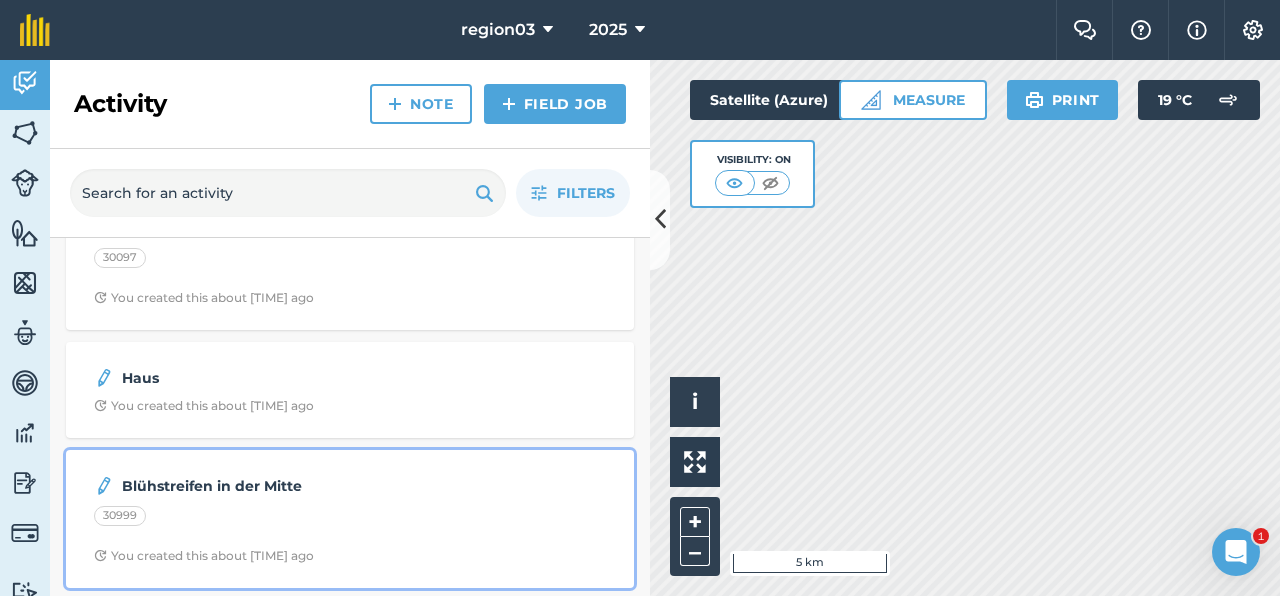 click on "Blühstreifen in der Mitte  [NUMBER] You created this about 6 hours ago" at bounding box center (350, 519) 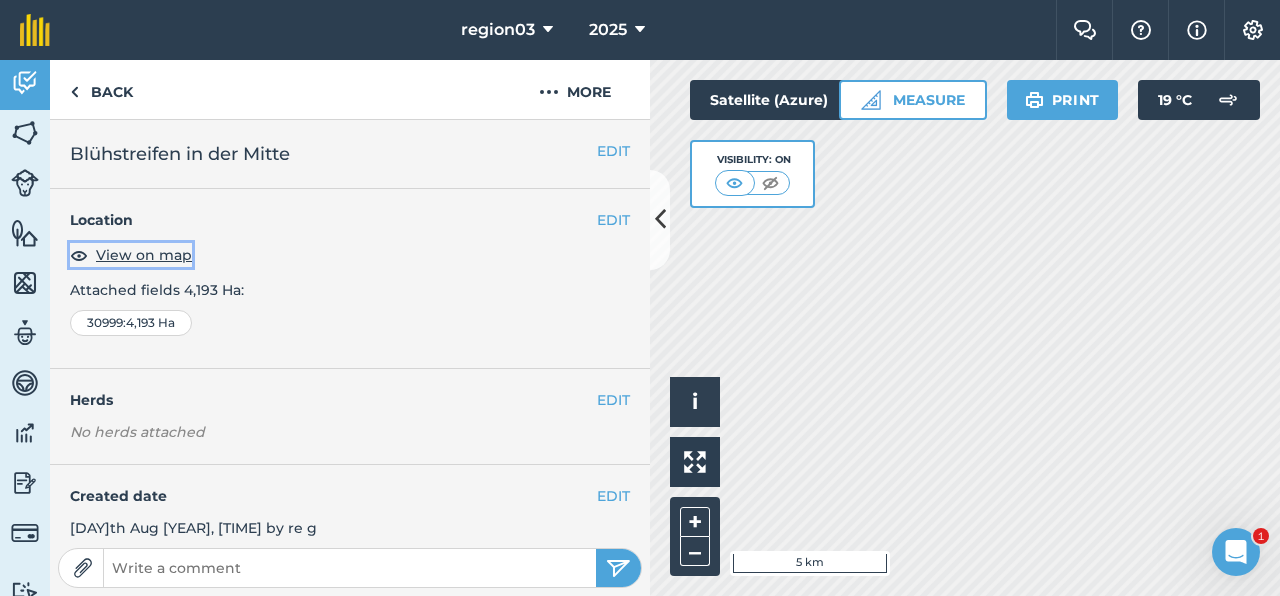 click on "View on map" at bounding box center (144, 255) 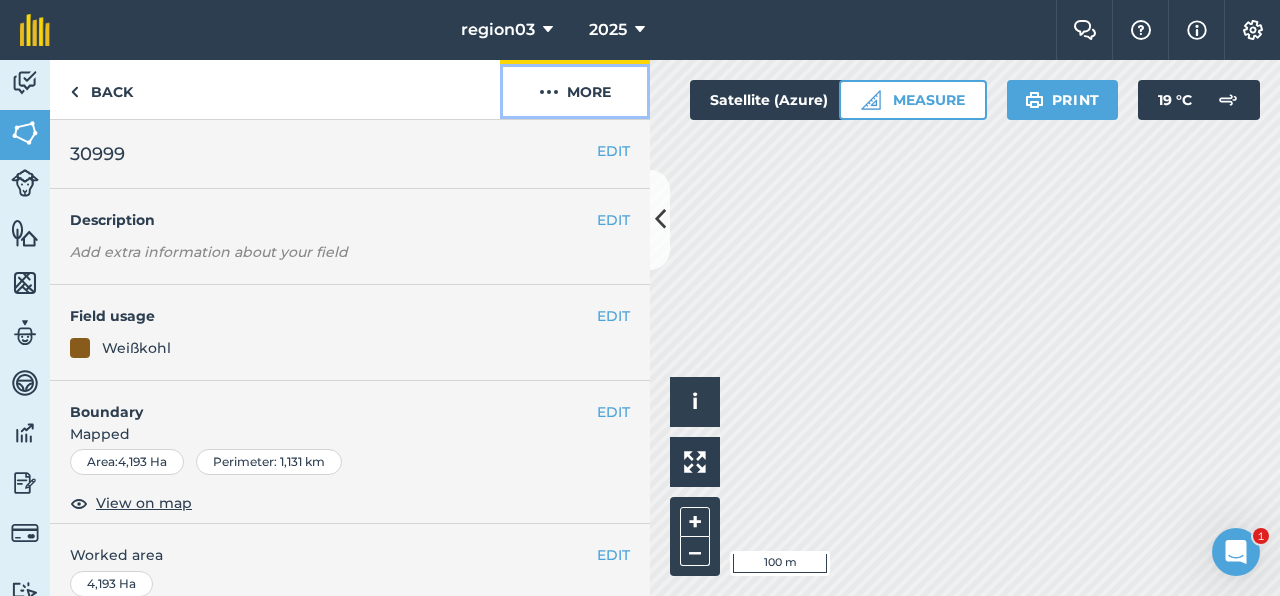 click on "More" at bounding box center (575, 89) 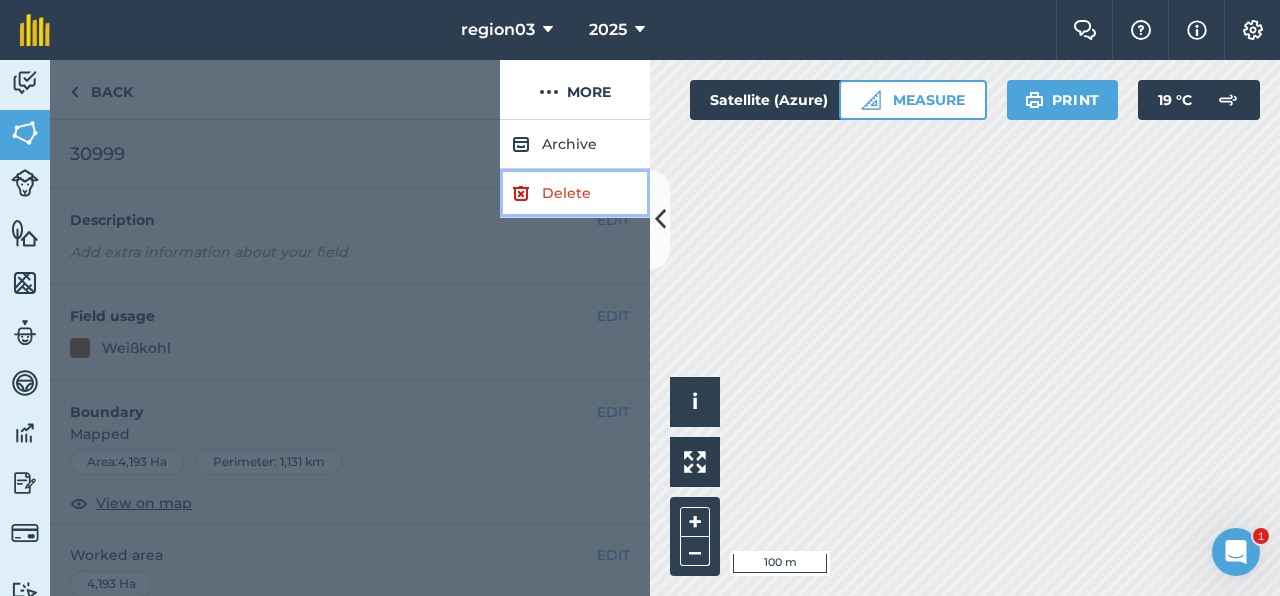 click on "Delete" at bounding box center (575, 193) 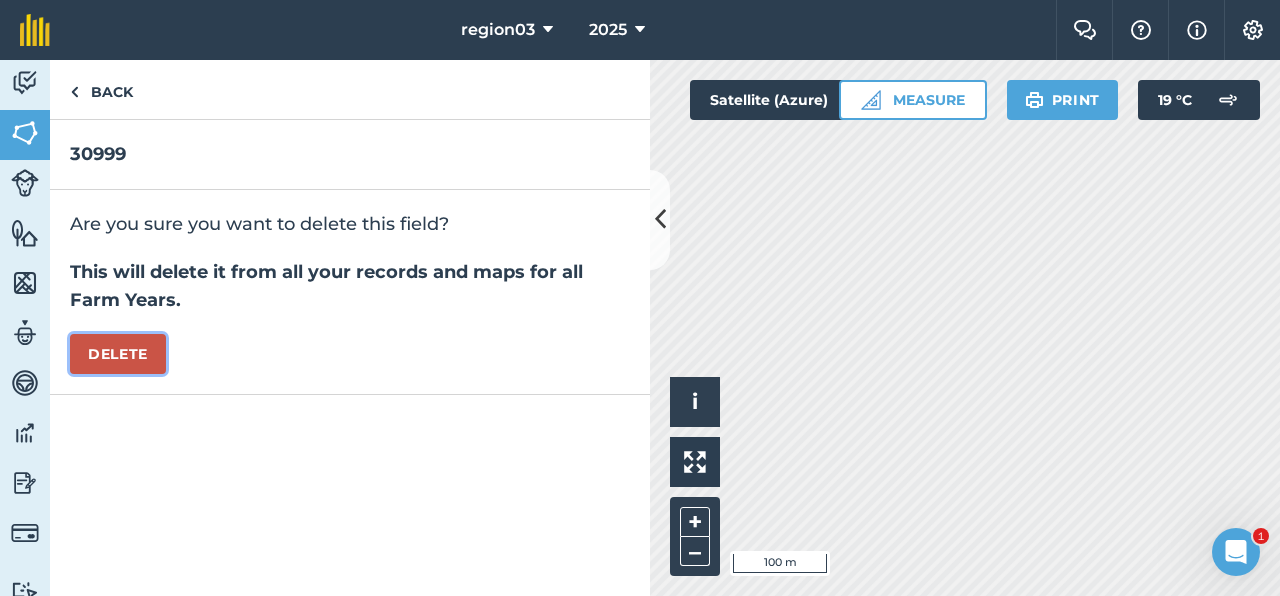 click on "Delete" at bounding box center (118, 354) 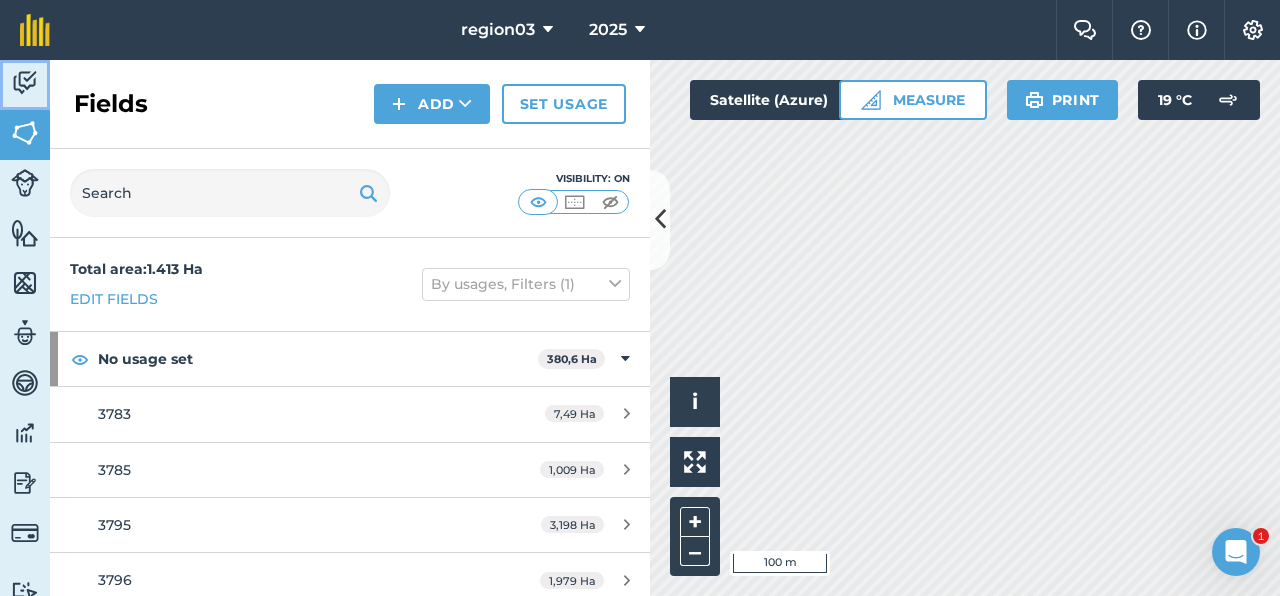 click at bounding box center [25, 83] 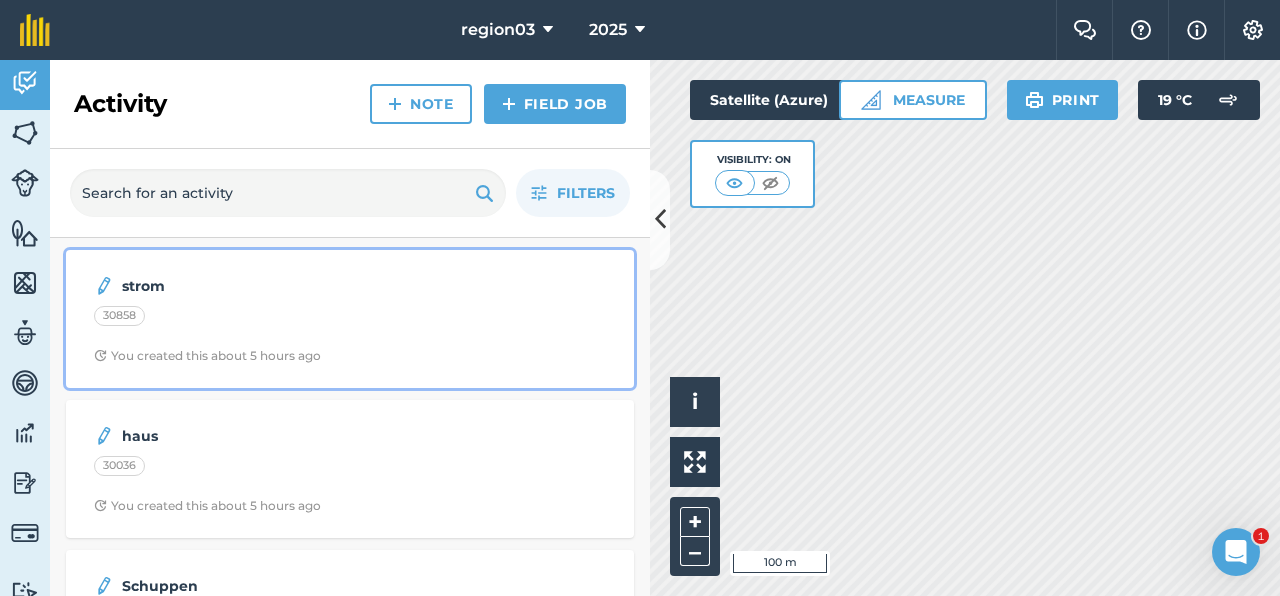 click on "30858" at bounding box center (350, 319) 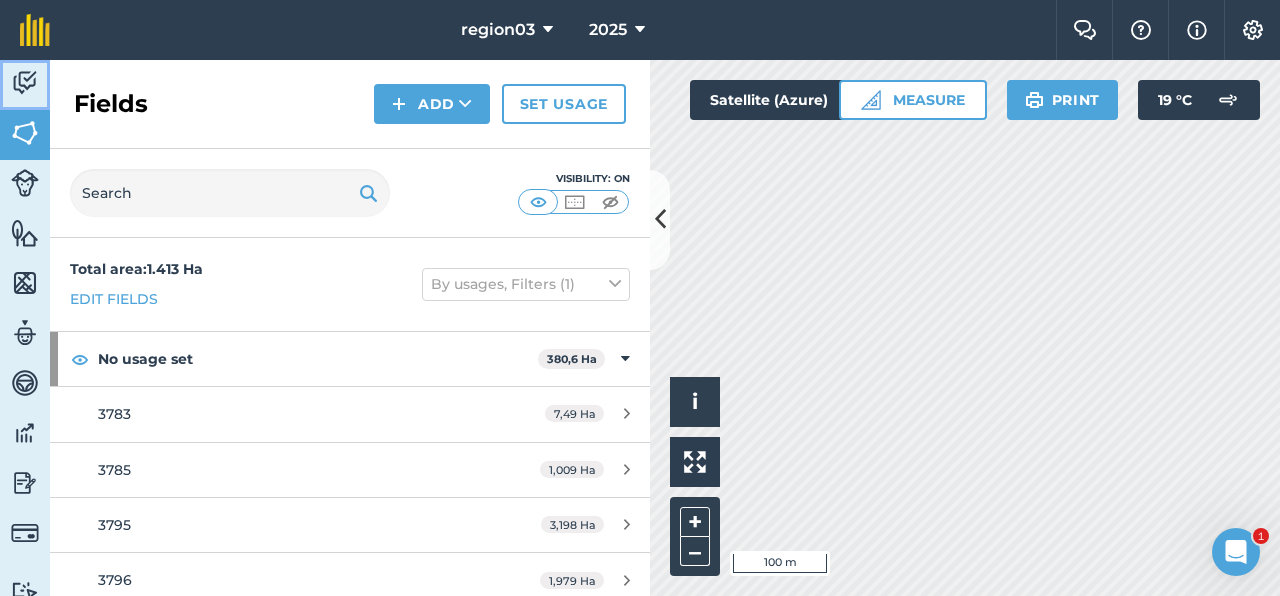 click at bounding box center [25, 83] 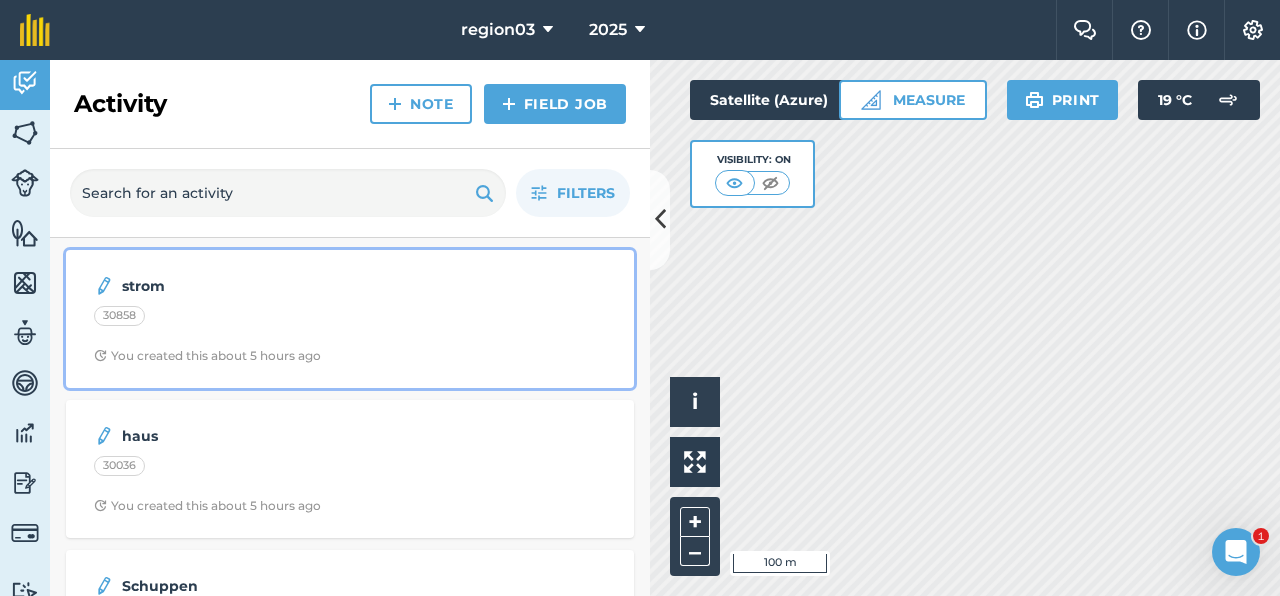 click on "30858" at bounding box center [119, 316] 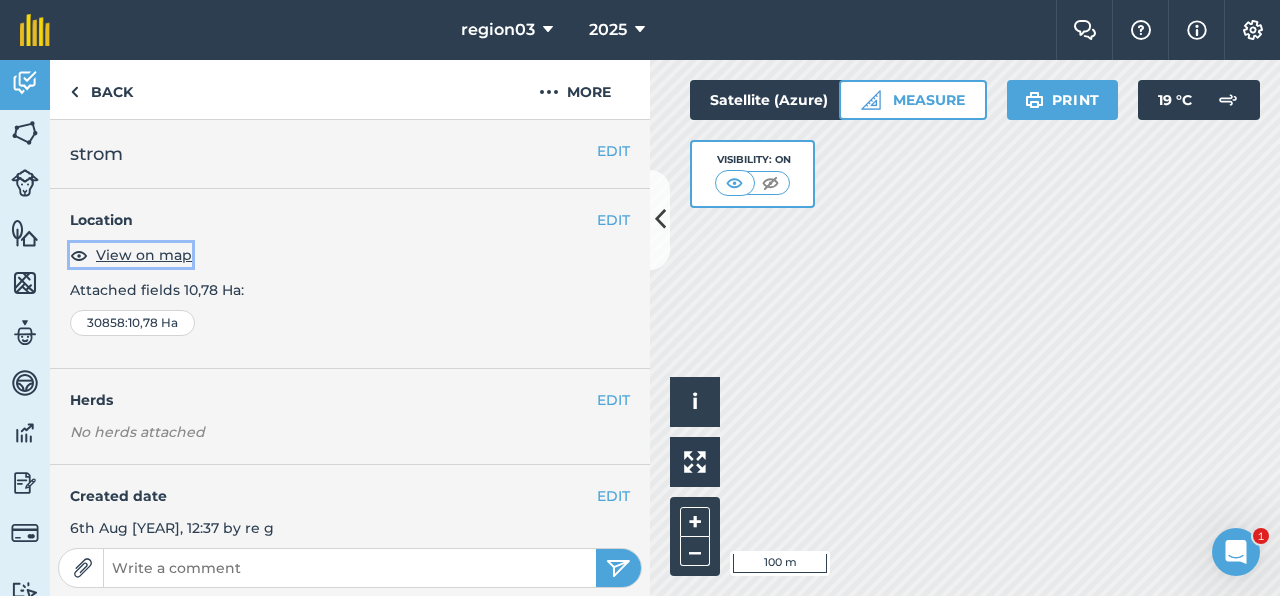 click on "View on map" at bounding box center [144, 255] 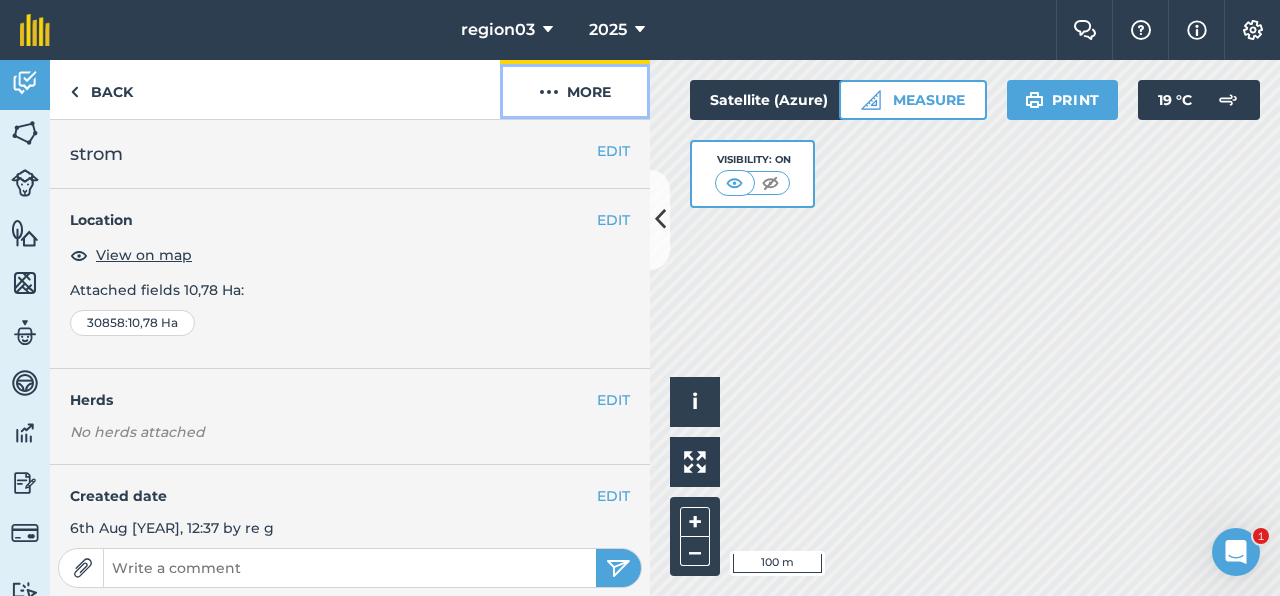 click on "More" at bounding box center (575, 89) 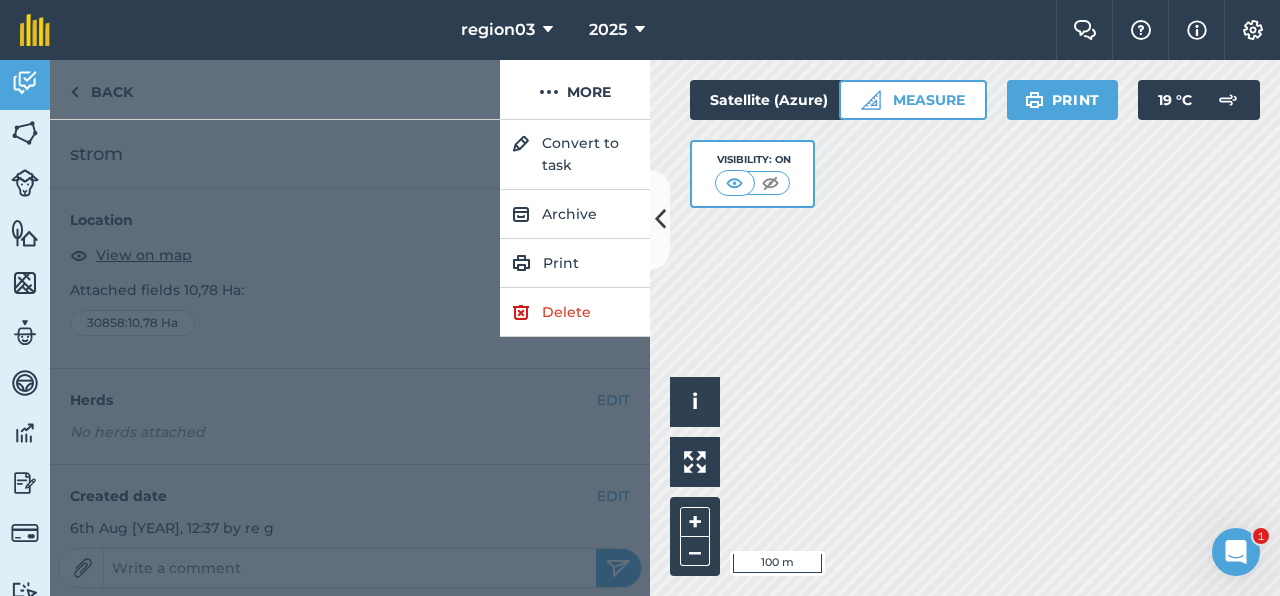 click at bounding box center (275, 89) 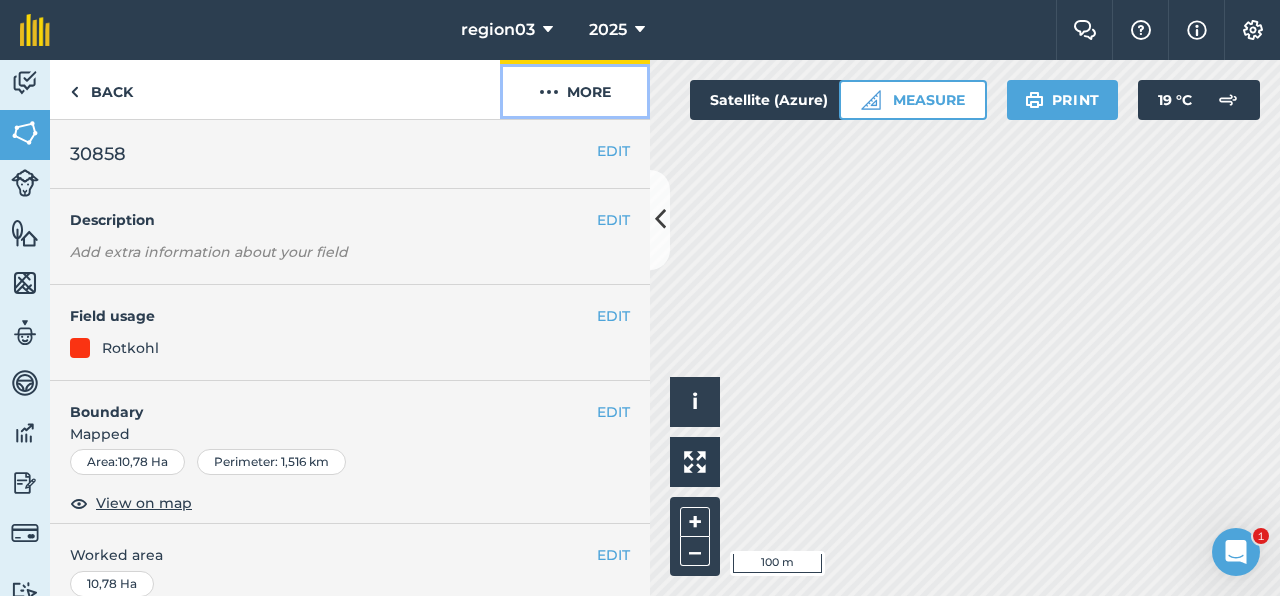 click on "More" at bounding box center [575, 89] 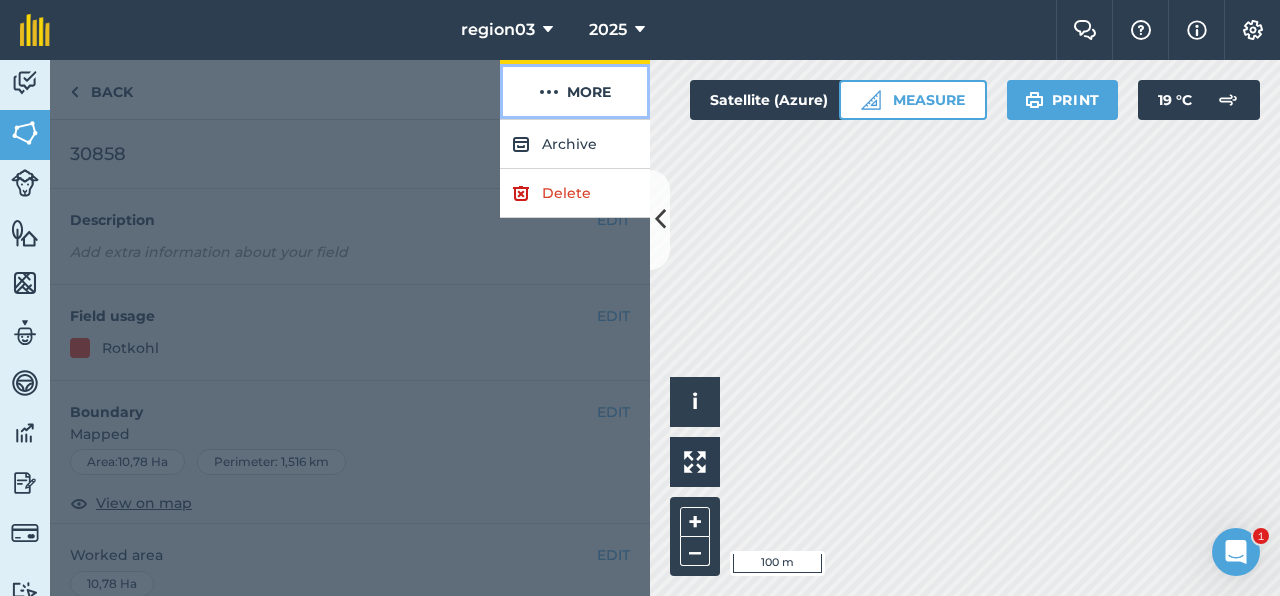 click at bounding box center (549, 92) 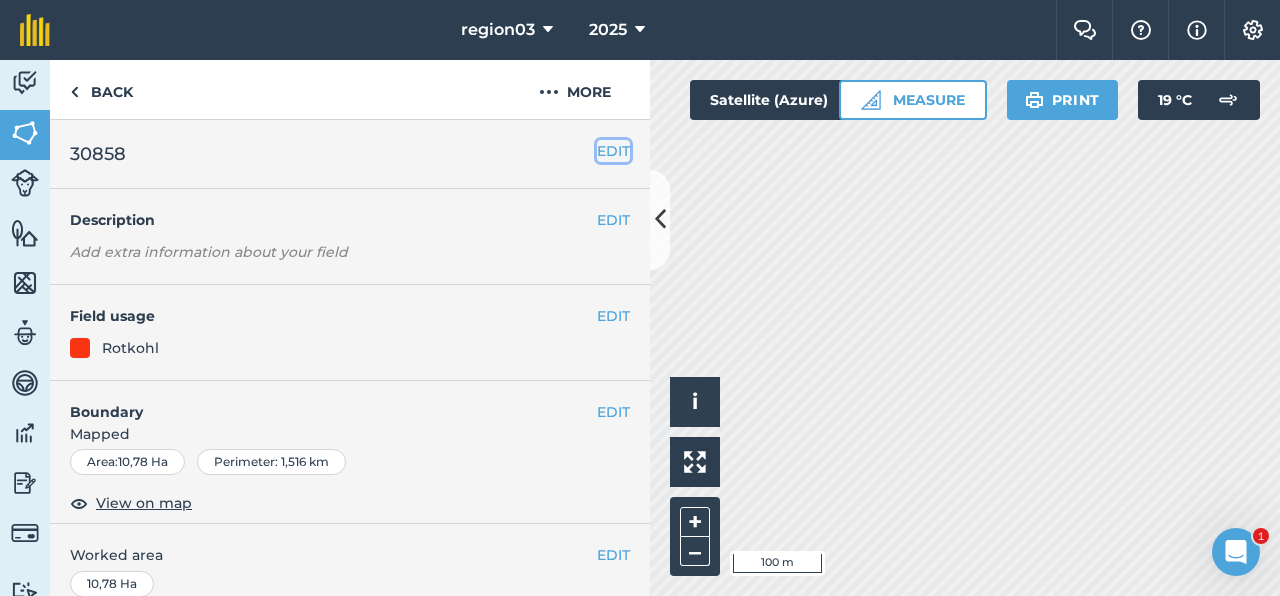click on "EDIT" at bounding box center (613, 151) 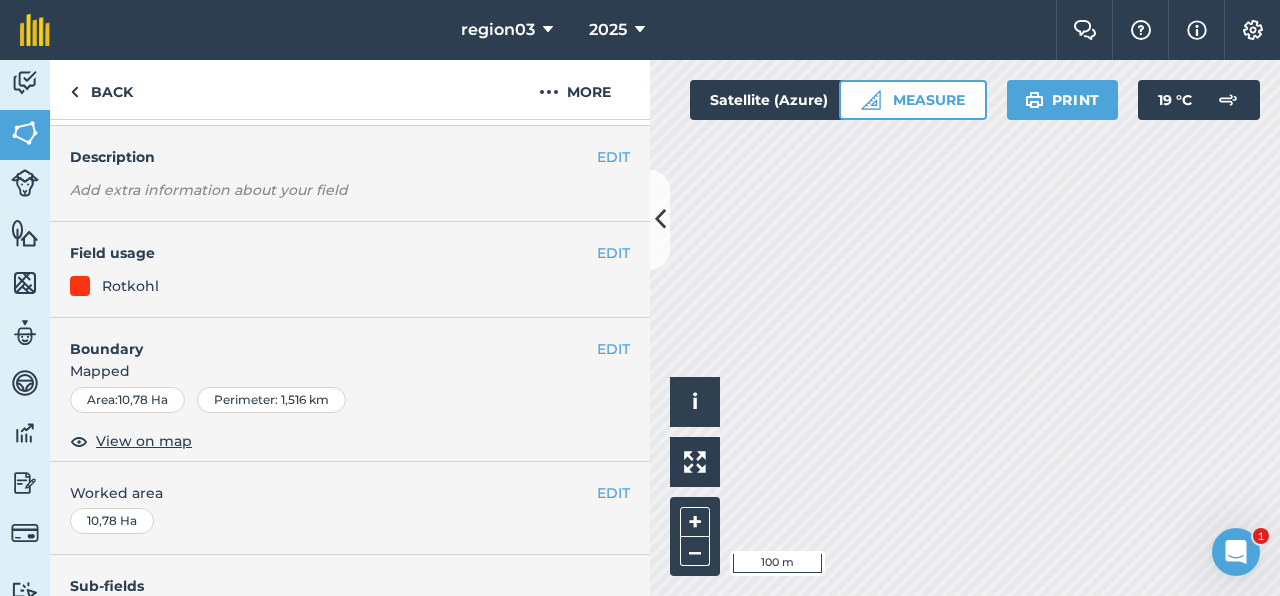 scroll, scrollTop: 164, scrollLeft: 0, axis: vertical 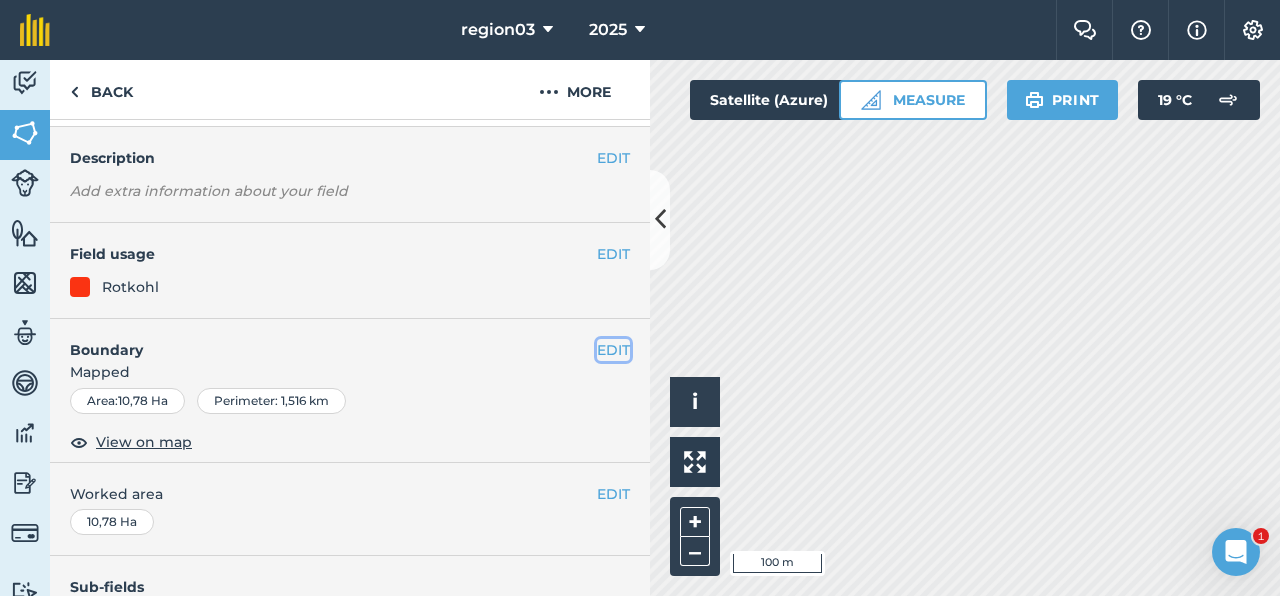 click on "EDIT" at bounding box center (613, 350) 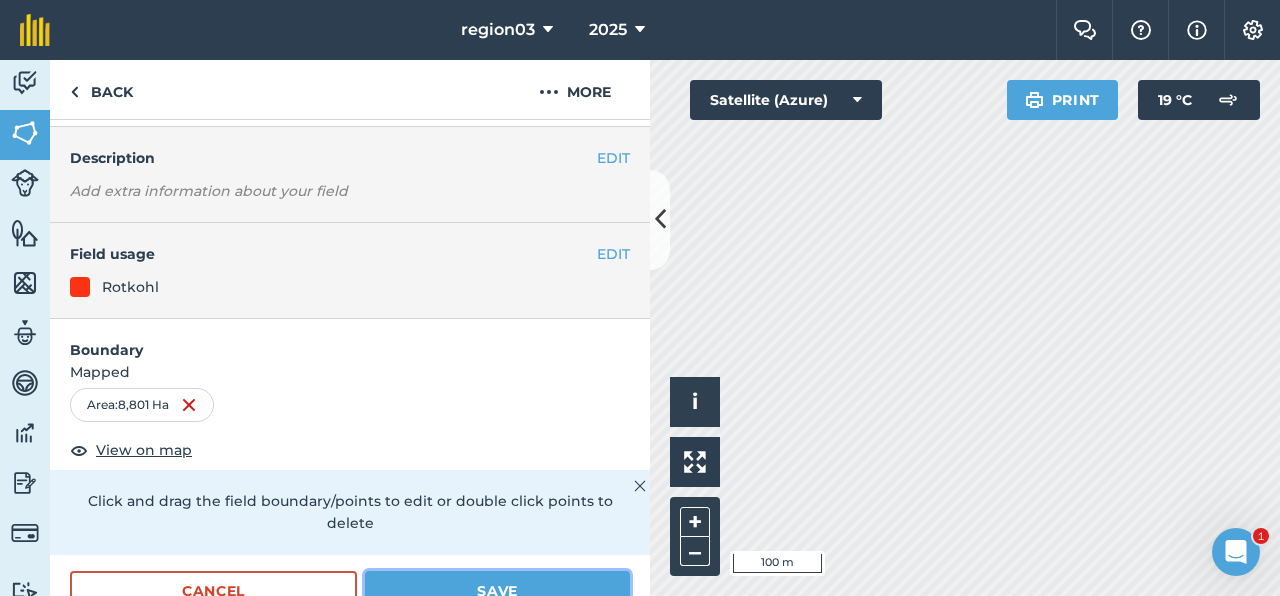 click on "Save" at bounding box center [497, 591] 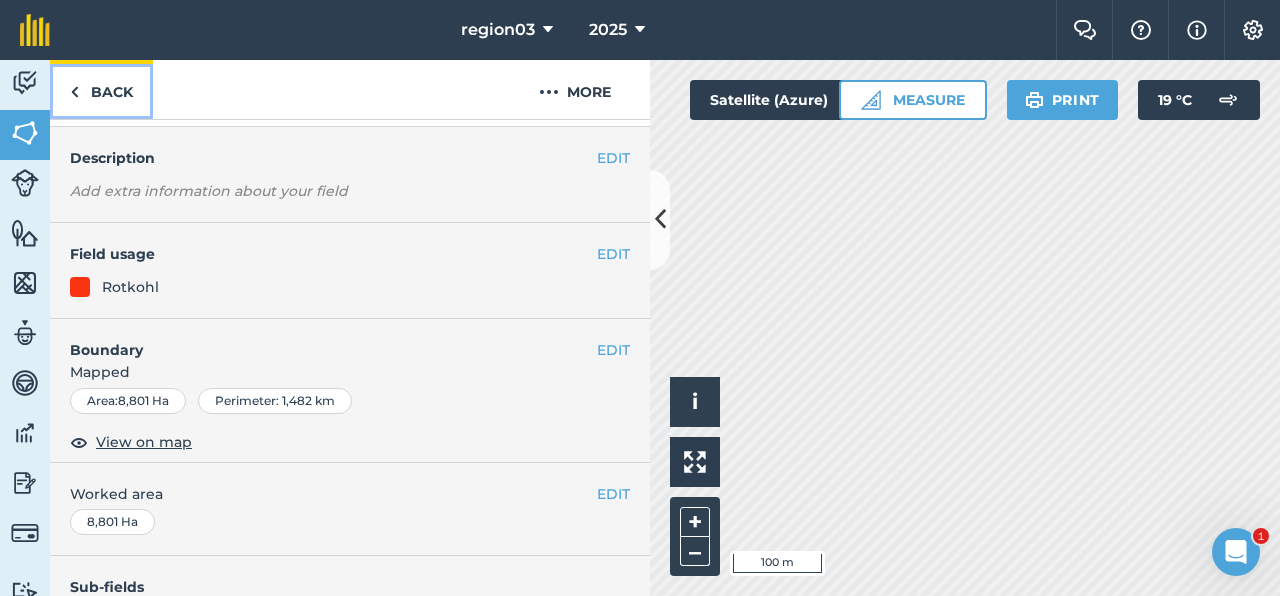 click on "Back" at bounding box center [101, 89] 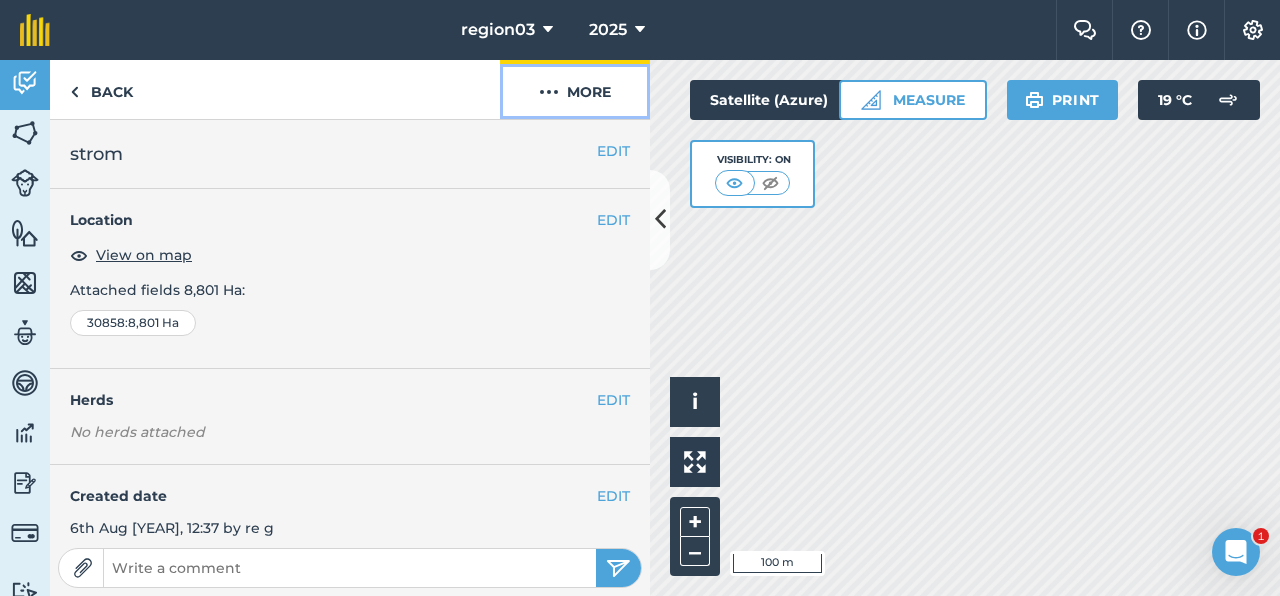 click on "More" at bounding box center [575, 89] 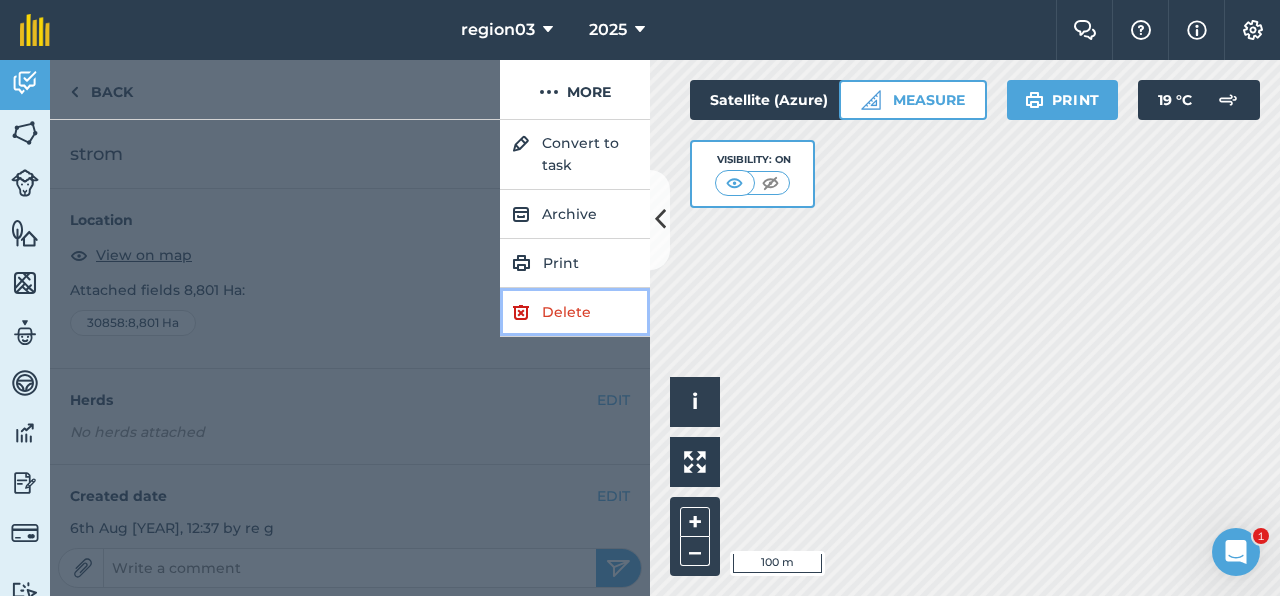 click on "Delete" at bounding box center (575, 312) 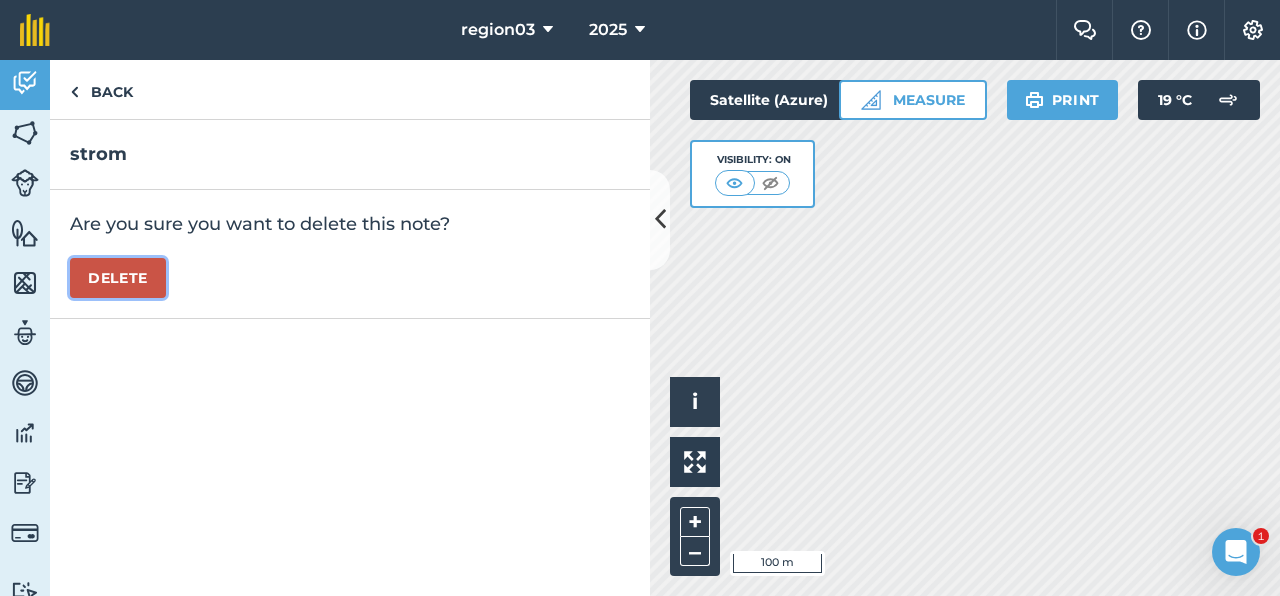 click on "Delete" at bounding box center (118, 278) 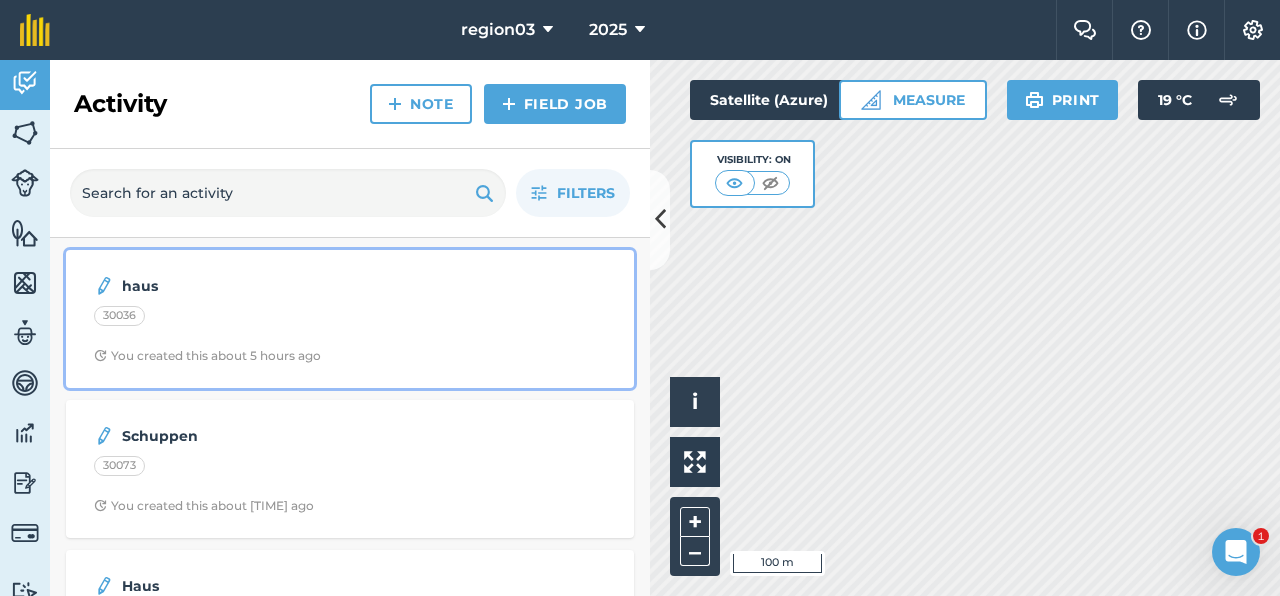 click on "haus [NUMBER] You created this about [TIME] ago" at bounding box center (350, 319) 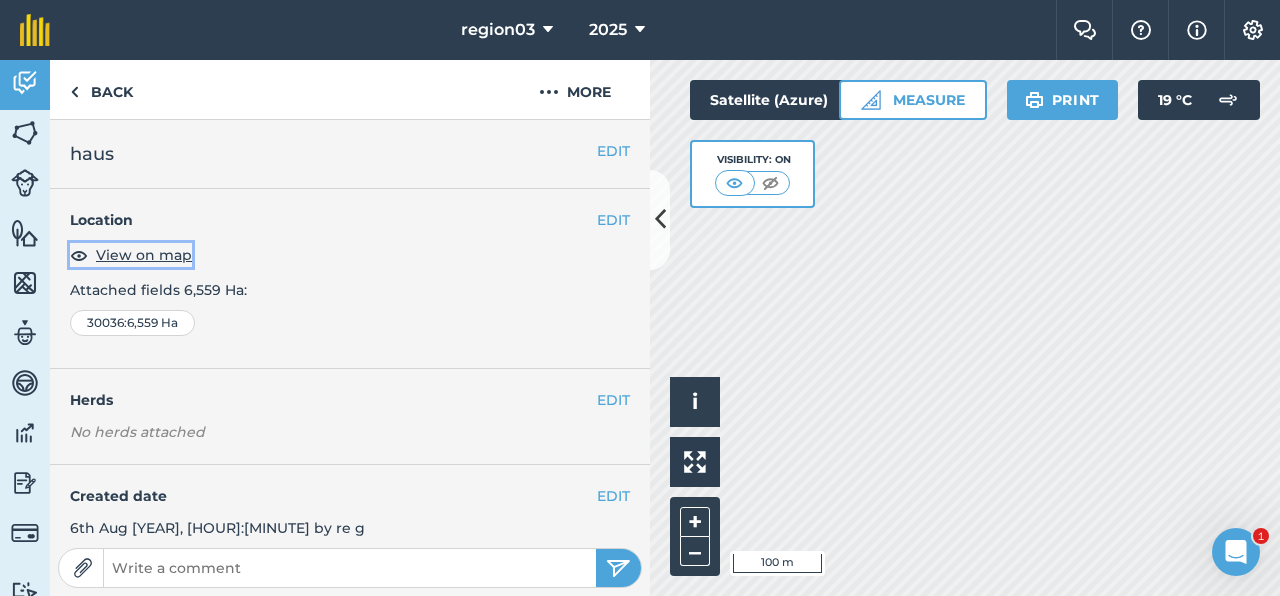 click on "View on map" at bounding box center [144, 255] 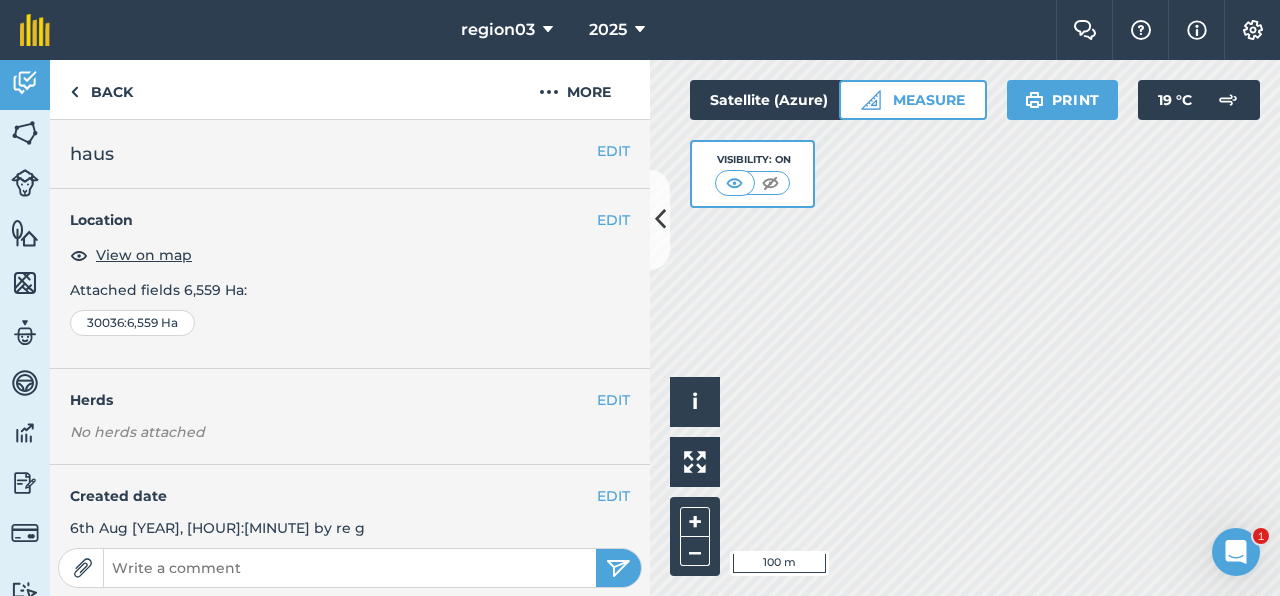 click on ":  6,559   Ha" at bounding box center [151, 323] 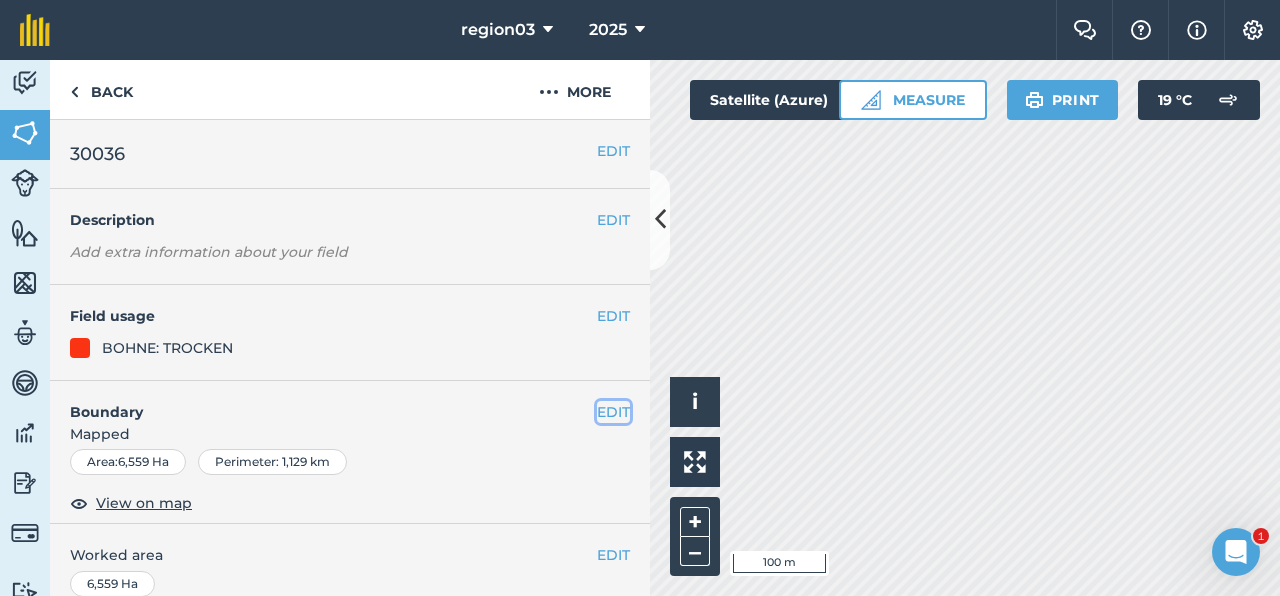click on "EDIT" at bounding box center (613, 412) 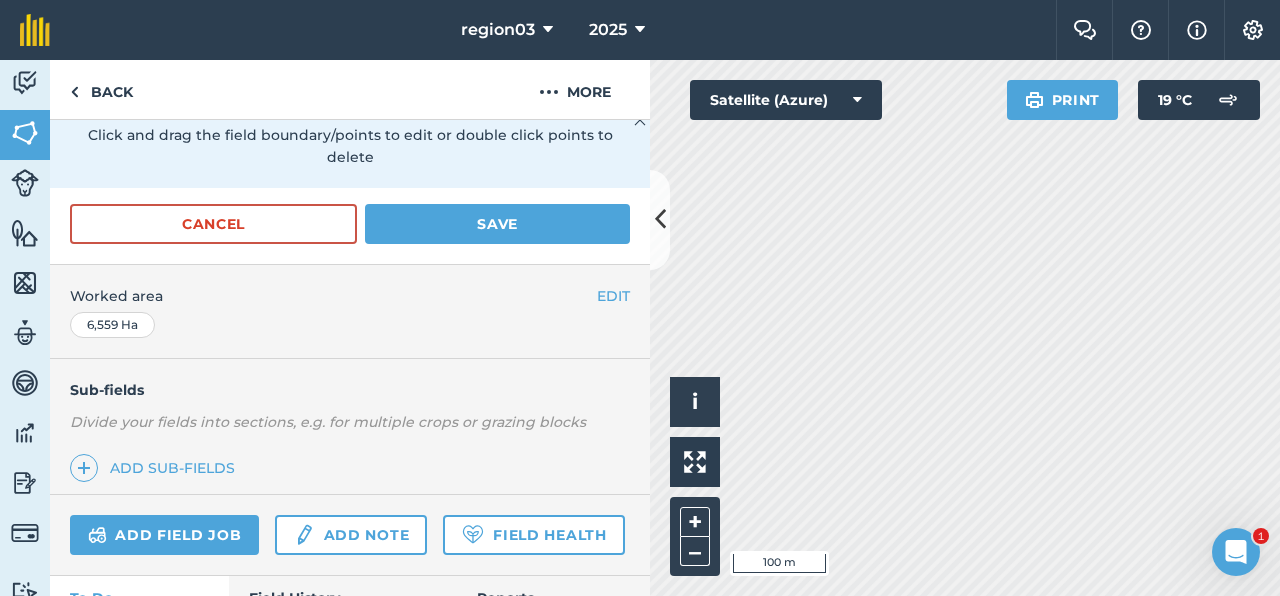 scroll, scrollTop: 432, scrollLeft: 0, axis: vertical 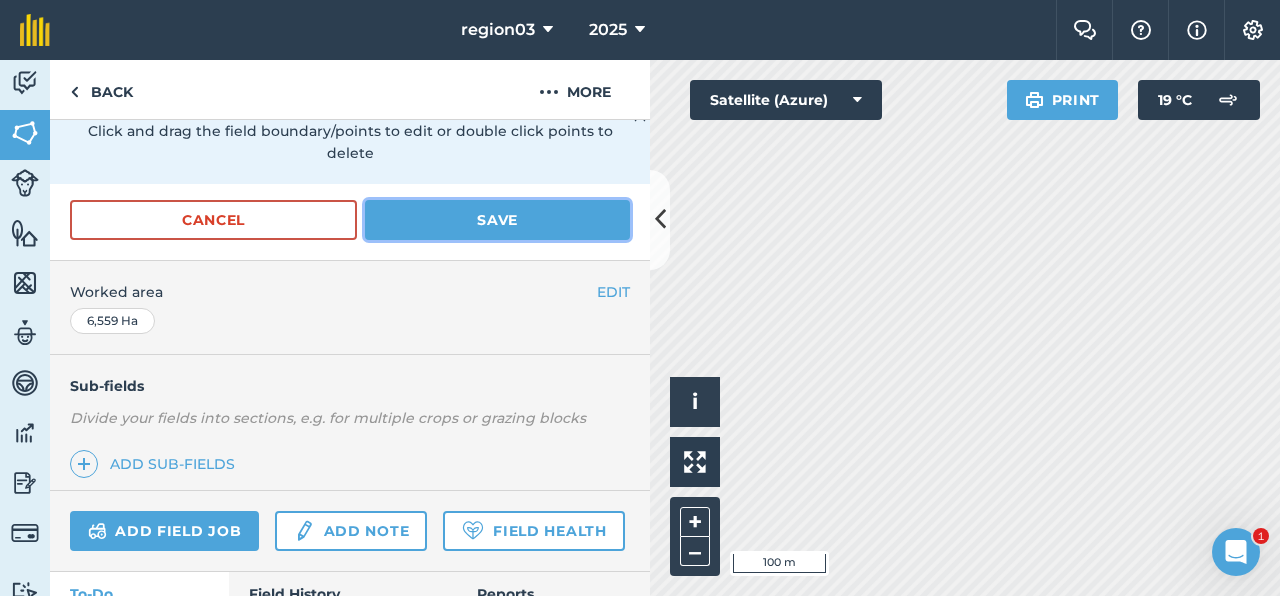 click on "Save" at bounding box center (497, 220) 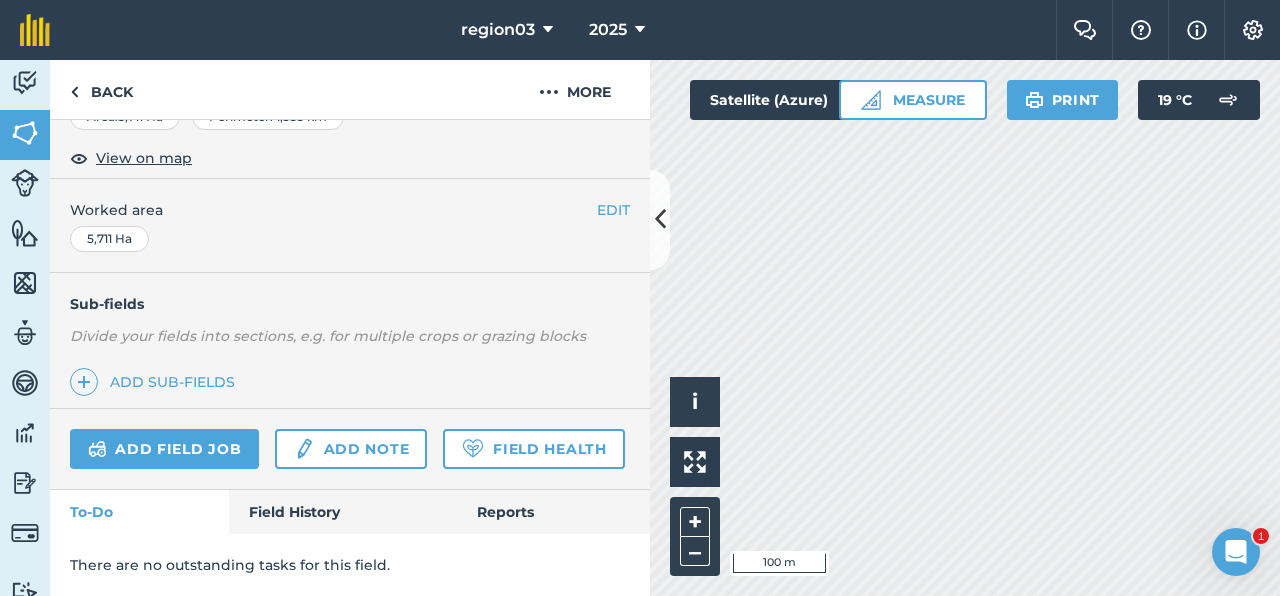 scroll, scrollTop: 399, scrollLeft: 0, axis: vertical 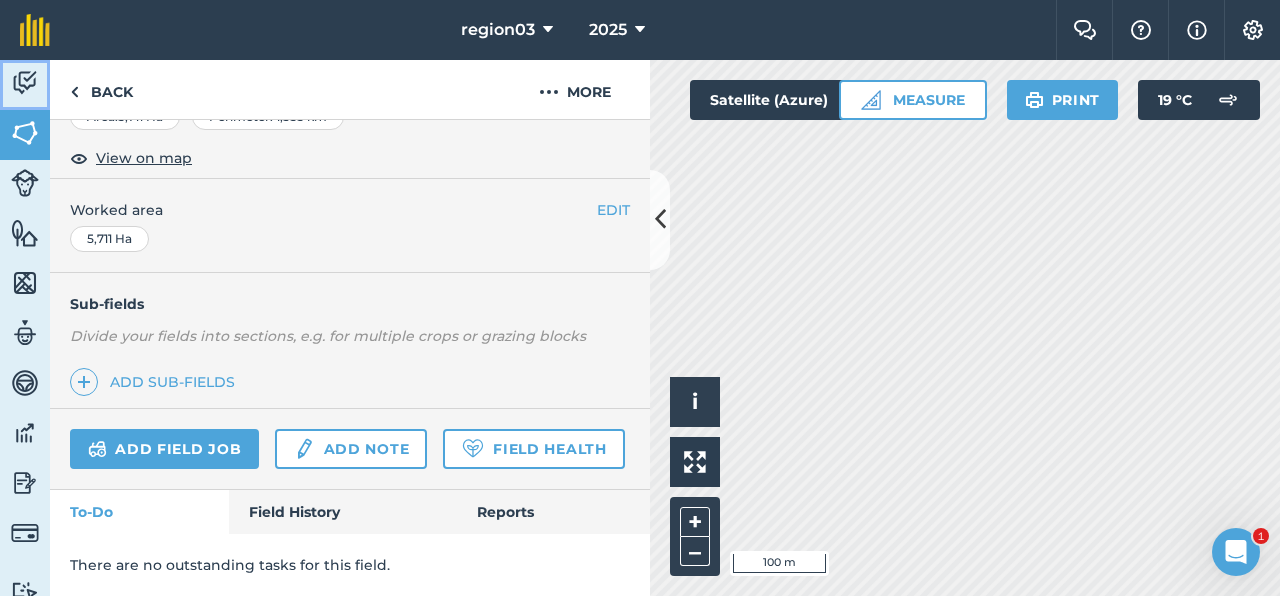 click at bounding box center [25, 83] 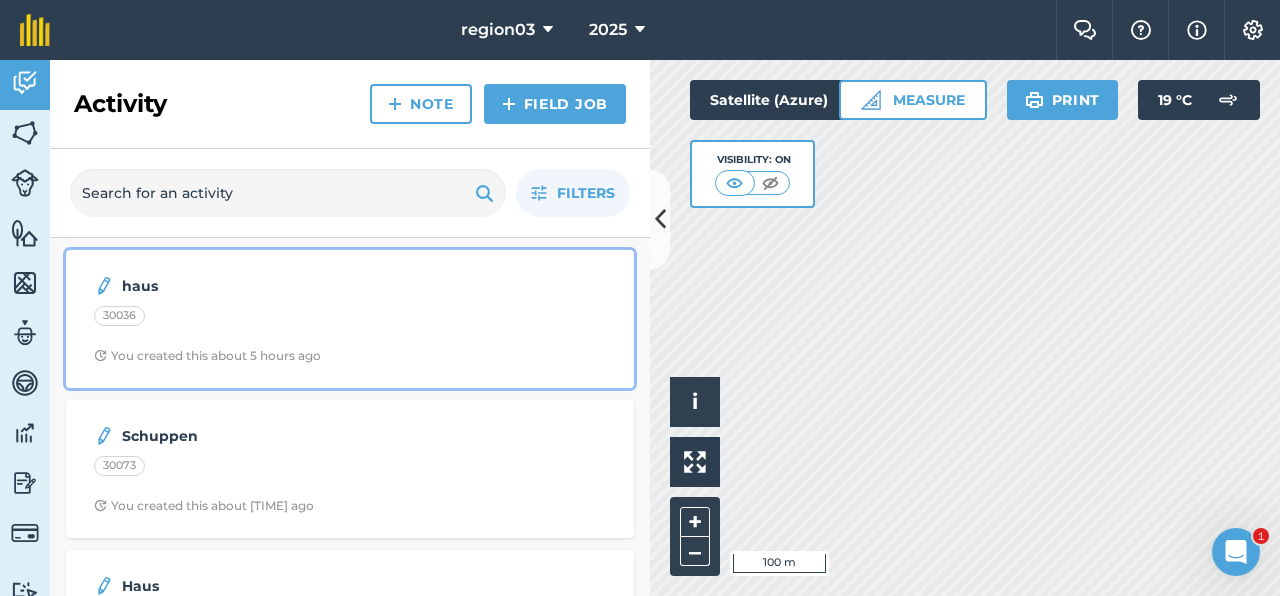 click on "30036" at bounding box center [350, 319] 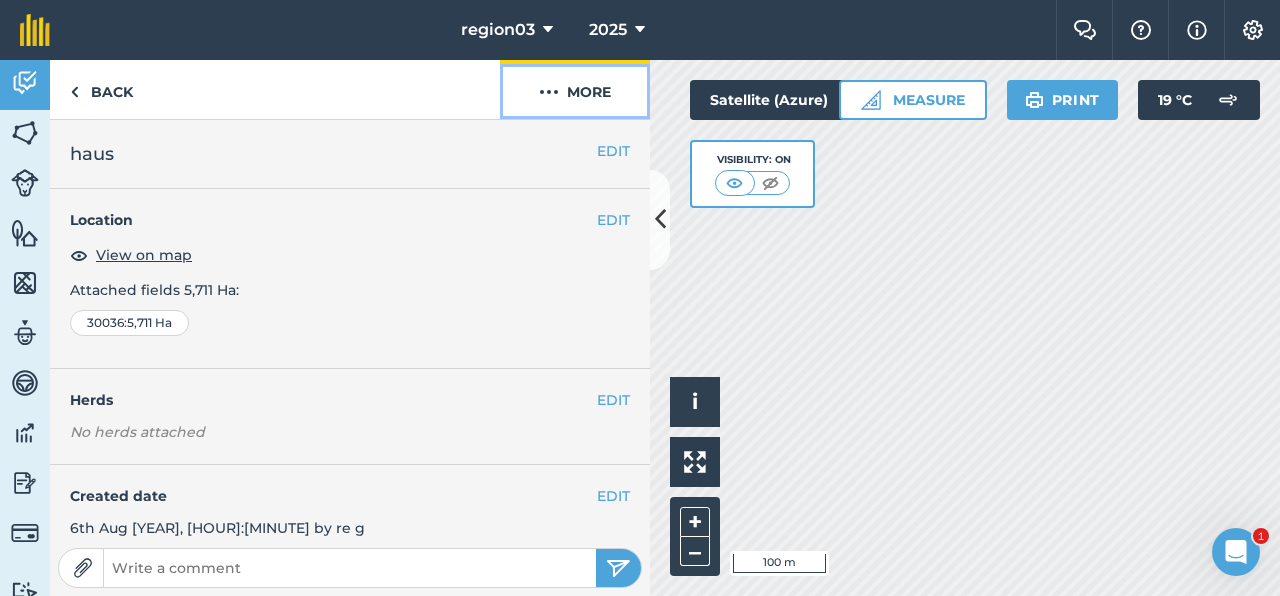 click on "More" at bounding box center [575, 89] 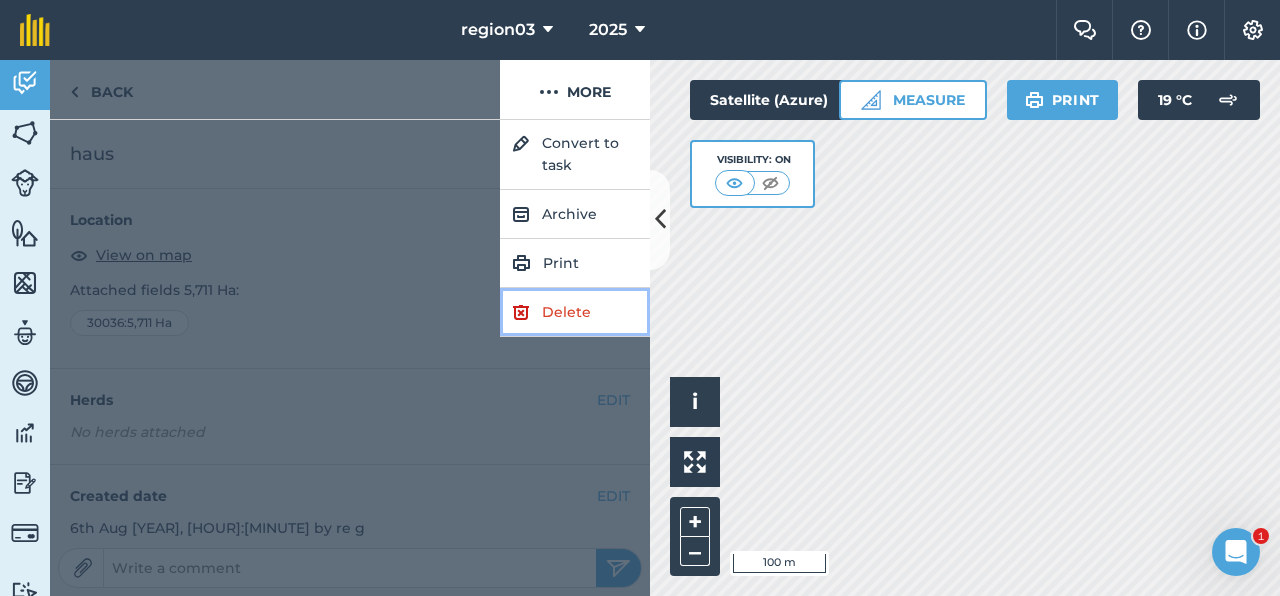 click on "Delete" at bounding box center (575, 312) 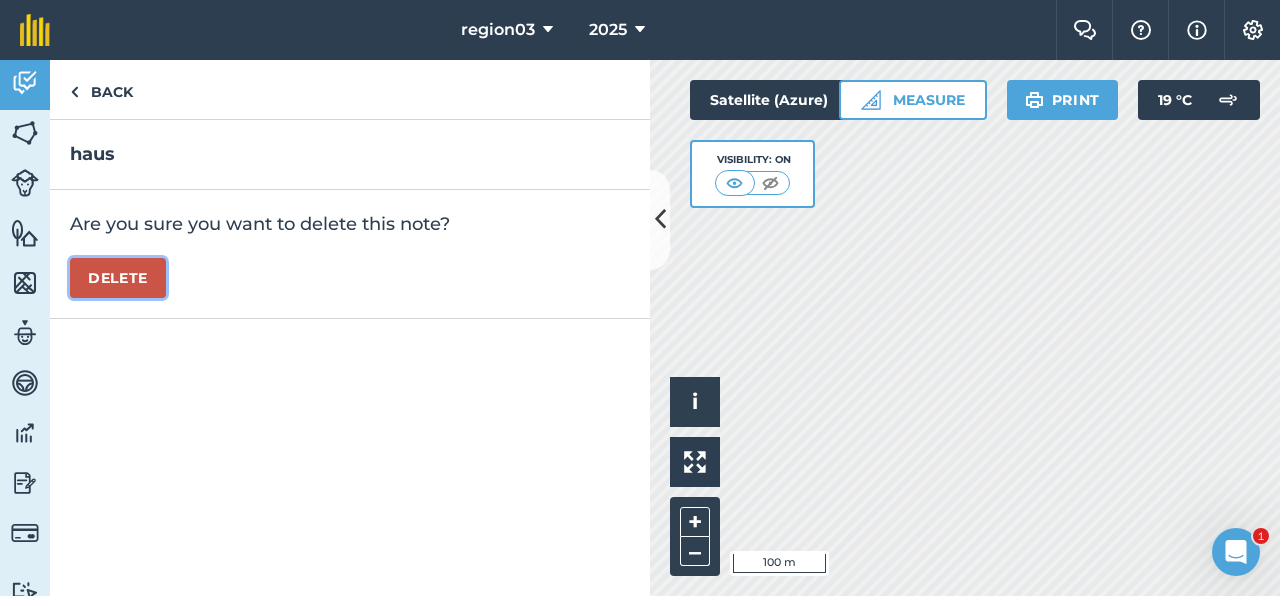 click on "Delete" at bounding box center (118, 278) 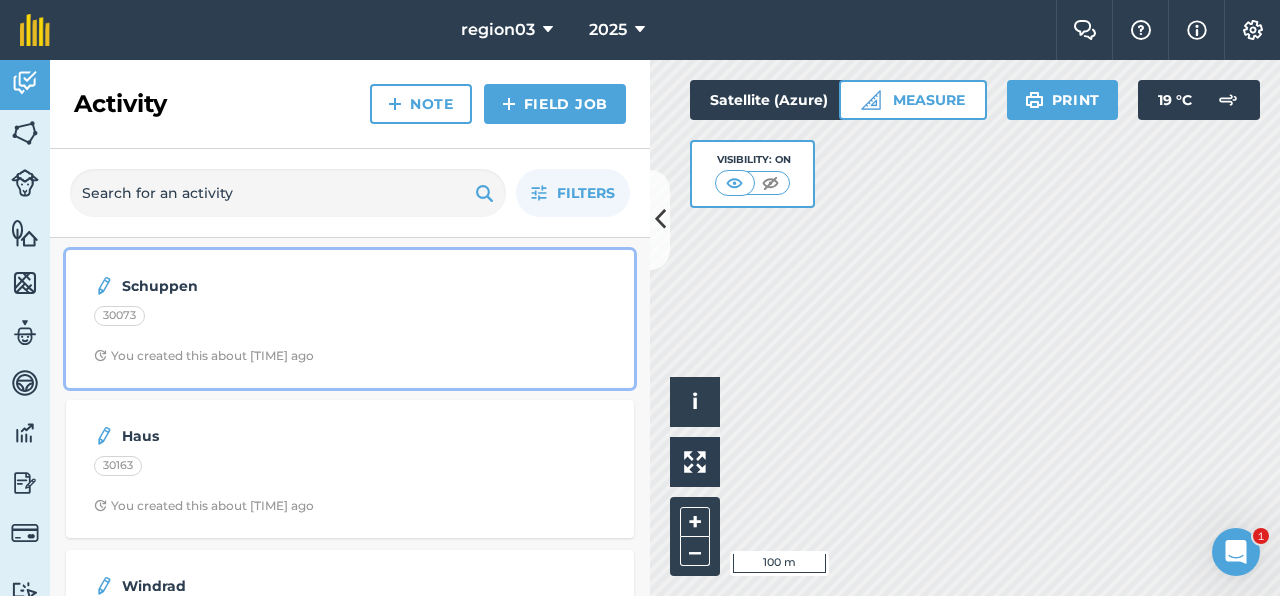 click on "Schuppen" at bounding box center (280, 286) 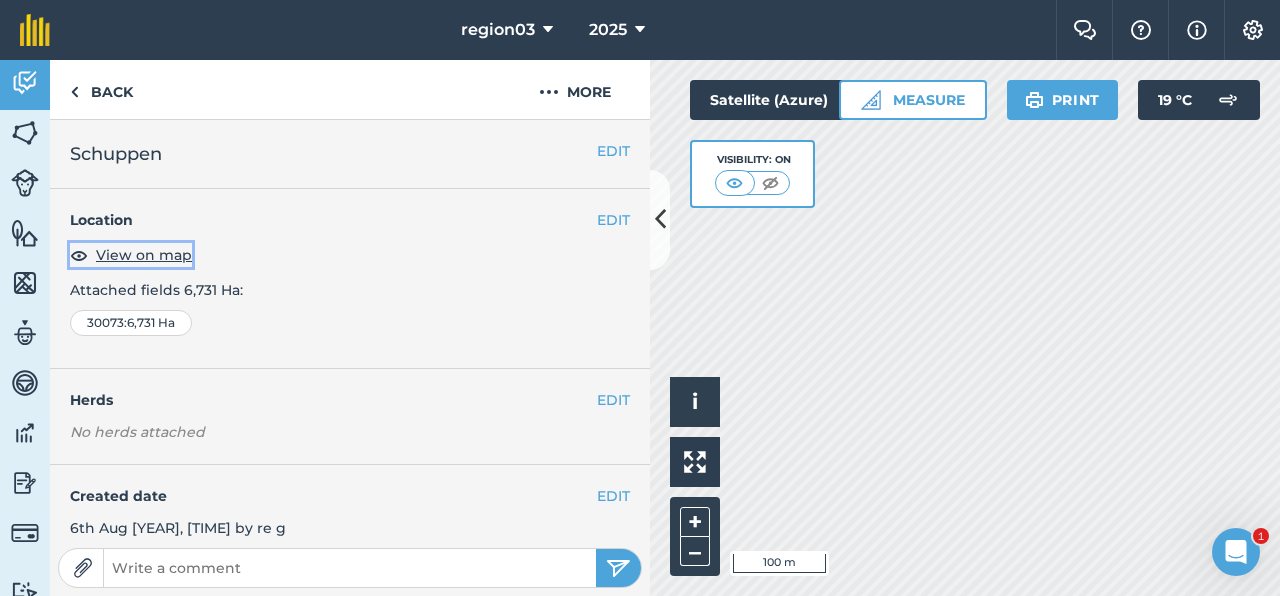click on "View on map" at bounding box center [144, 255] 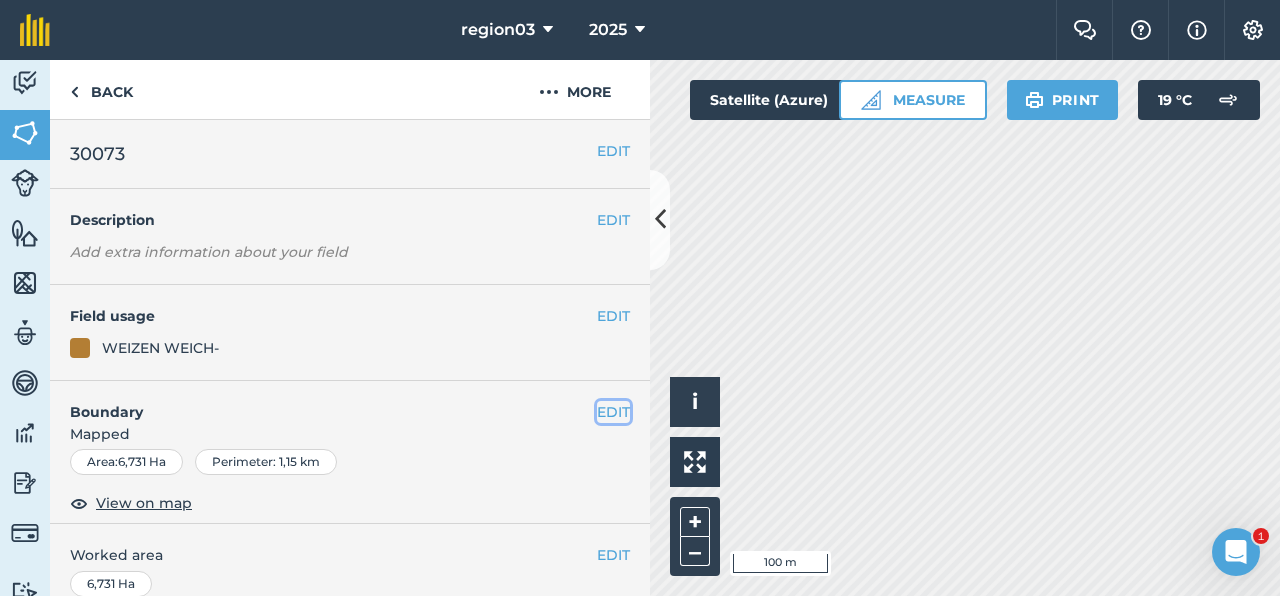 click on "EDIT" at bounding box center (613, 412) 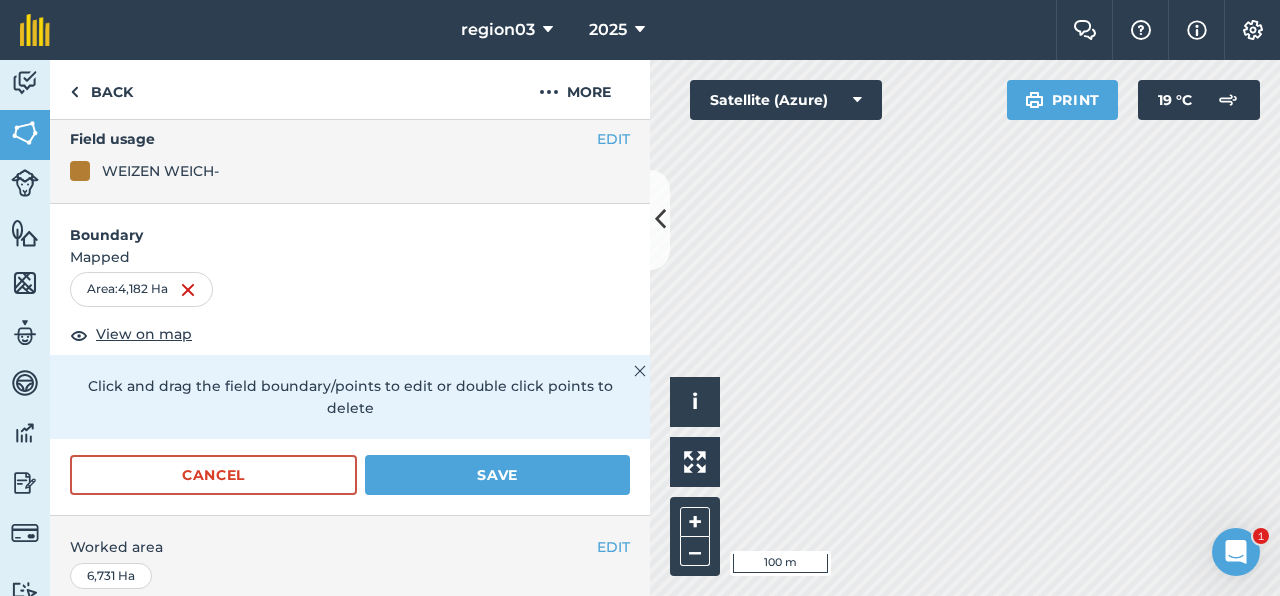 scroll, scrollTop: 190, scrollLeft: 0, axis: vertical 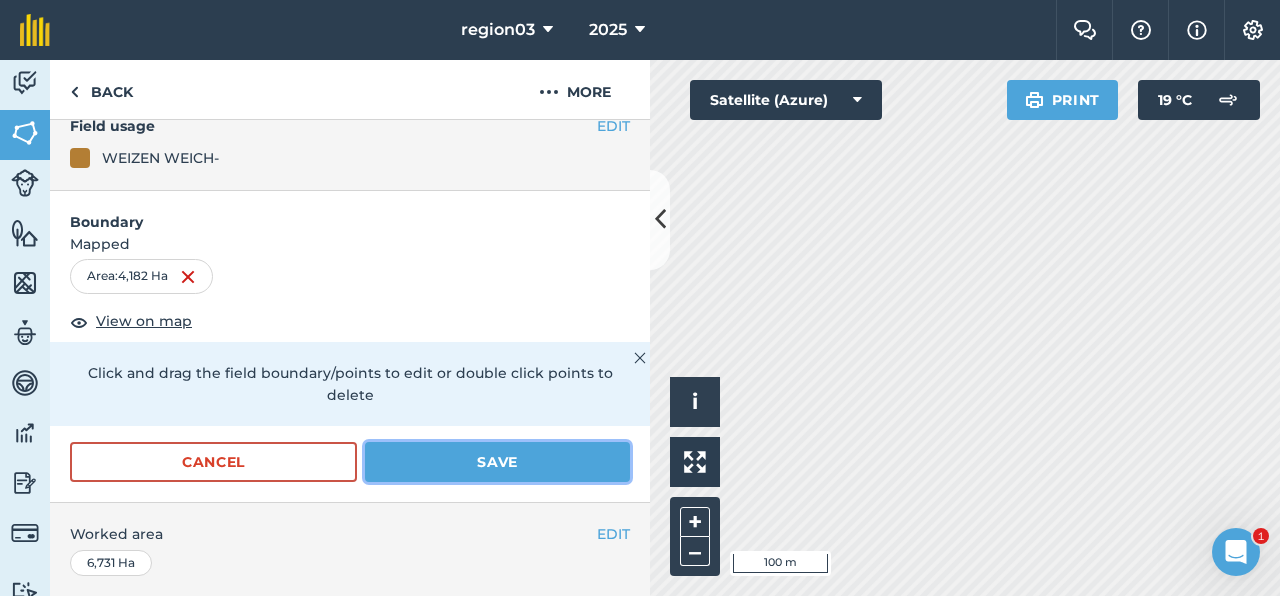click on "Save" at bounding box center (497, 462) 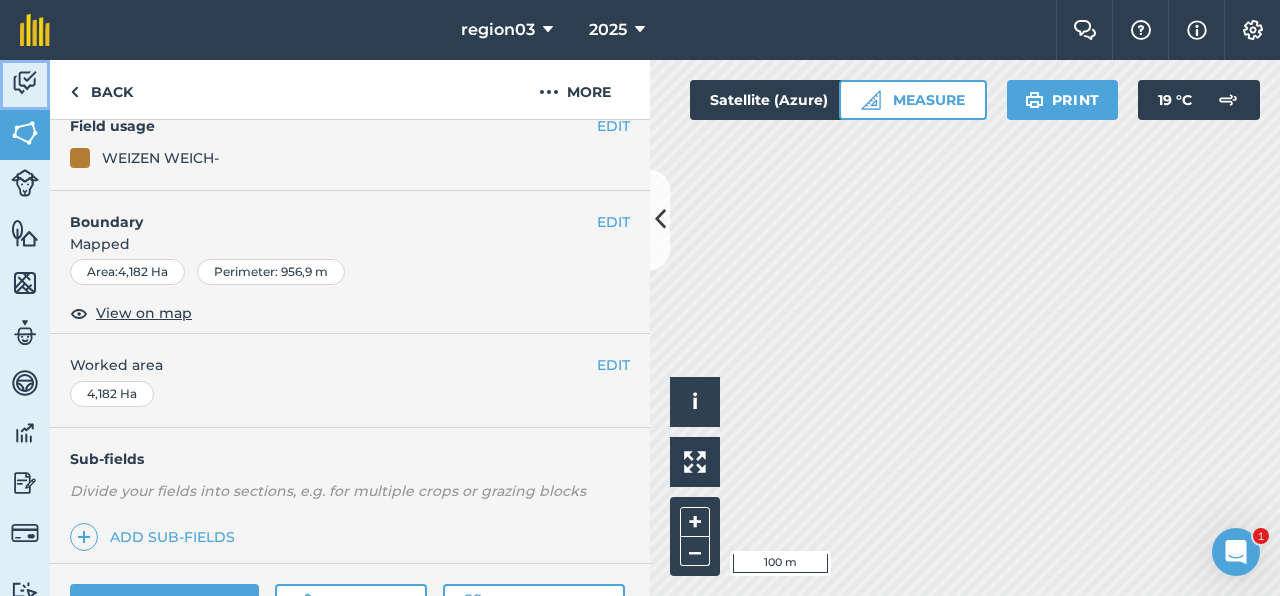 click at bounding box center [25, 83] 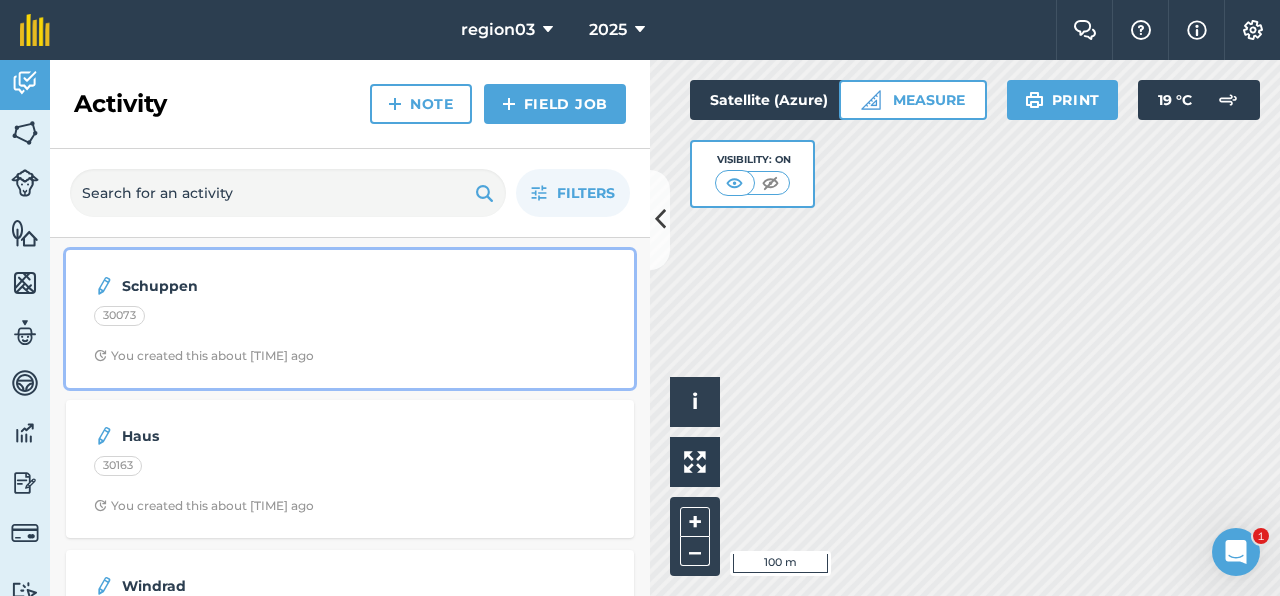 click on "Schuppen" at bounding box center [280, 286] 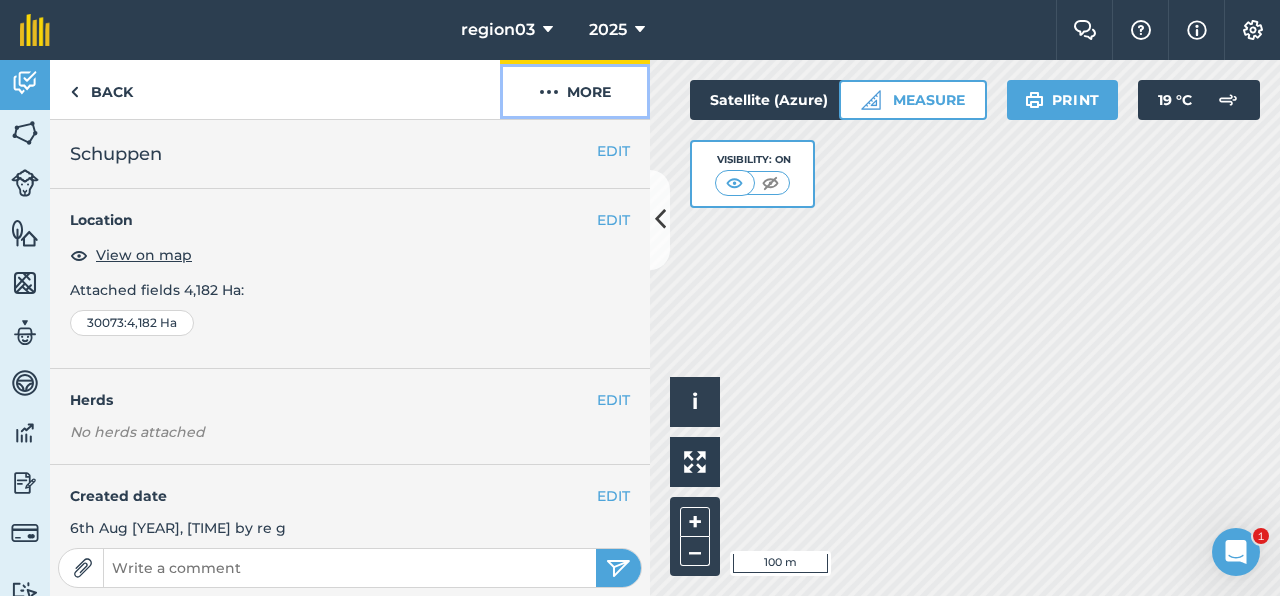 click on "More" at bounding box center [575, 89] 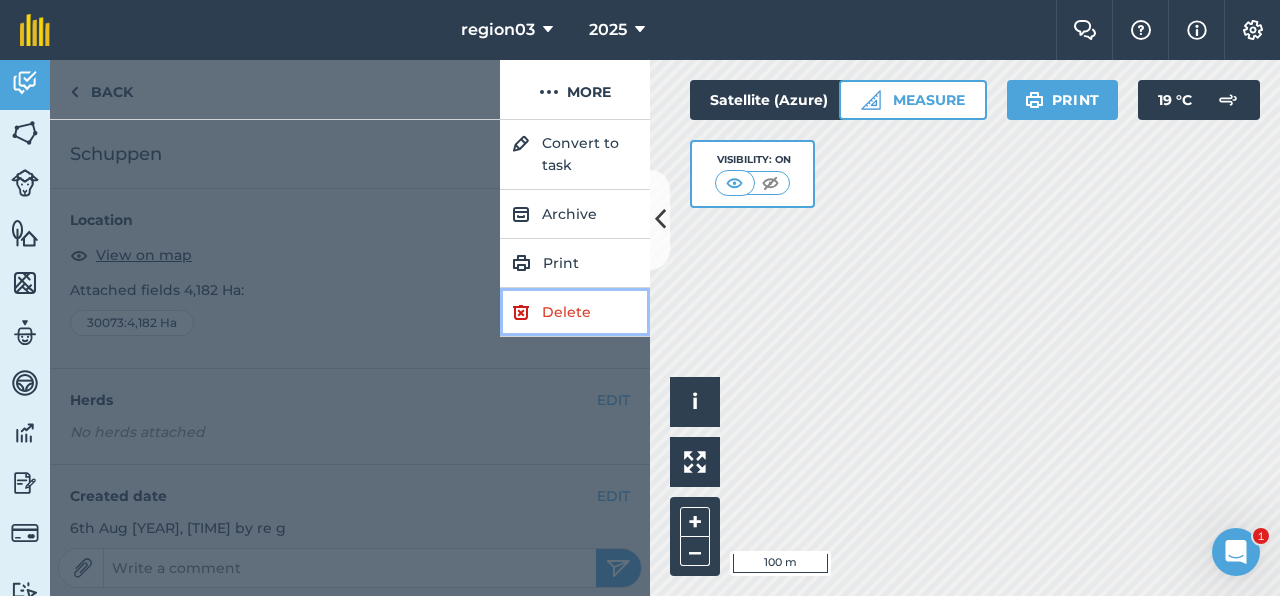 click on "Delete" at bounding box center [575, 312] 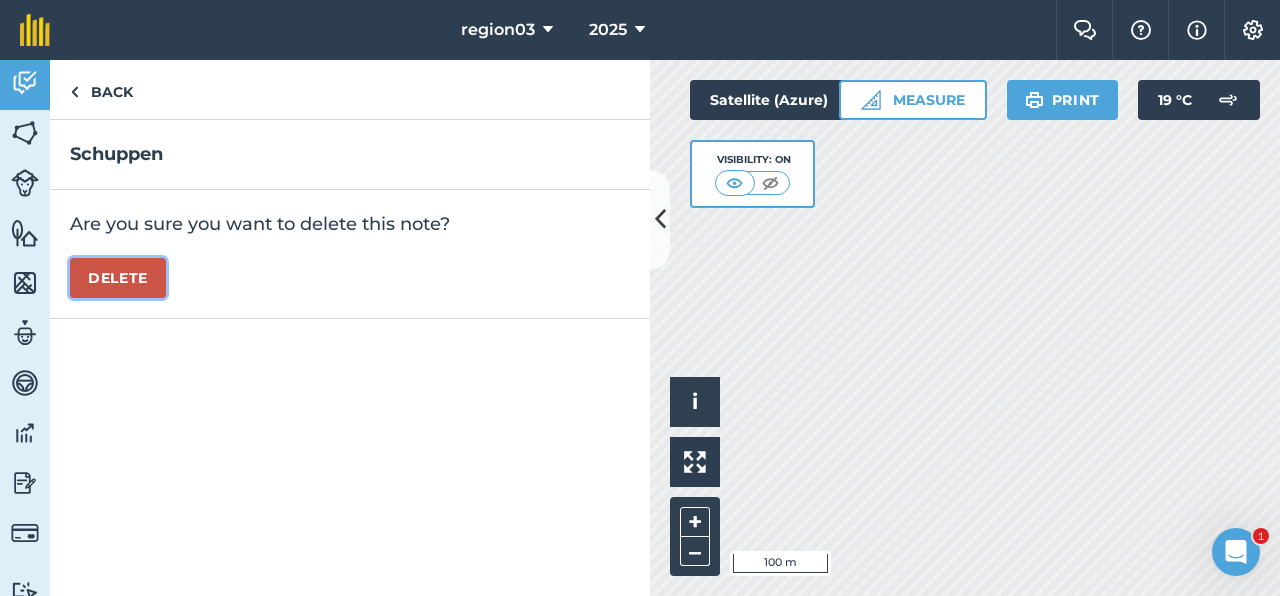 click on "Delete" at bounding box center [118, 278] 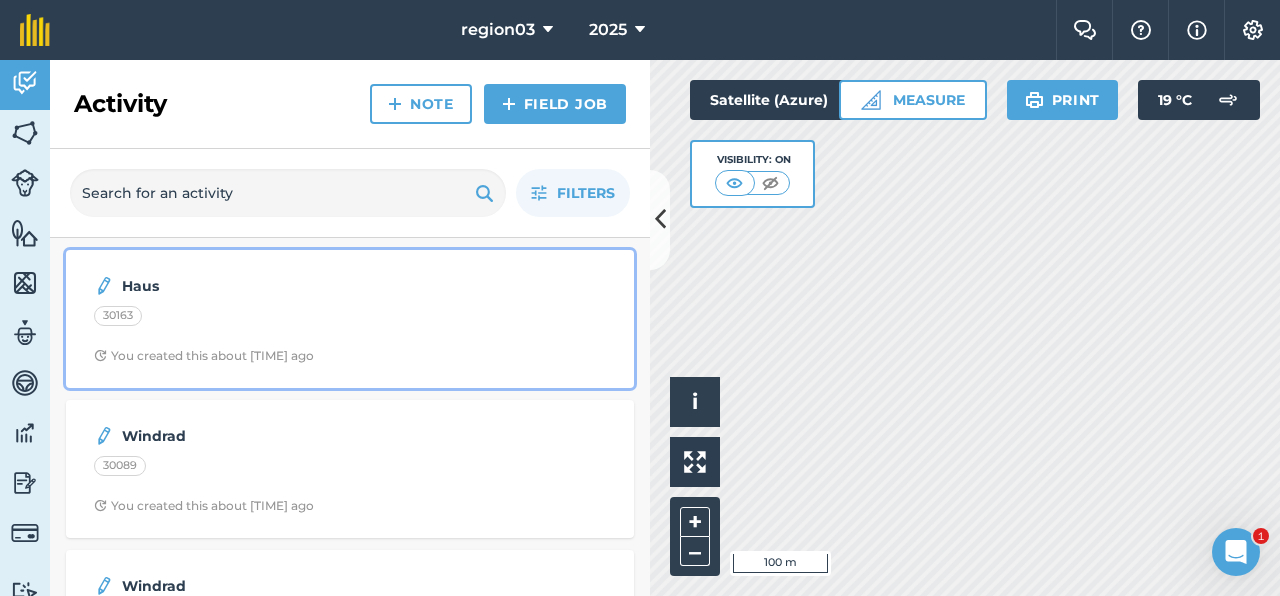 click on "30163" at bounding box center [350, 319] 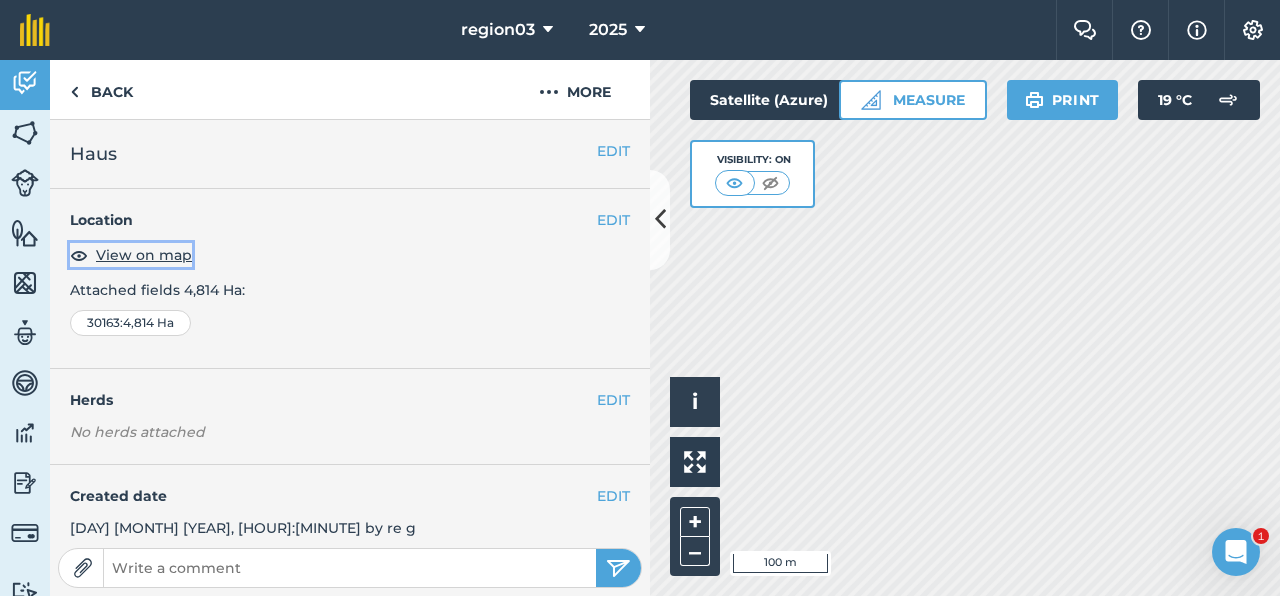 click on "View on map" at bounding box center (144, 255) 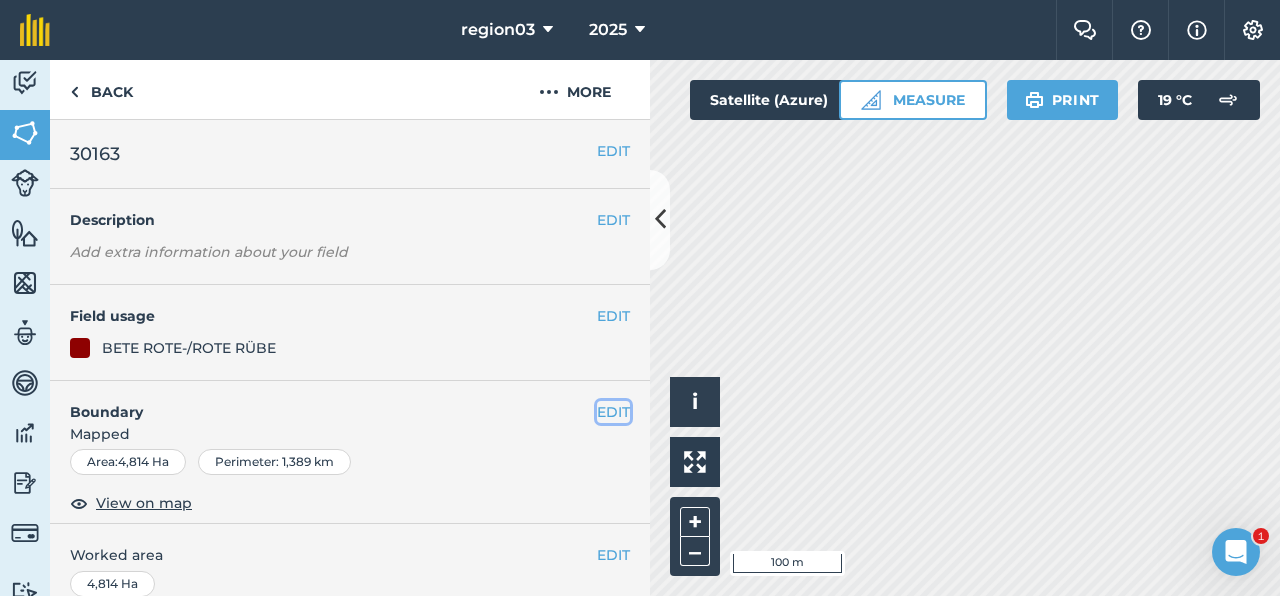 click on "EDIT" at bounding box center (613, 412) 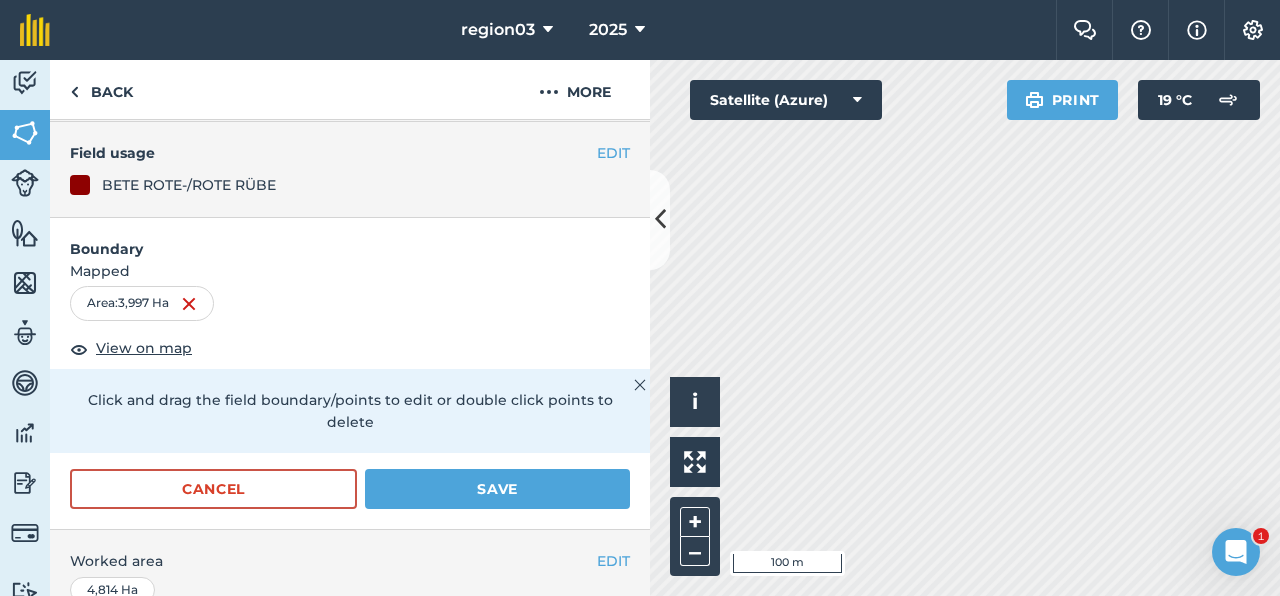 scroll, scrollTop: 168, scrollLeft: 0, axis: vertical 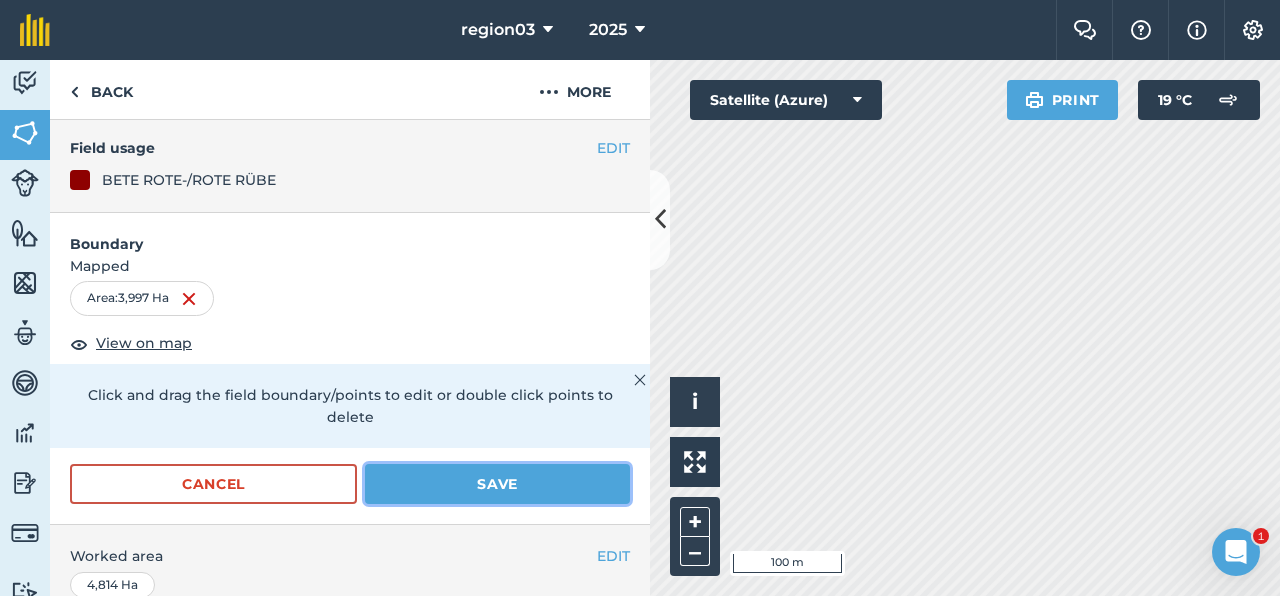 click on "Save" at bounding box center (497, 484) 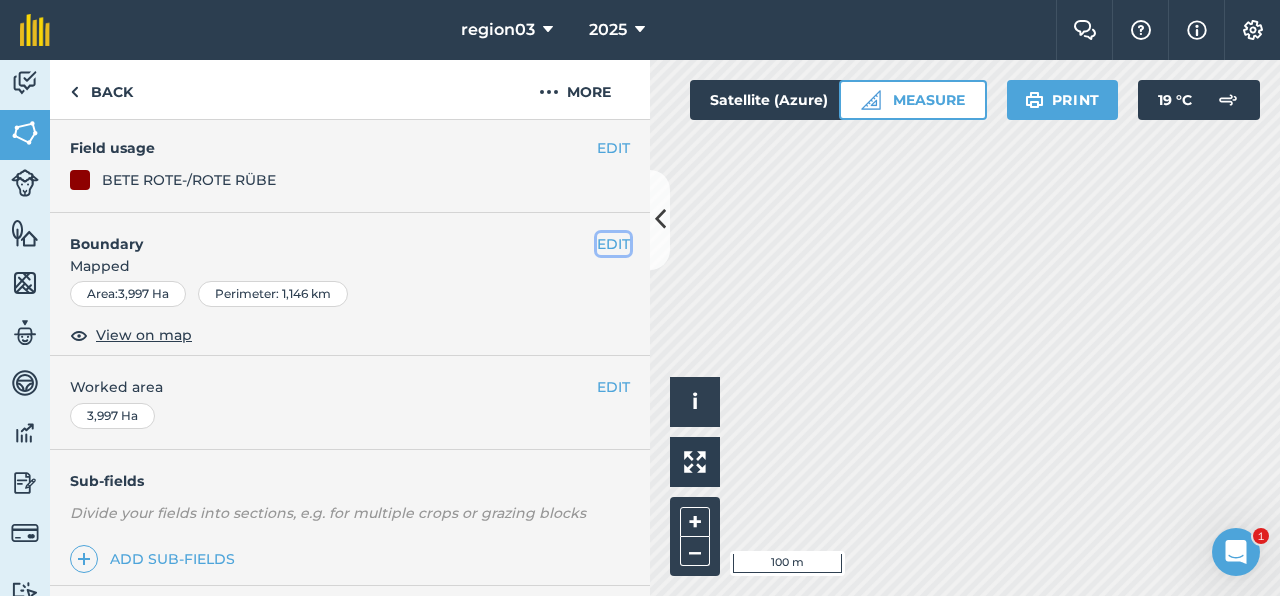 click on "EDIT" at bounding box center (613, 244) 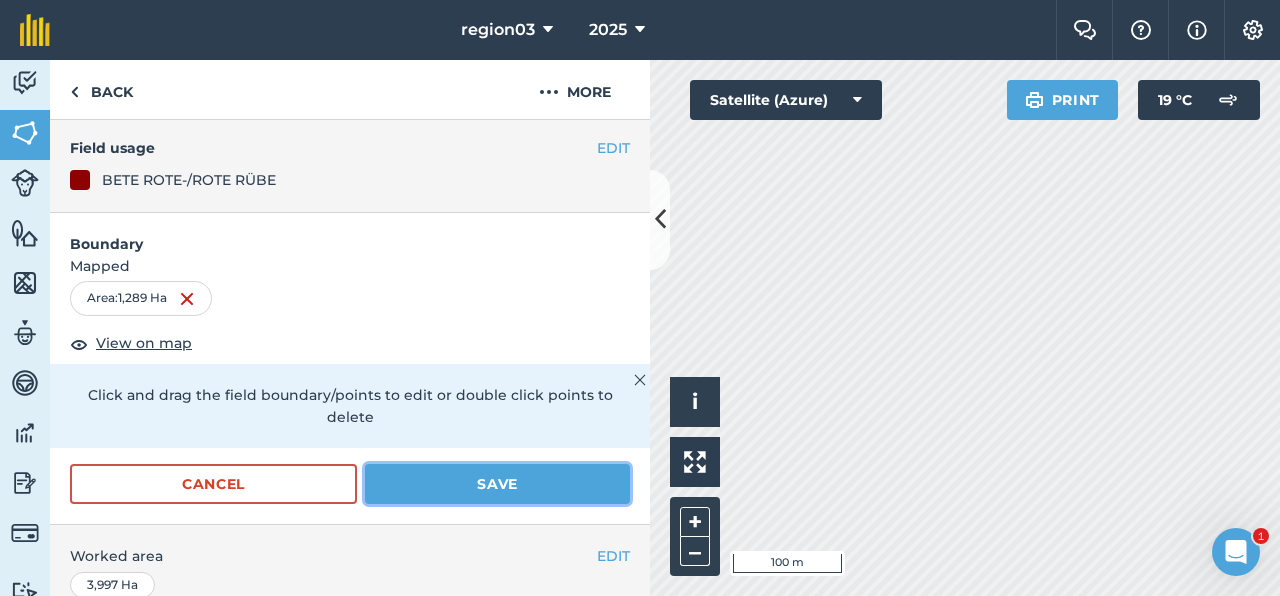 click on "Save" at bounding box center (497, 484) 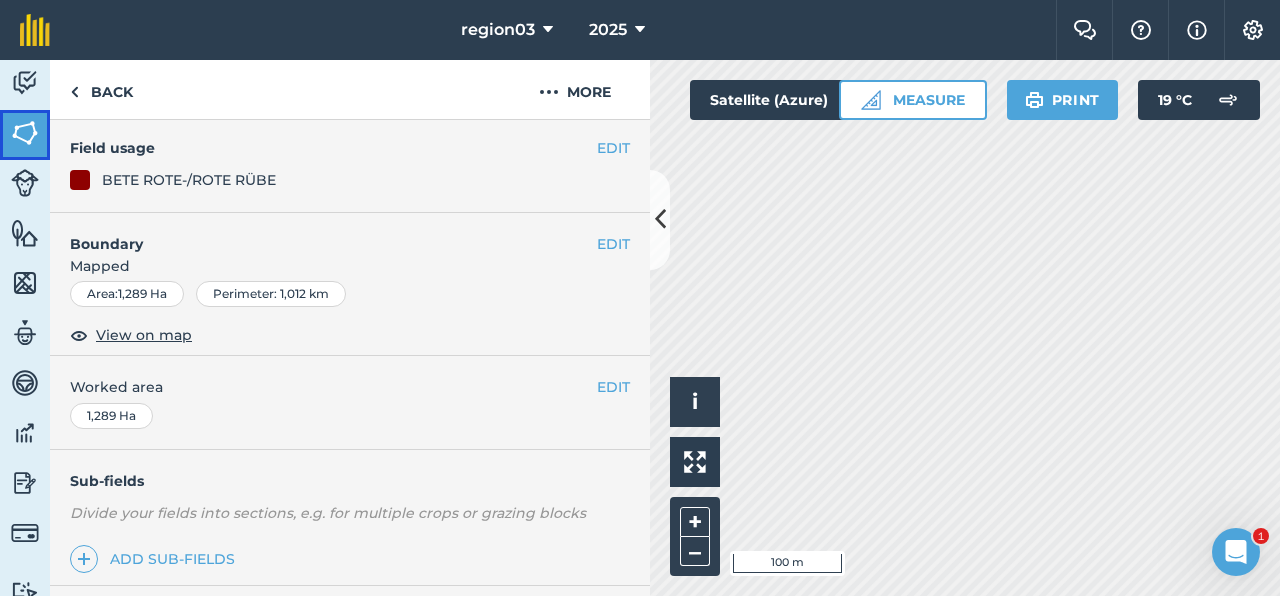 click at bounding box center (25, 133) 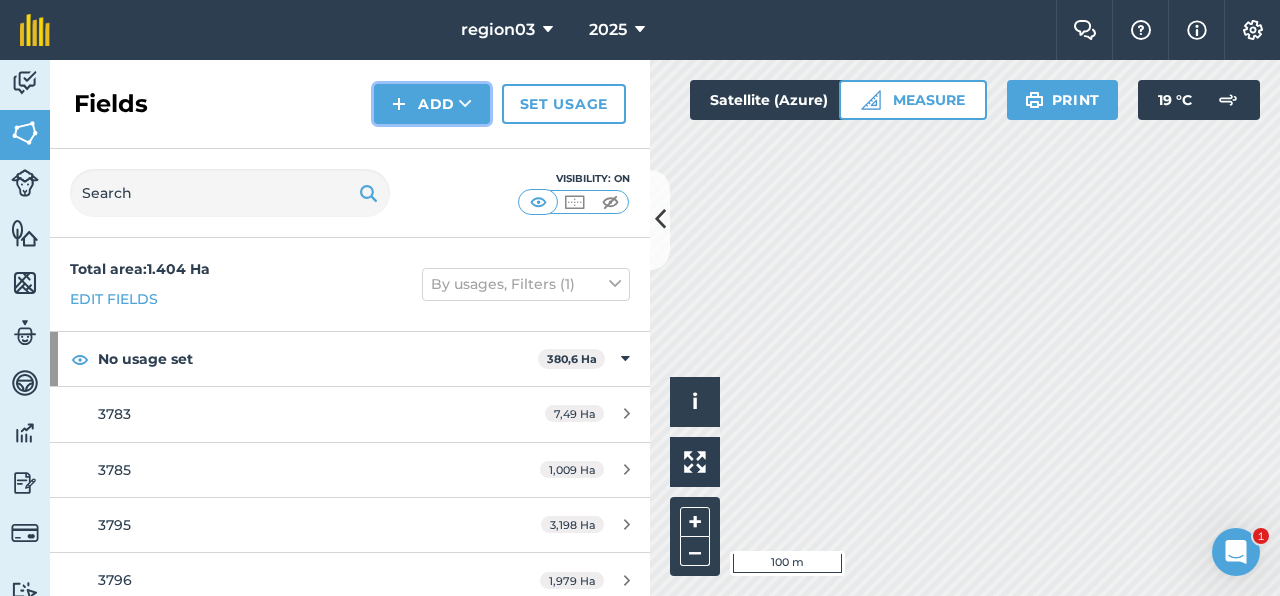 click on "Add" at bounding box center (432, 104) 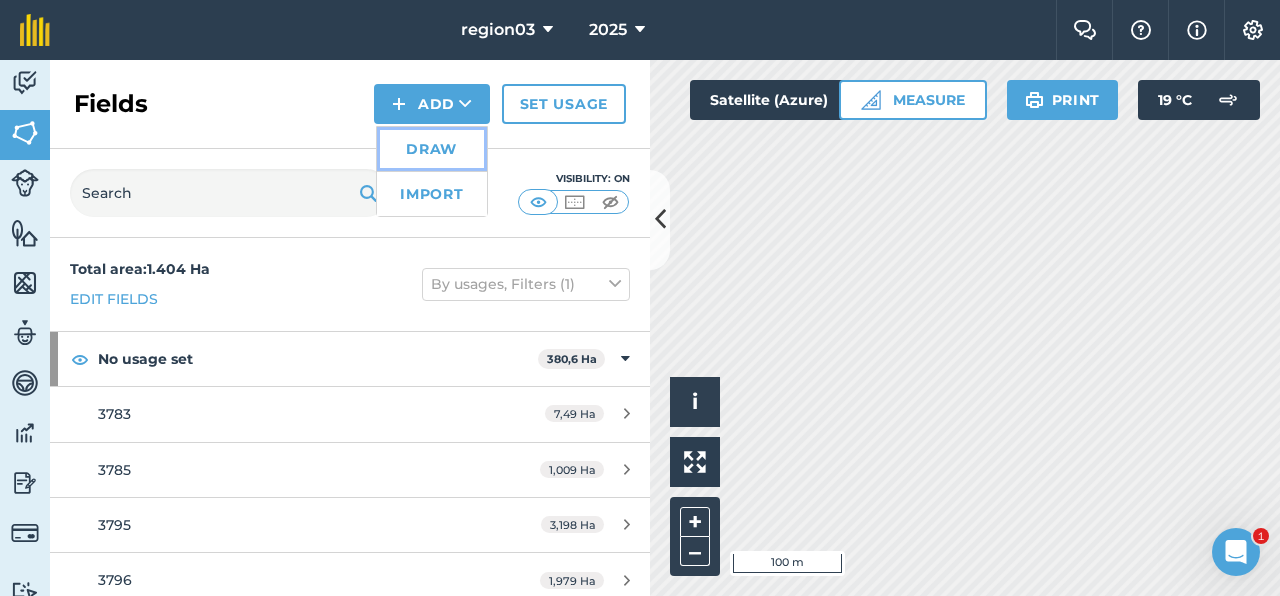 click on "Draw" at bounding box center (432, 149) 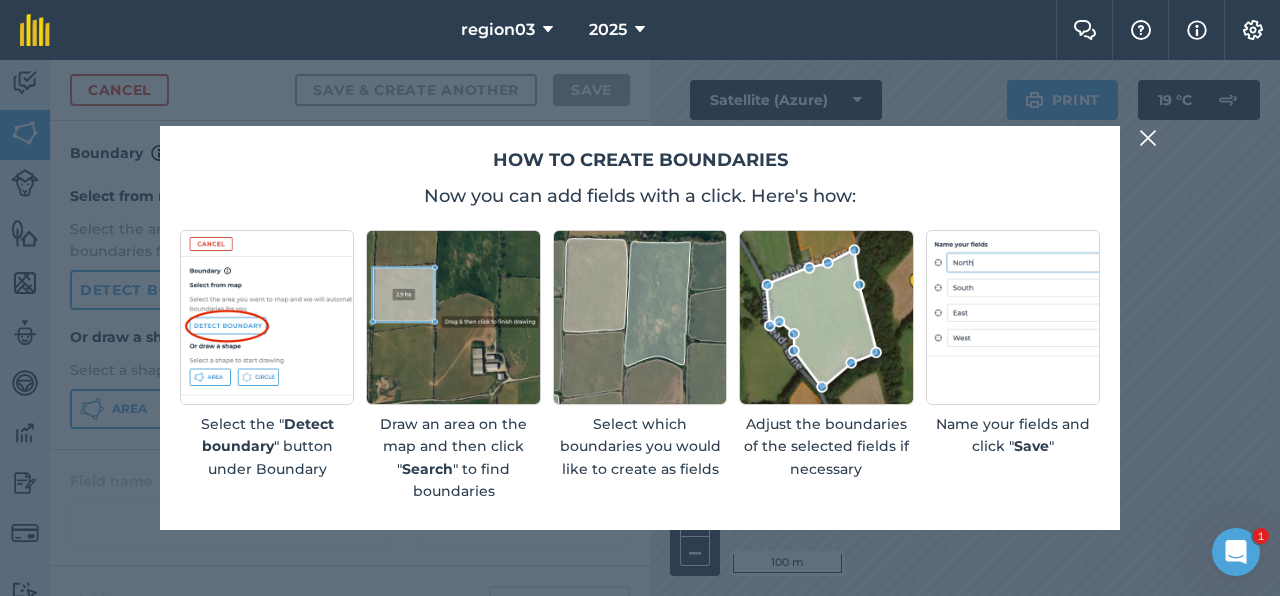 click at bounding box center (1148, 138) 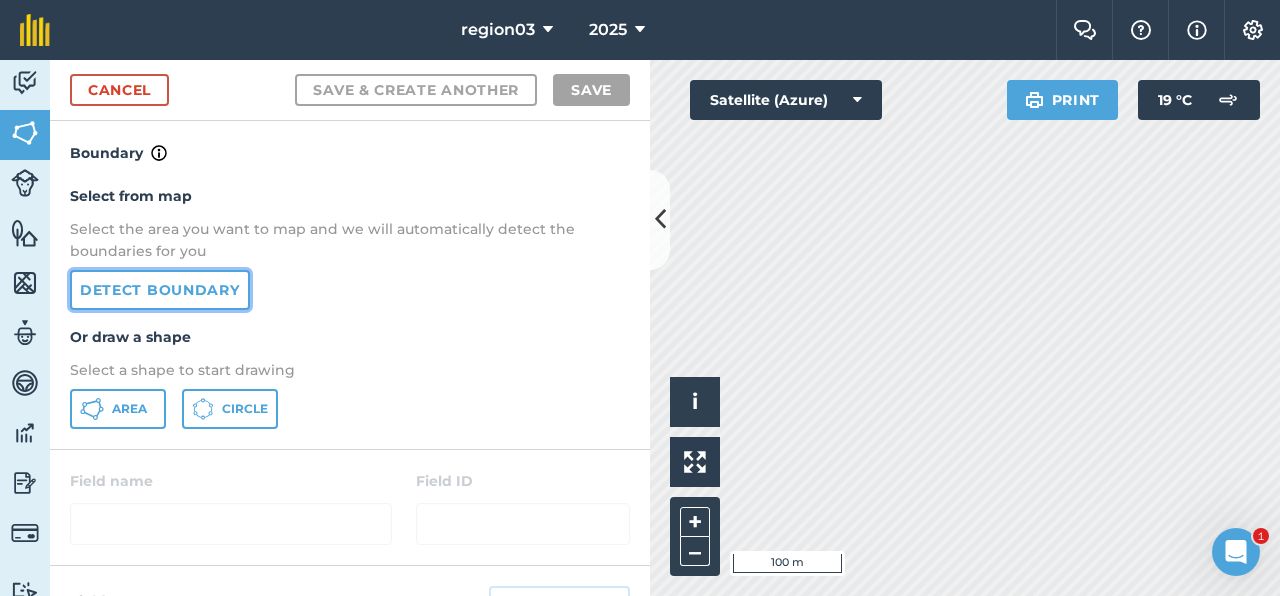 click on "Detect boundary" at bounding box center [160, 290] 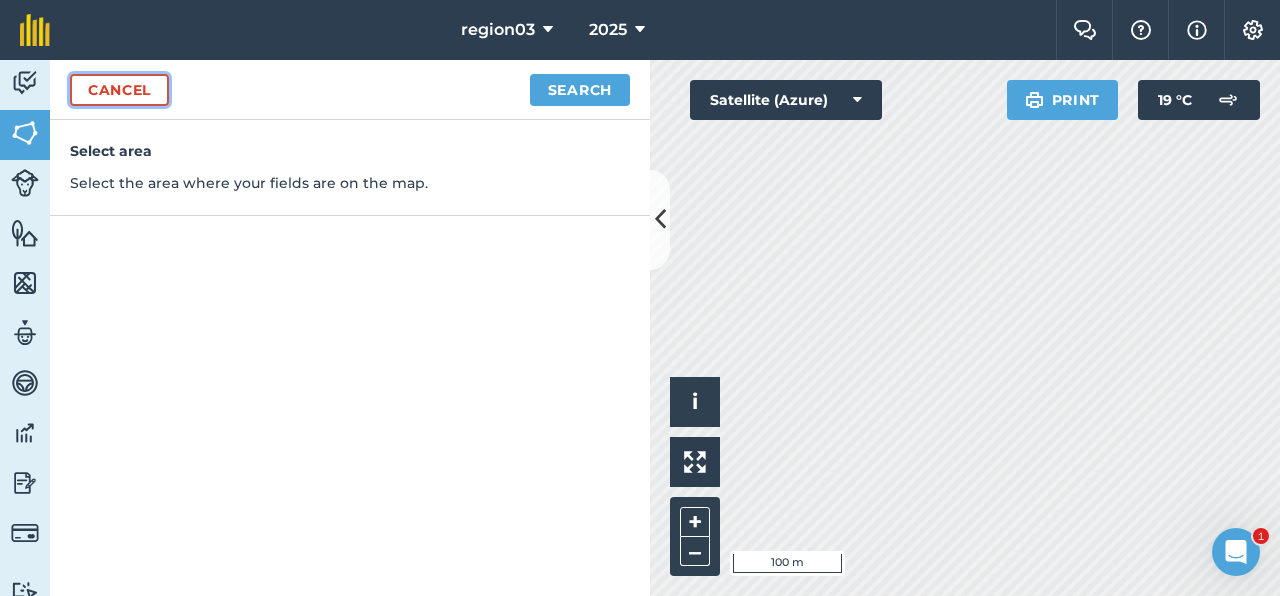 click on "Cancel" at bounding box center (119, 90) 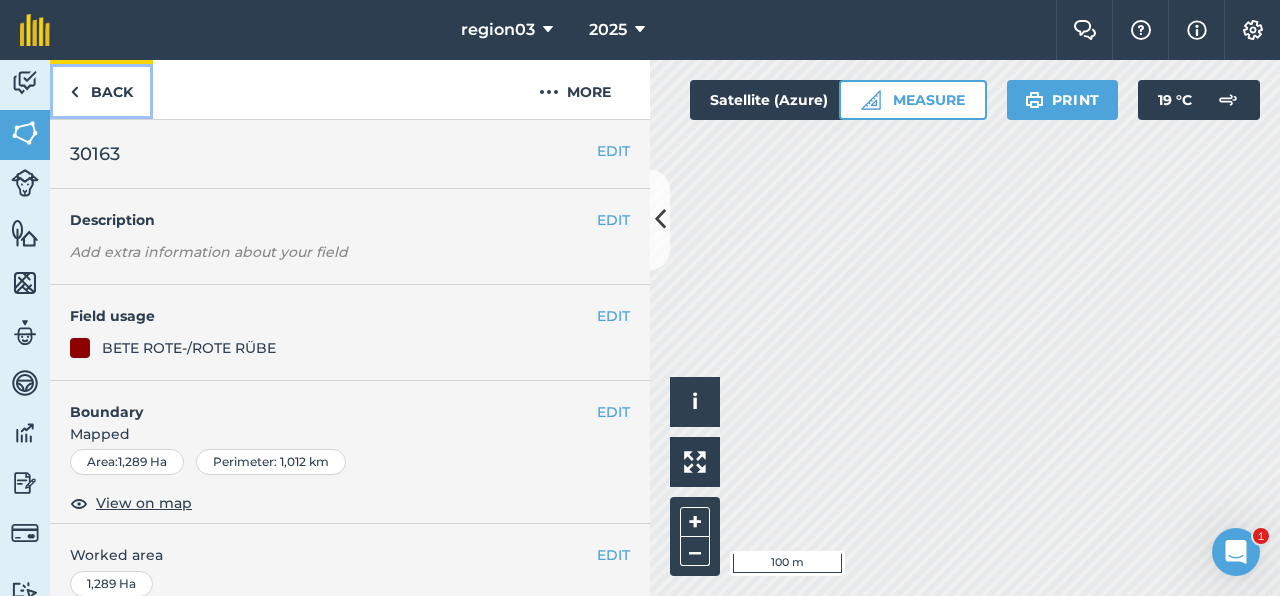 click on "Back" at bounding box center (101, 89) 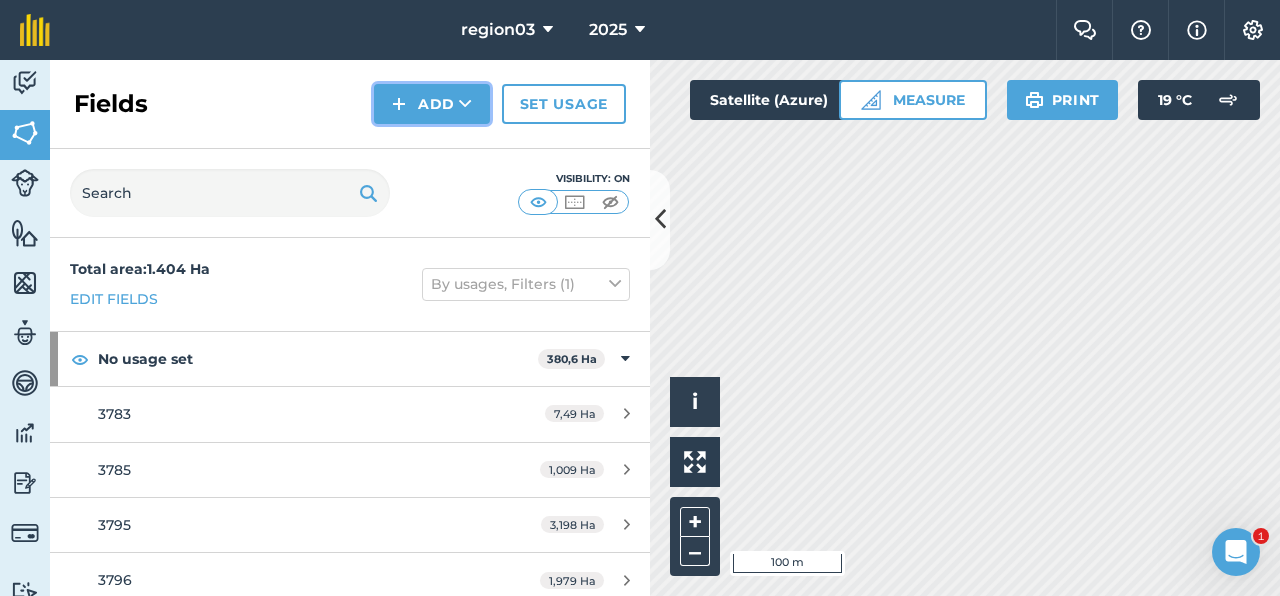 click on "Add" at bounding box center [432, 104] 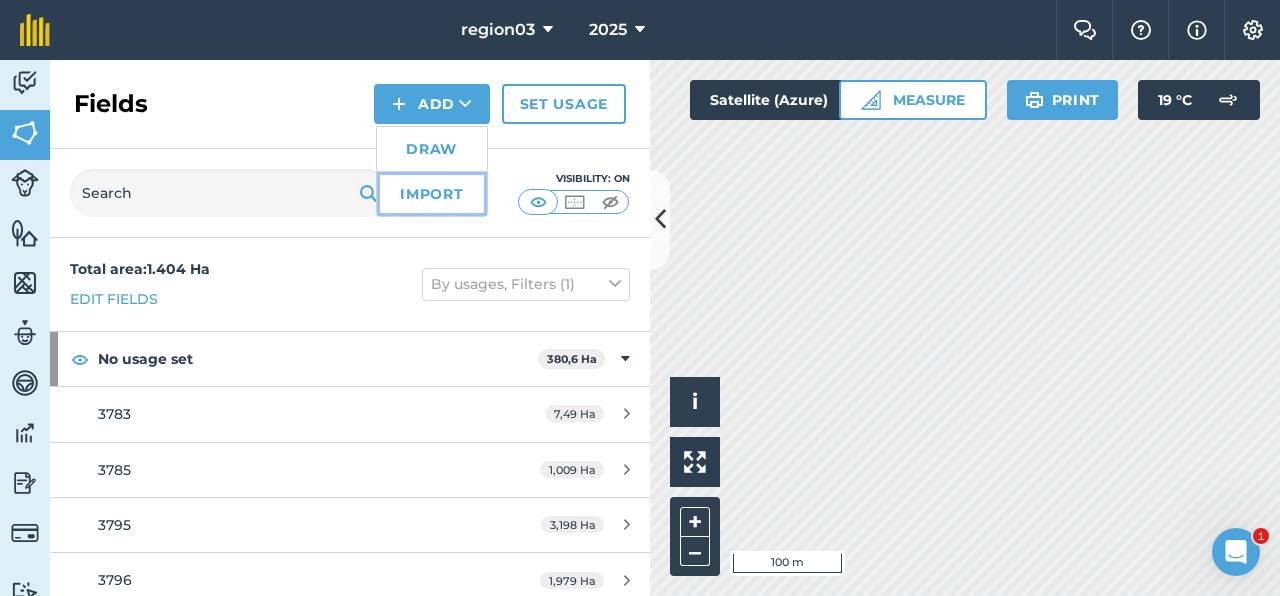 click on "Import" at bounding box center [432, 194] 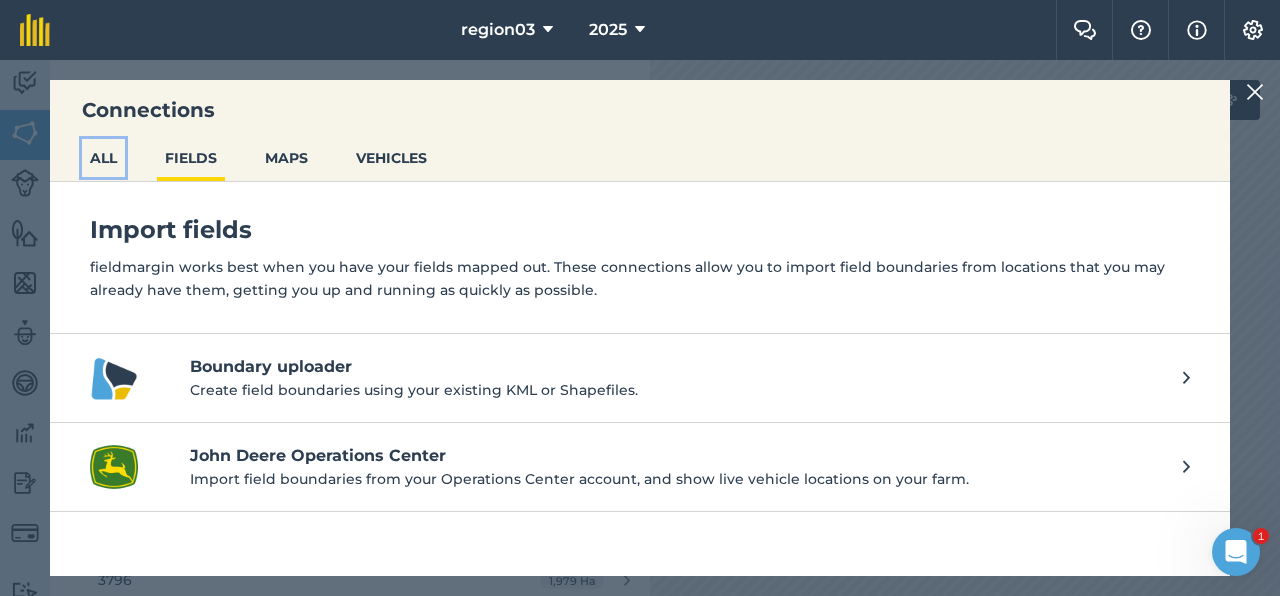 click on "ALL" at bounding box center [103, 158] 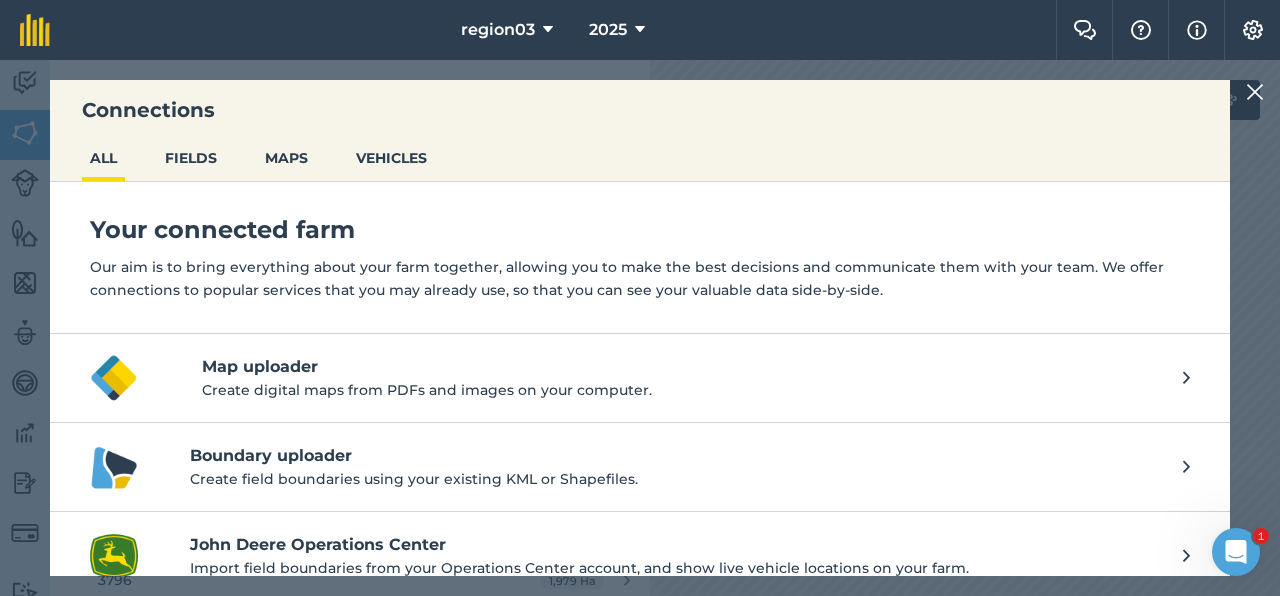 click on "ALL FIELDS MAPS VEHICLES" at bounding box center [640, 160] 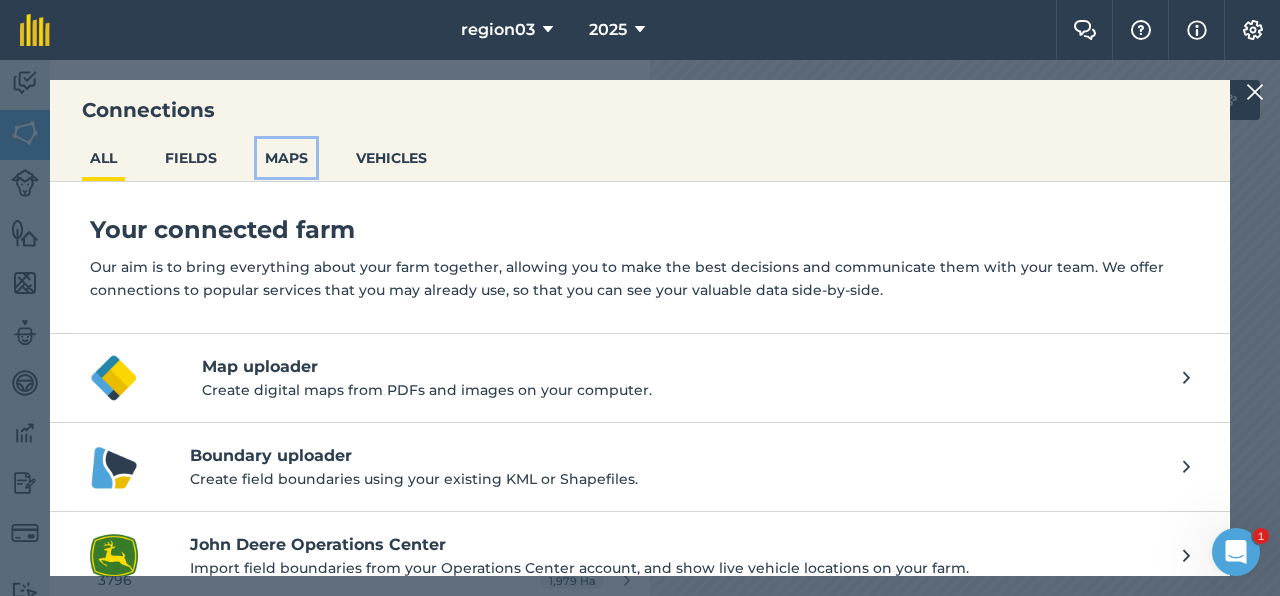 click on "MAPS" at bounding box center (286, 158) 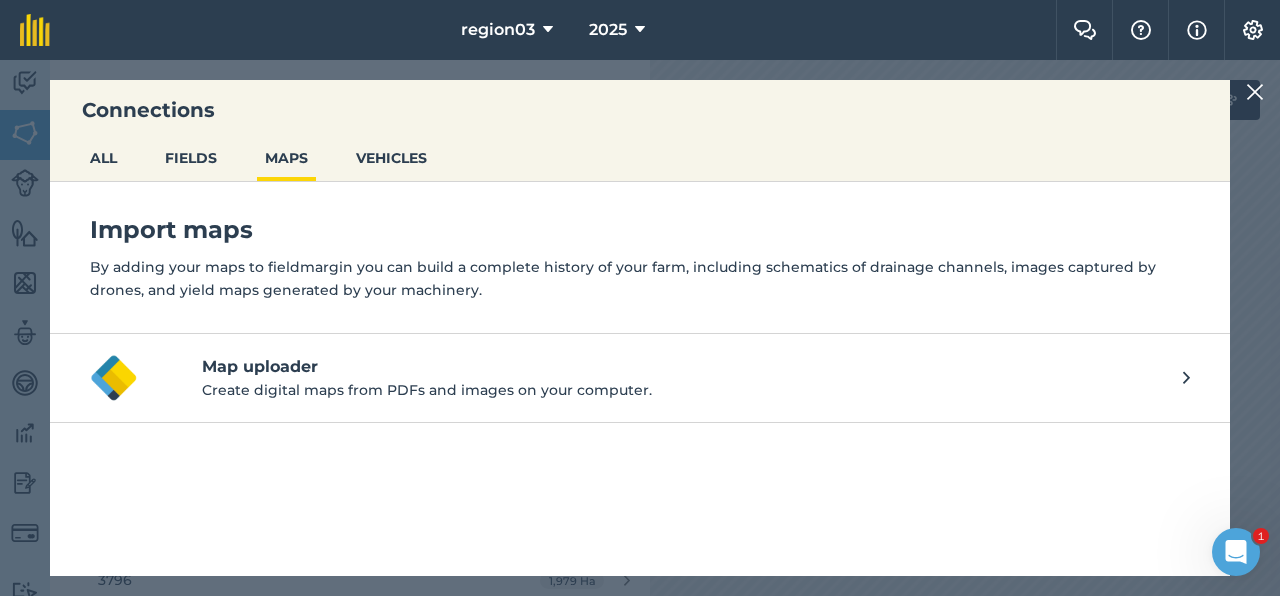 click at bounding box center (1258, 92) 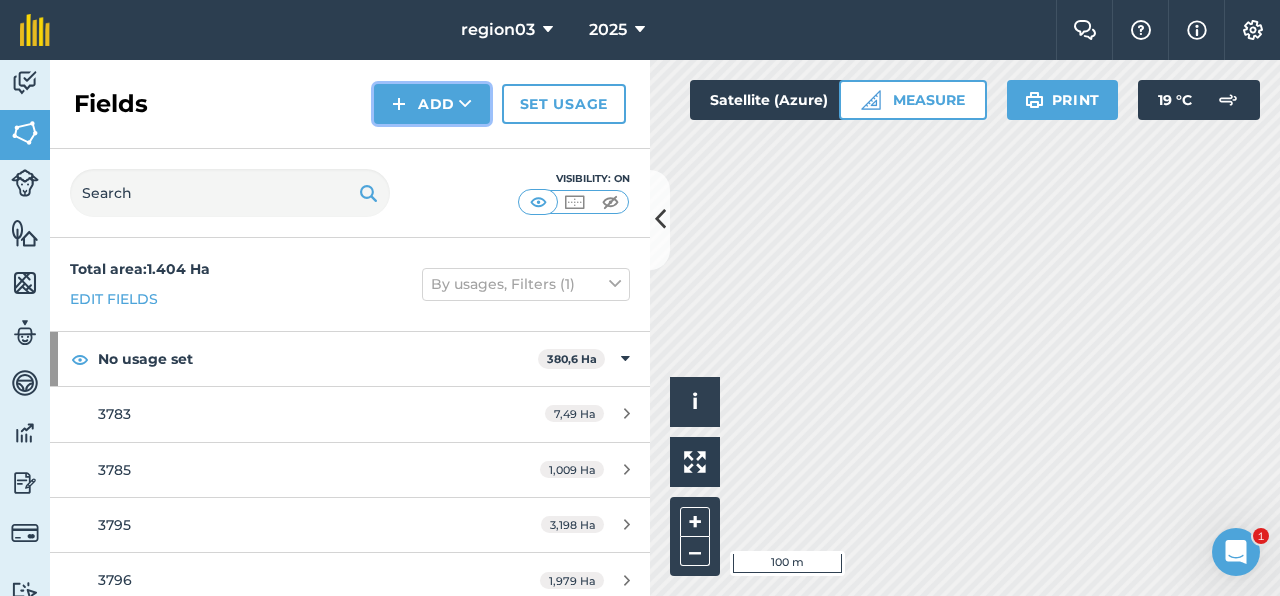 click at bounding box center (465, 104) 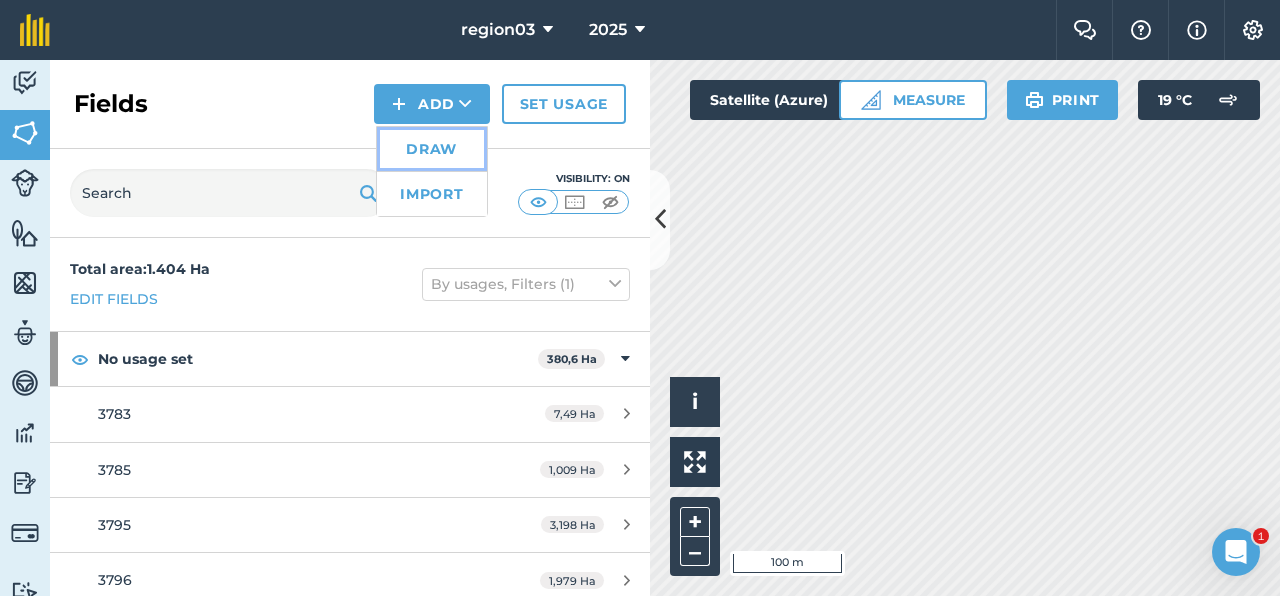 click on "Draw" at bounding box center [432, 149] 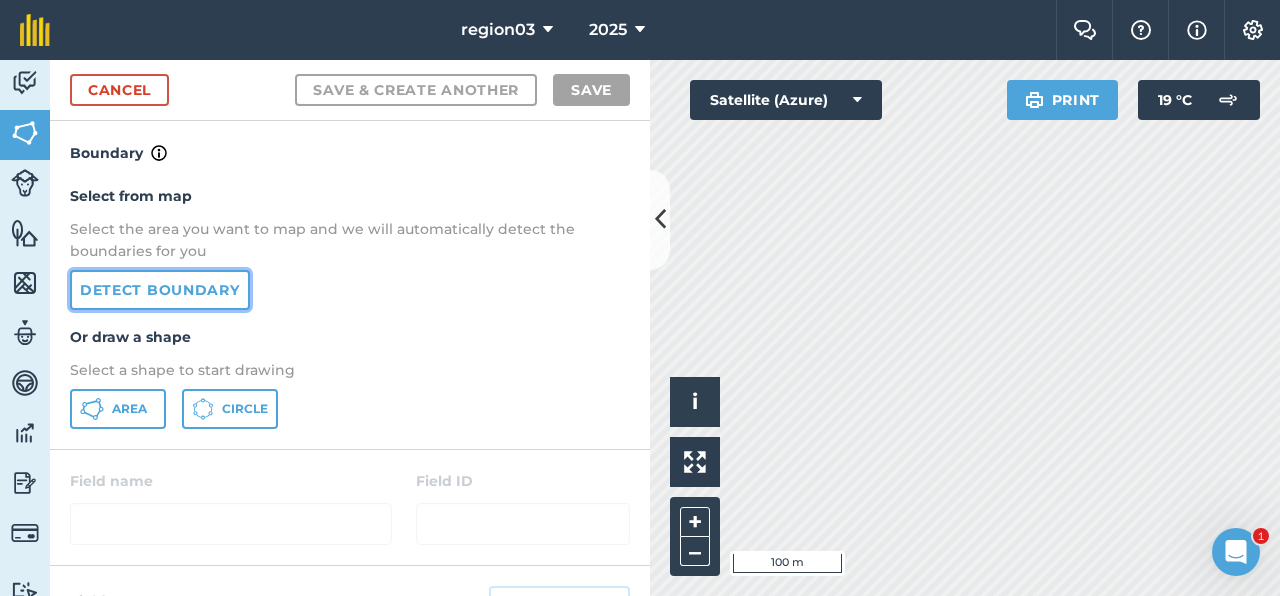 click on "Detect boundary" at bounding box center [160, 290] 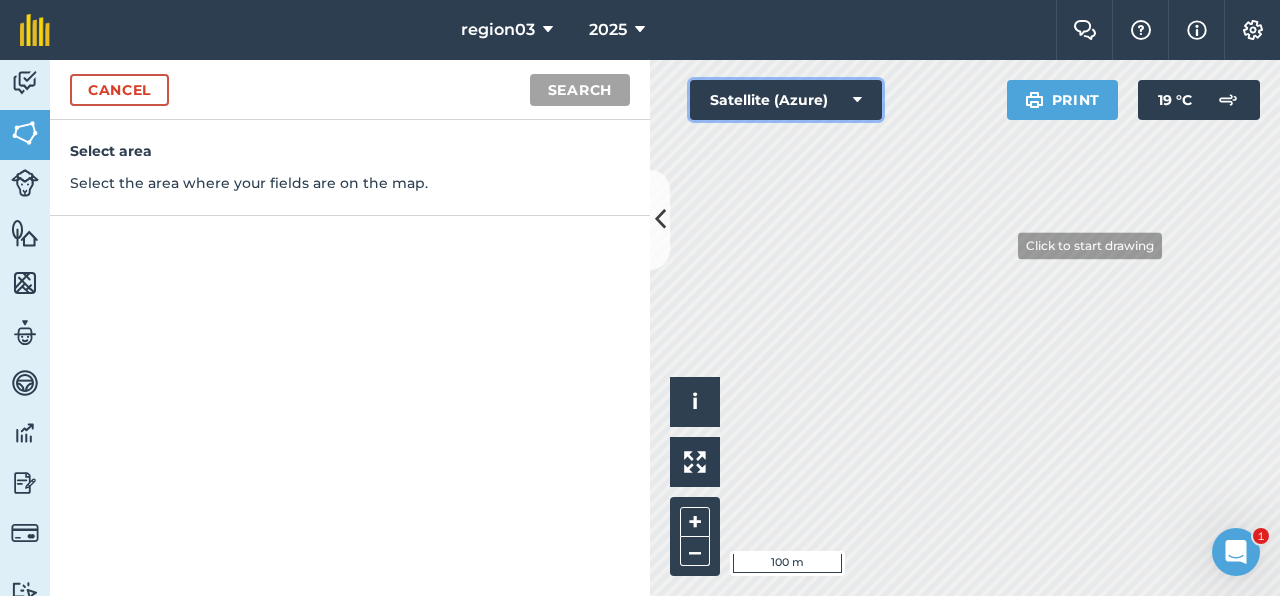click on "Click to start drawing i © [YEAR] TomTom, Microsoft 100 m + – Satellite (Azure) Print 19   ° C" at bounding box center [965, 328] 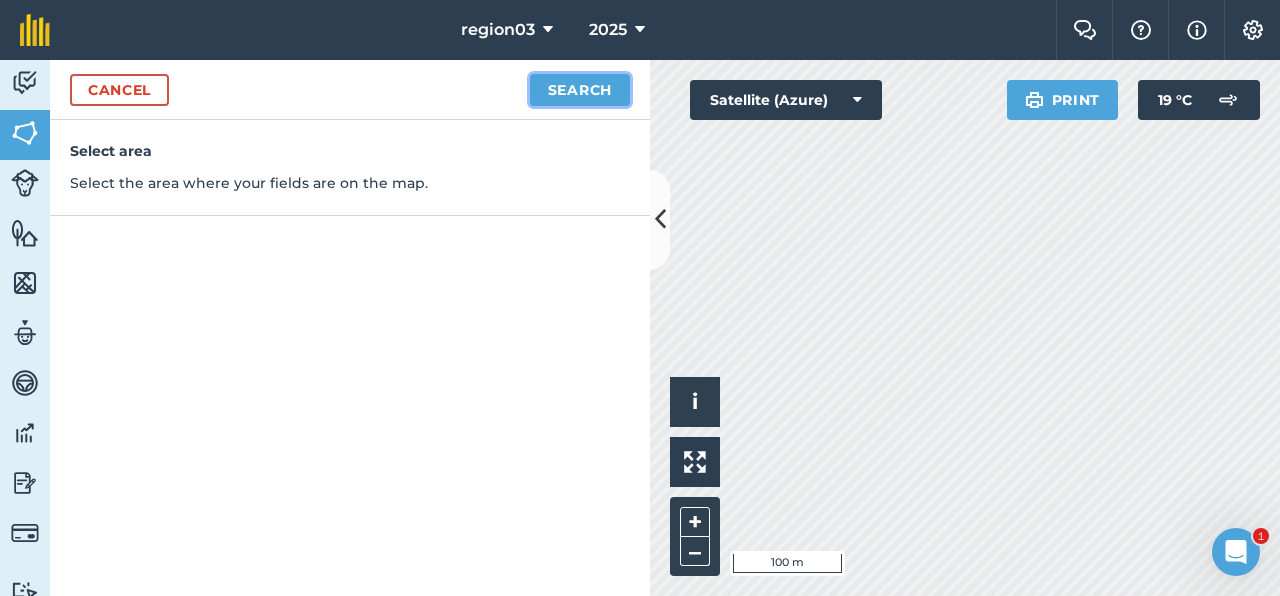 click on "Search" at bounding box center (580, 90) 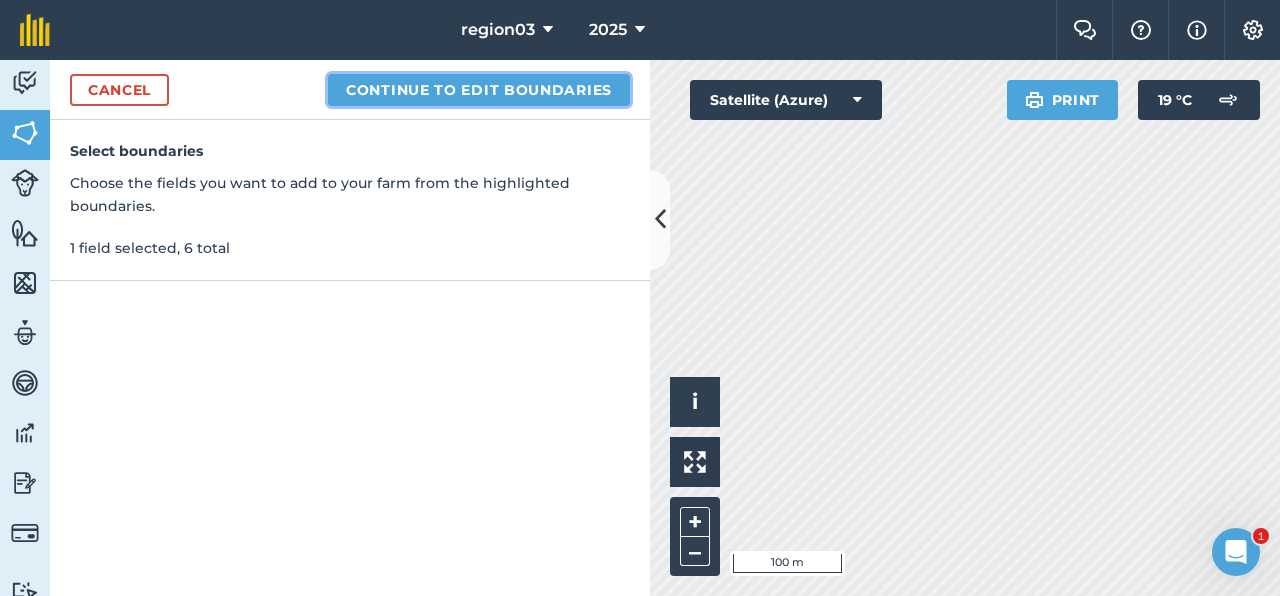 click on "Continue to edit boundaries" at bounding box center (479, 90) 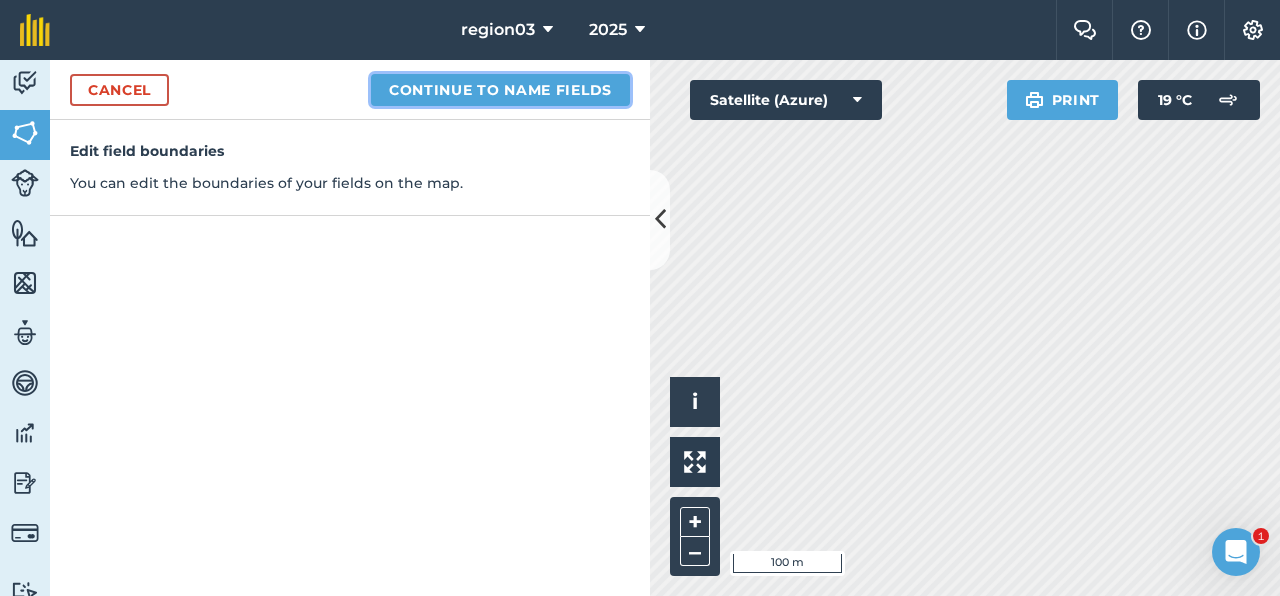 click on "Continue to name fields" at bounding box center (500, 90) 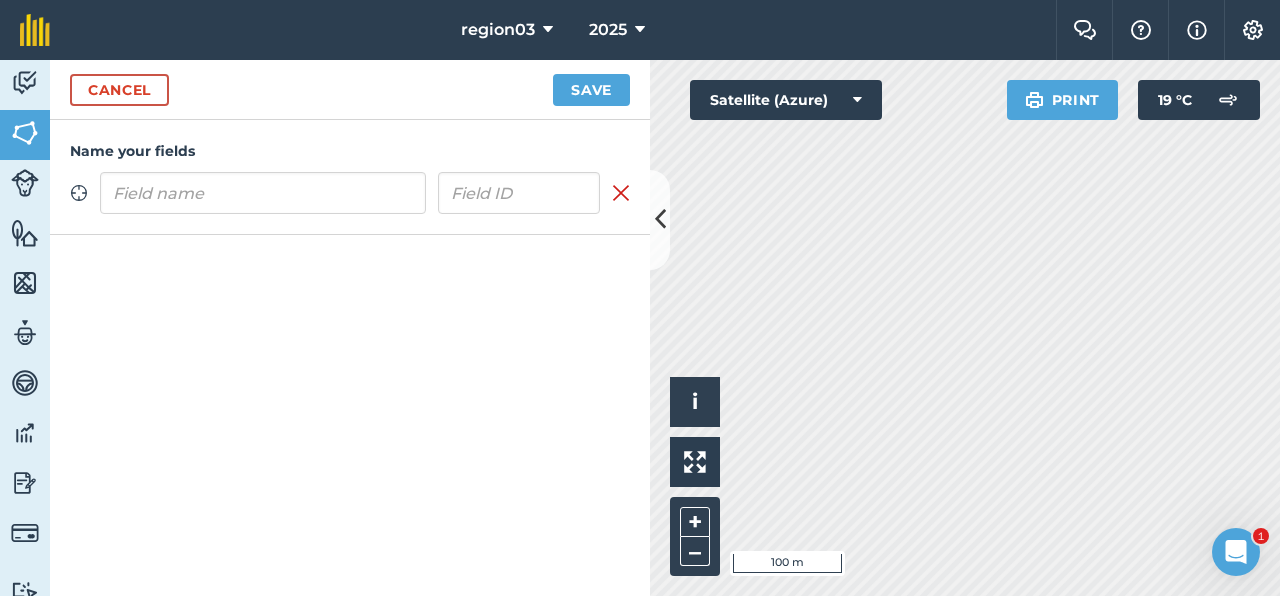 click at bounding box center [263, 193] 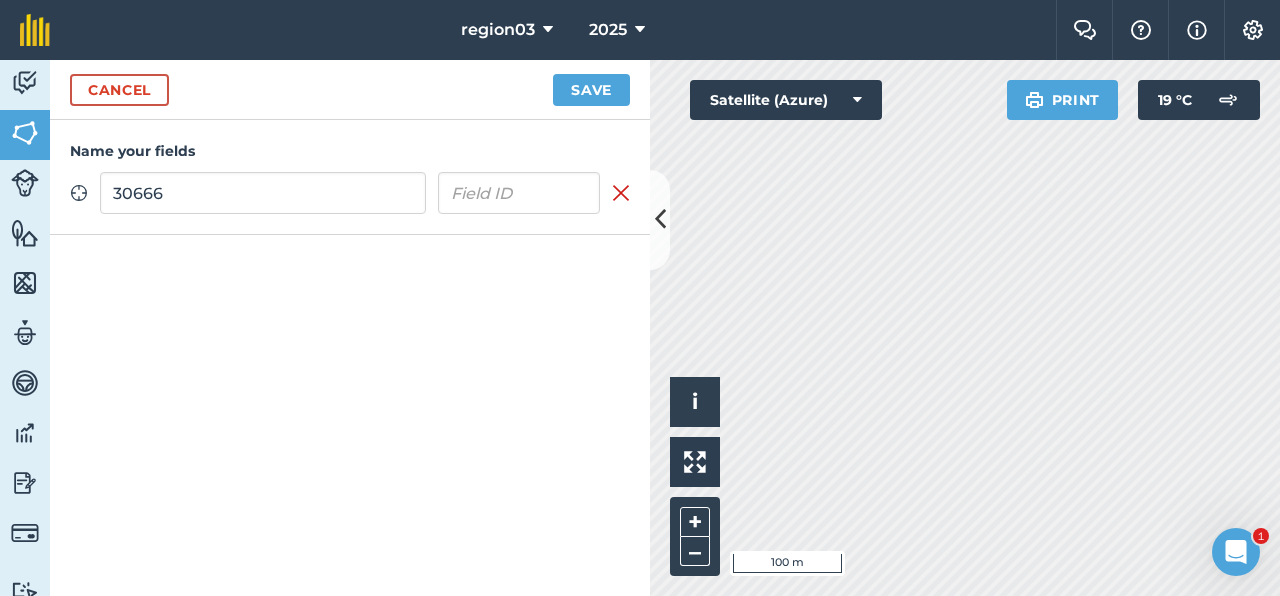 type on "30666" 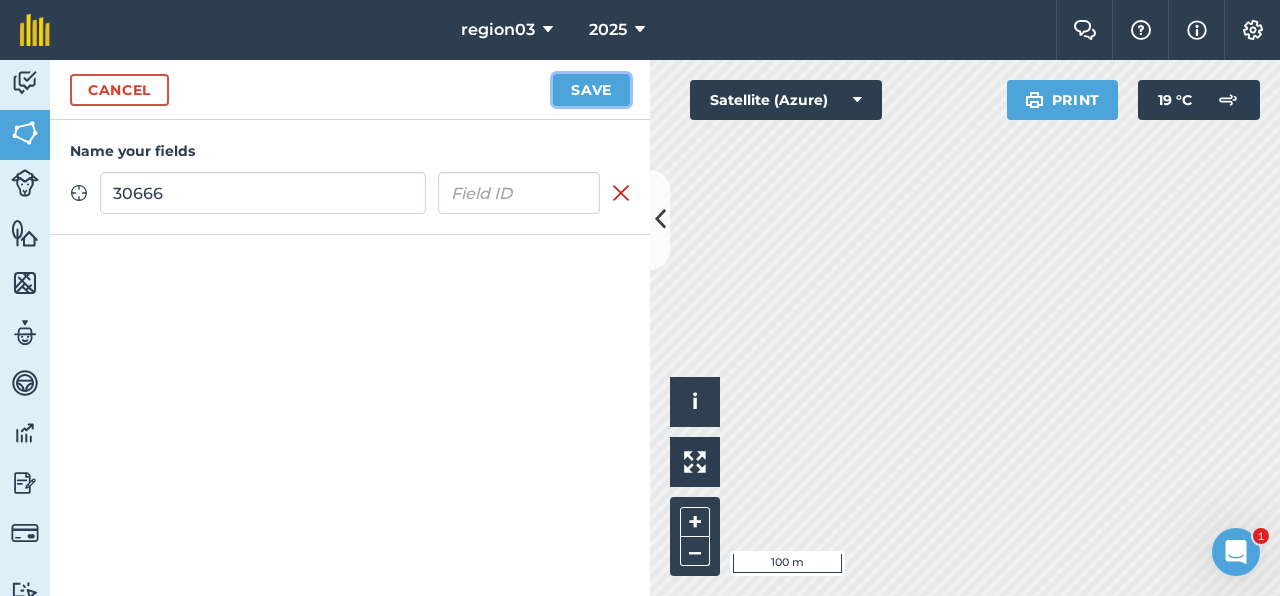 click on "Save" at bounding box center [591, 90] 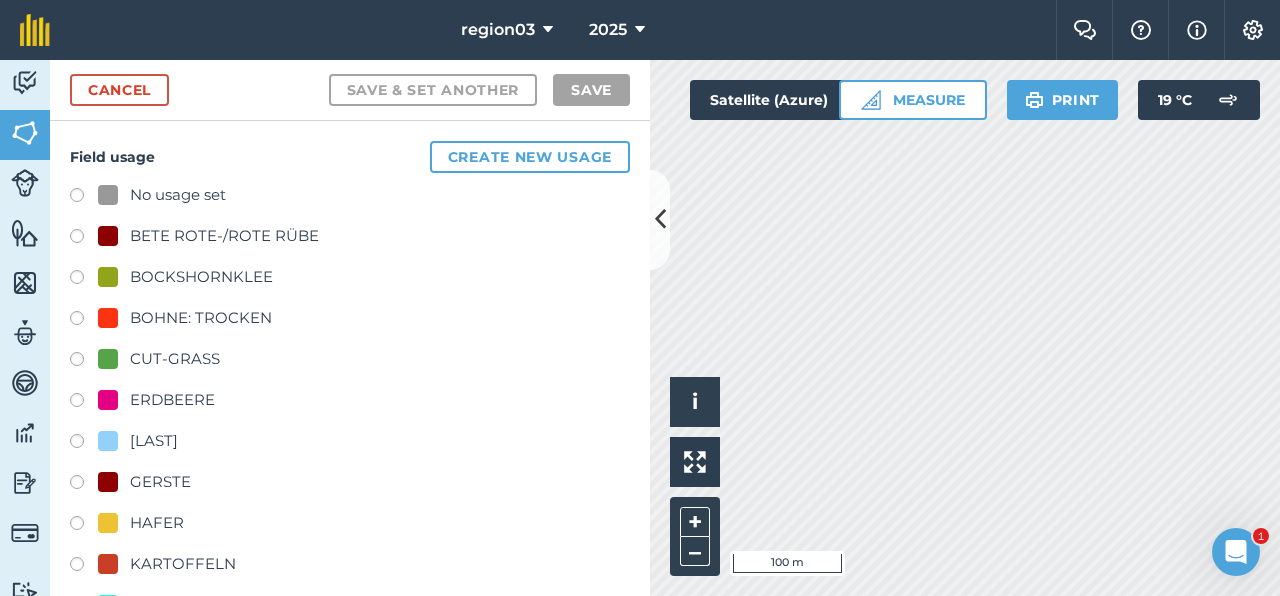 click at bounding box center (84, 239) 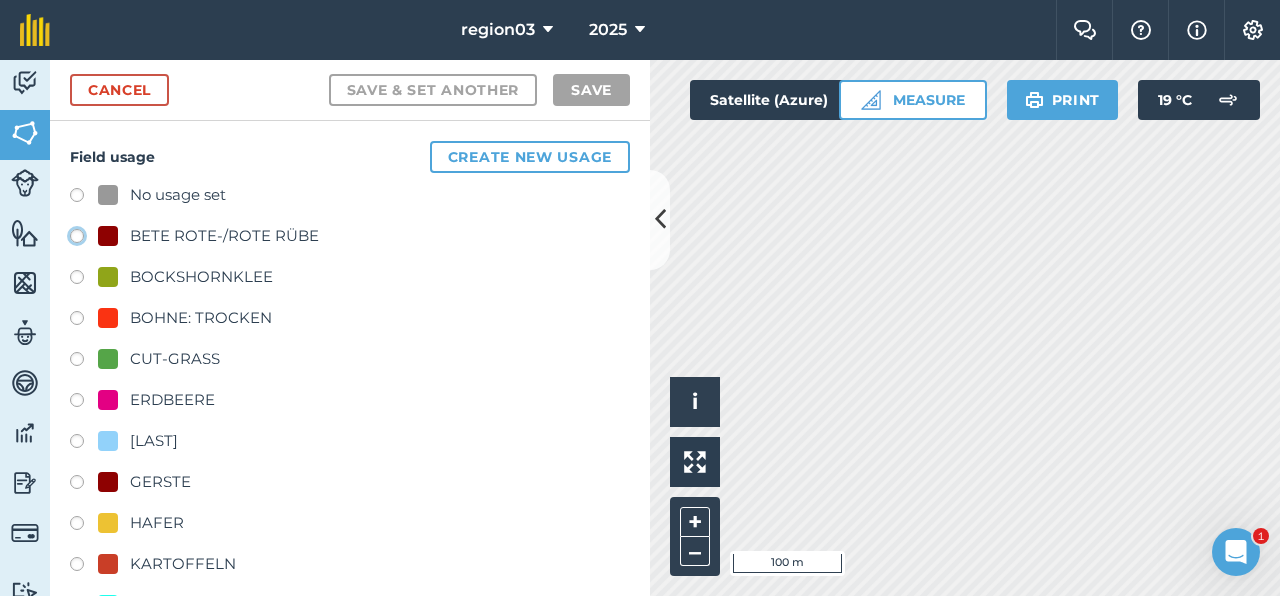 click on "BETE ROTE-/ROTE RÜBE" at bounding box center (-9923, 235) 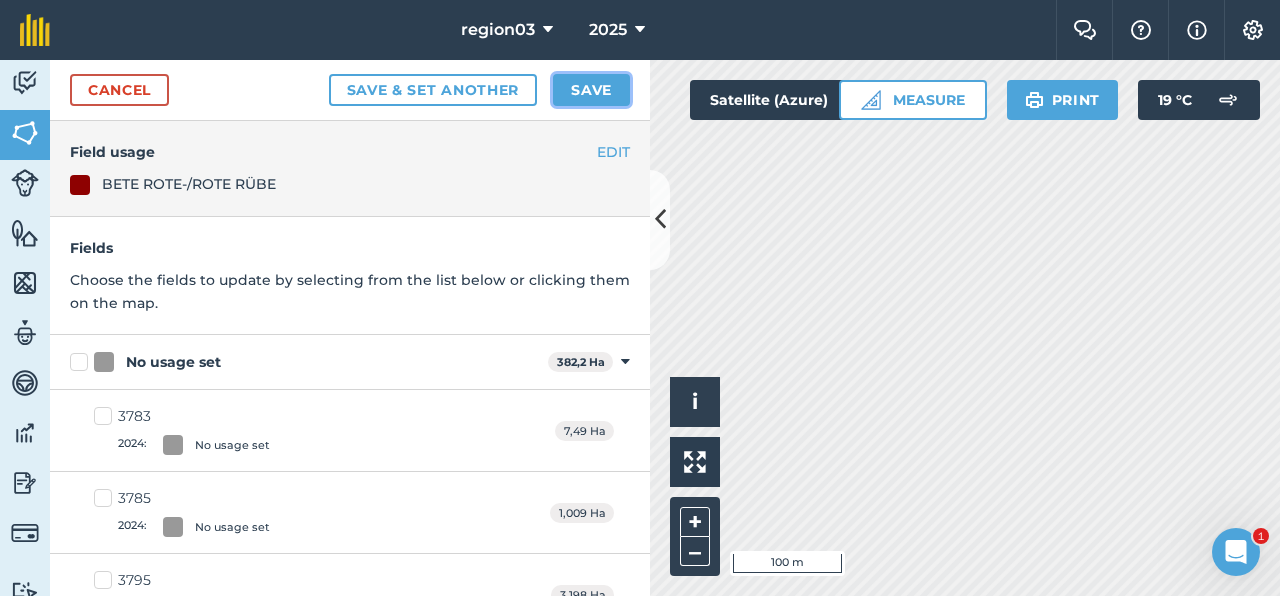 click on "Save" at bounding box center [591, 90] 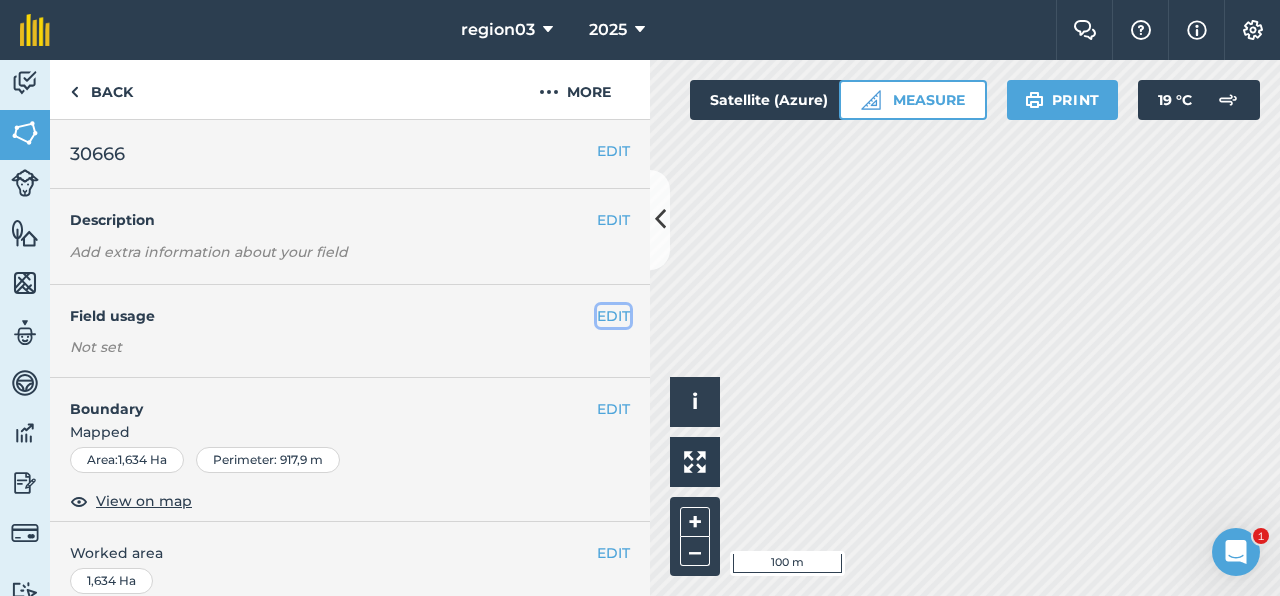 click on "EDIT" at bounding box center (613, 316) 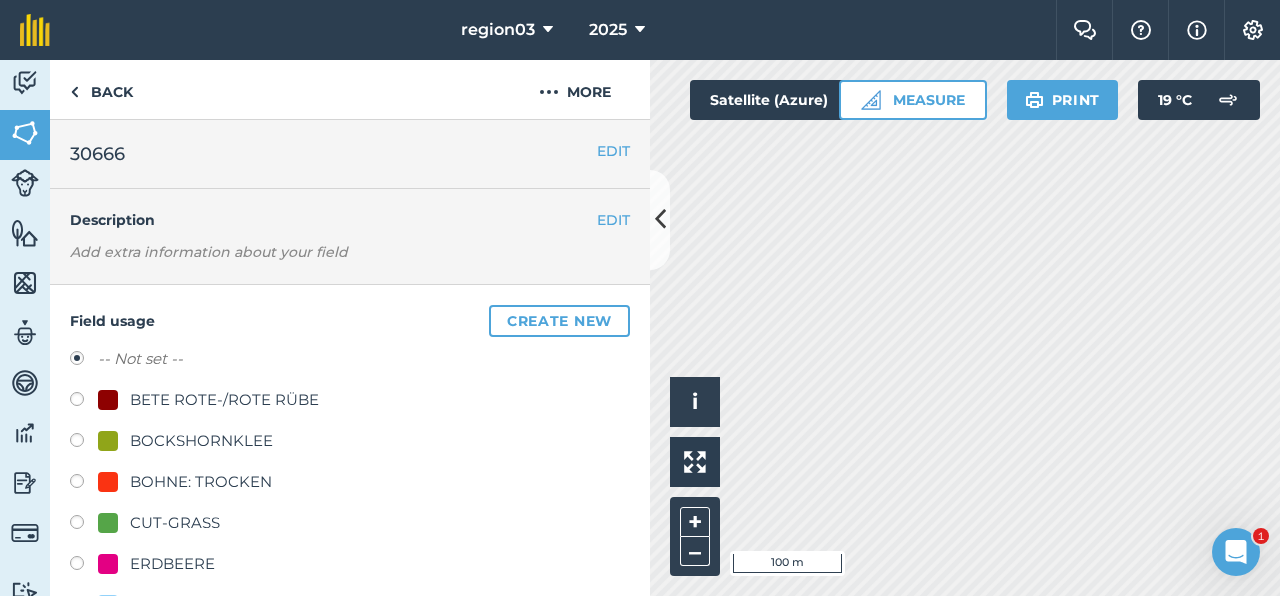click on "BETE ROTE-/ROTE RÜBE" at bounding box center (224, 400) 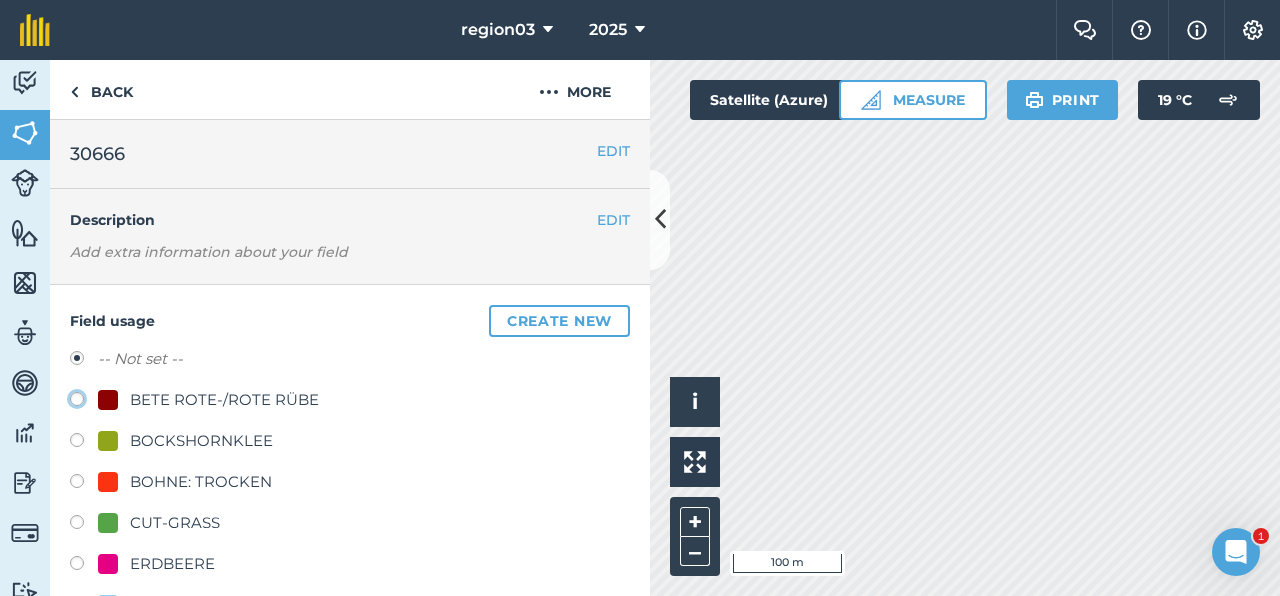 click on "BETE ROTE-/ROTE RÜBE" at bounding box center (-9923, 398) 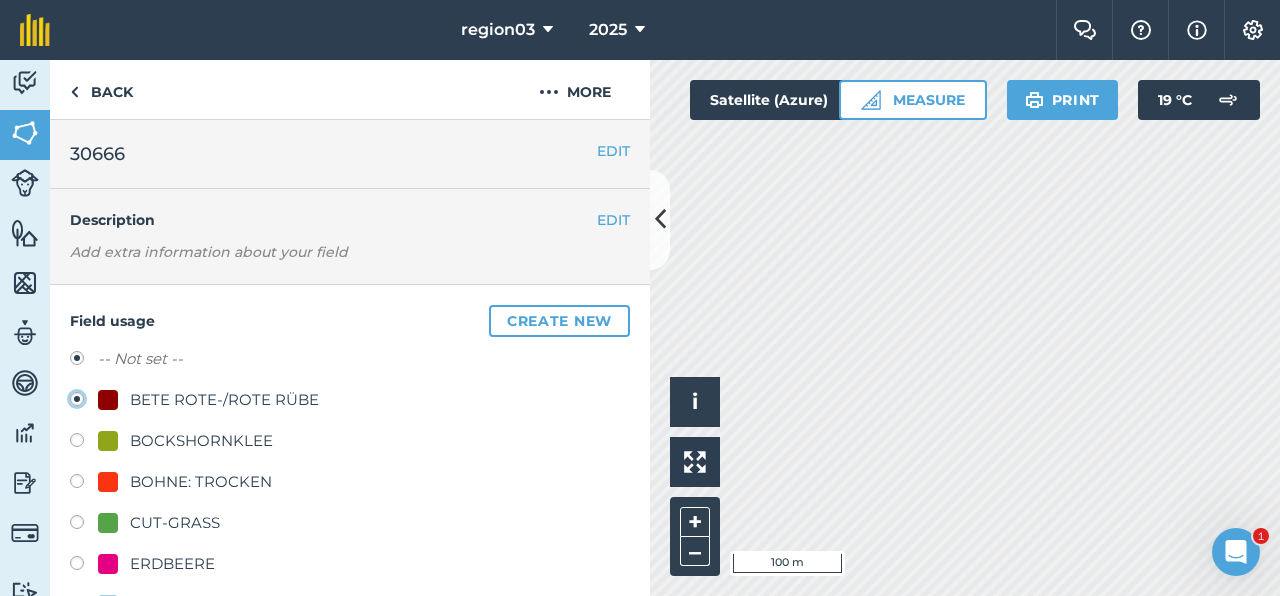 radio on "true" 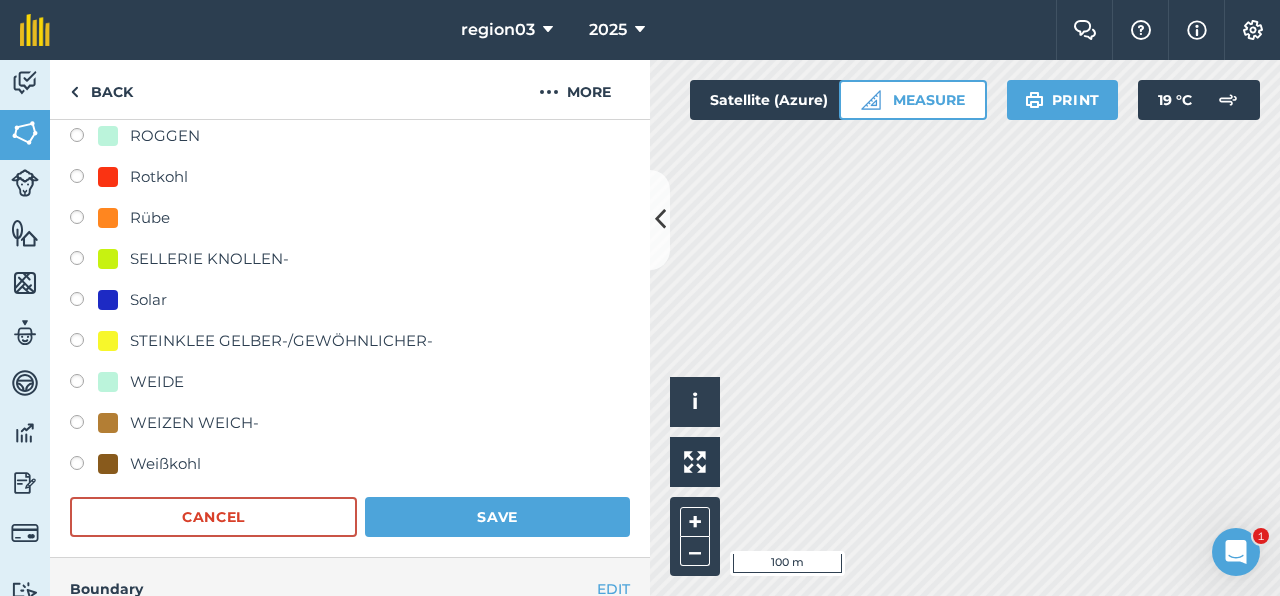 scroll, scrollTop: 969, scrollLeft: 0, axis: vertical 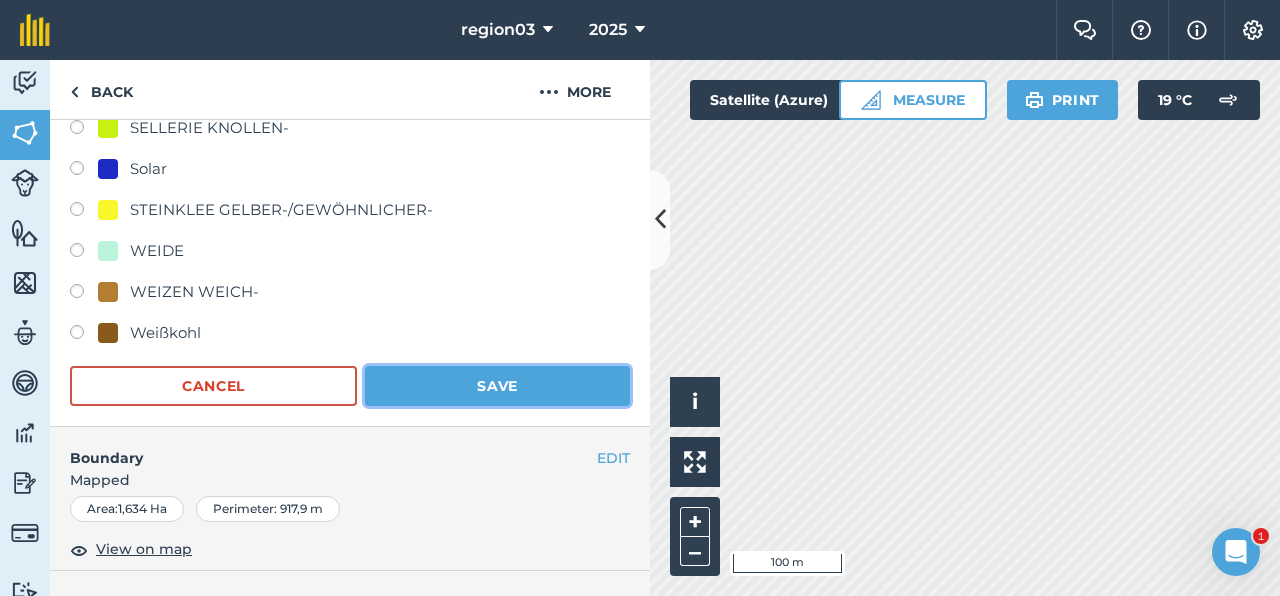 click on "Save" at bounding box center (497, 386) 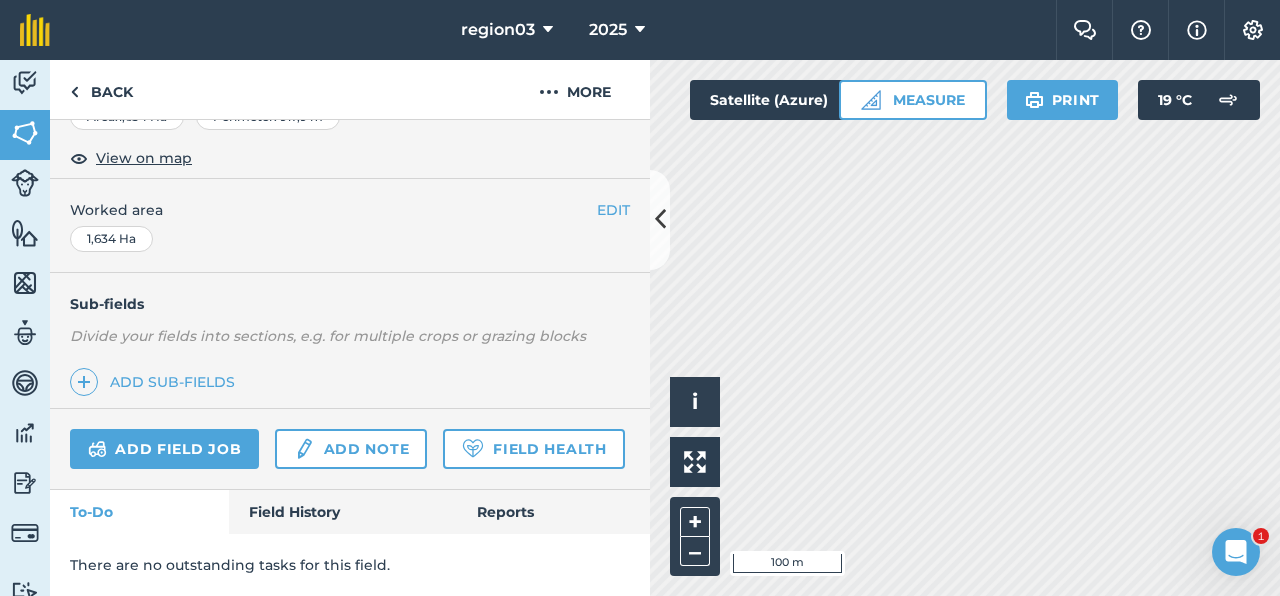 scroll, scrollTop: 399, scrollLeft: 0, axis: vertical 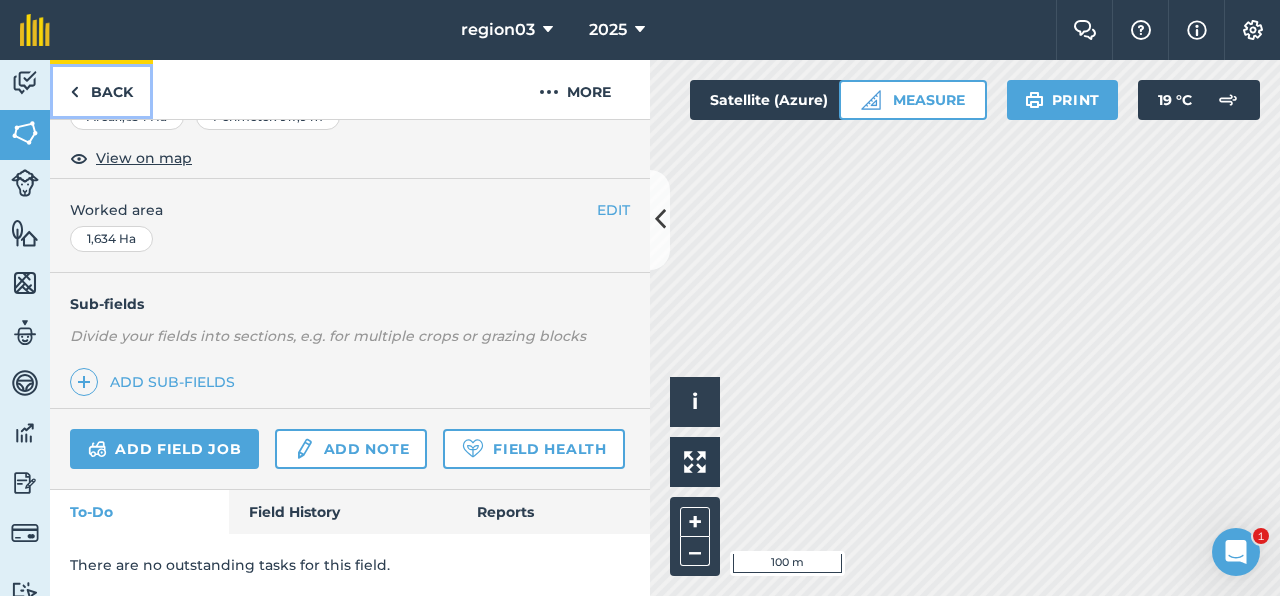 click on "Back" at bounding box center (101, 89) 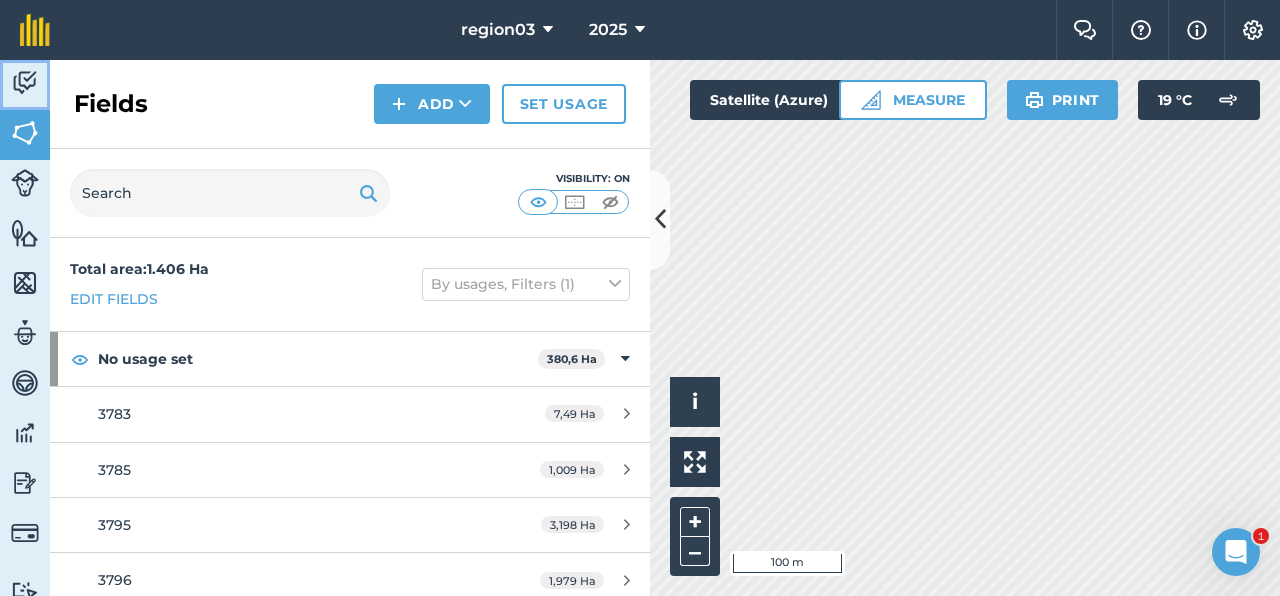 click at bounding box center [25, 83] 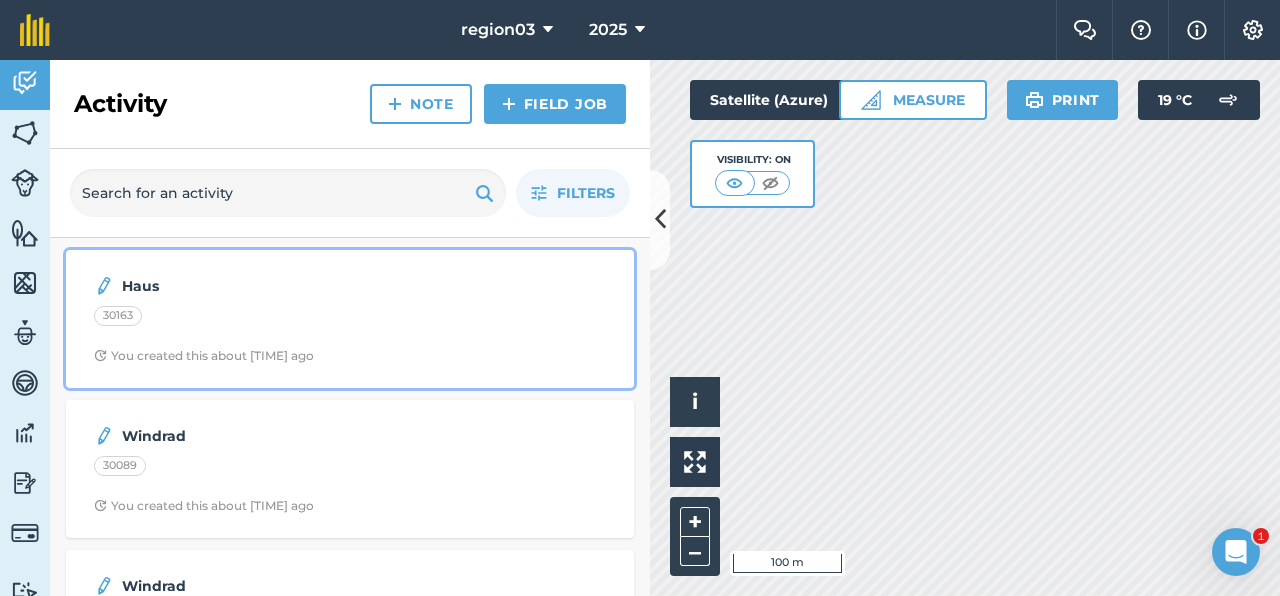 click on "Haus 30163 You created this about 6 hours ago" at bounding box center [350, 319] 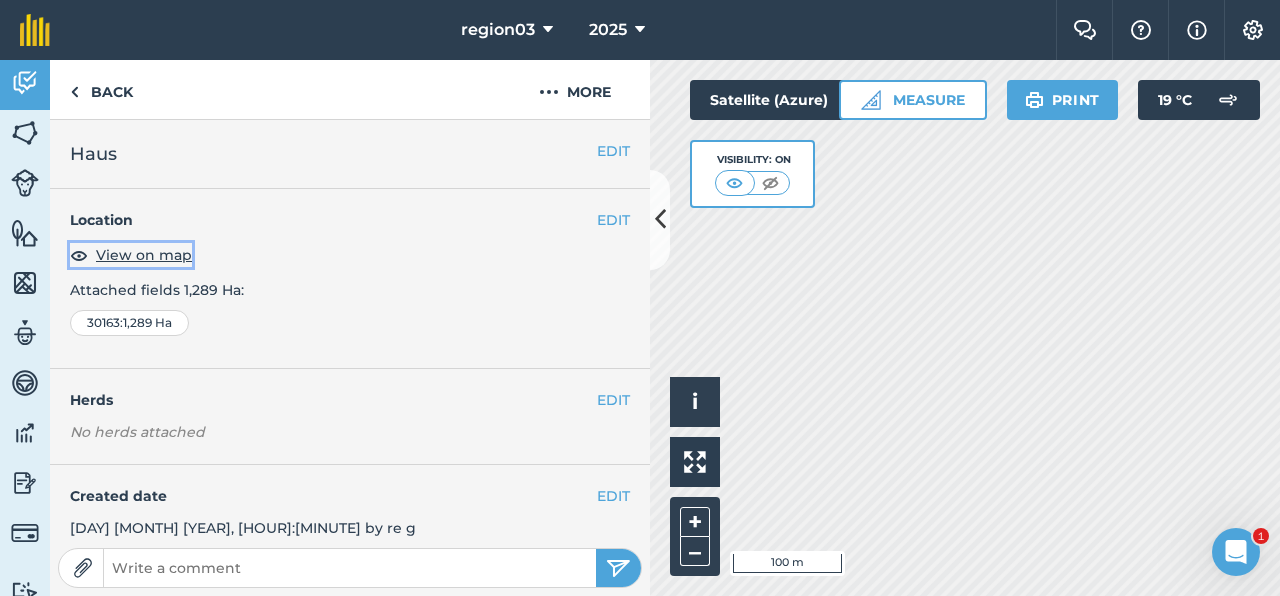click on "View on map" at bounding box center [144, 255] 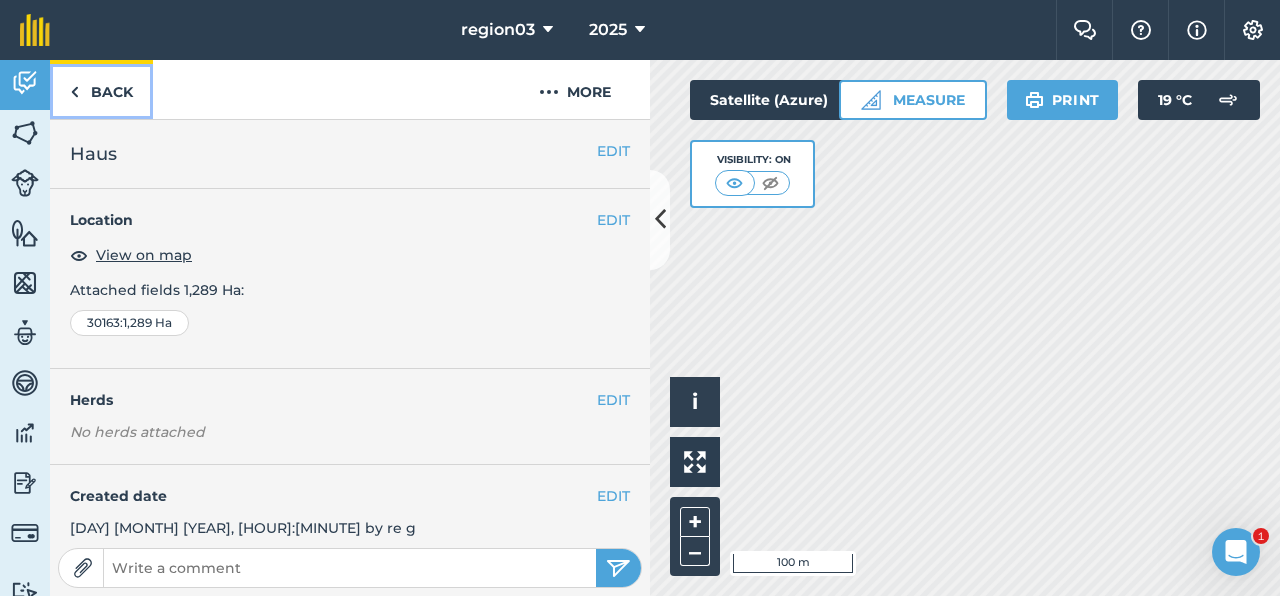 click on "Back" at bounding box center (101, 89) 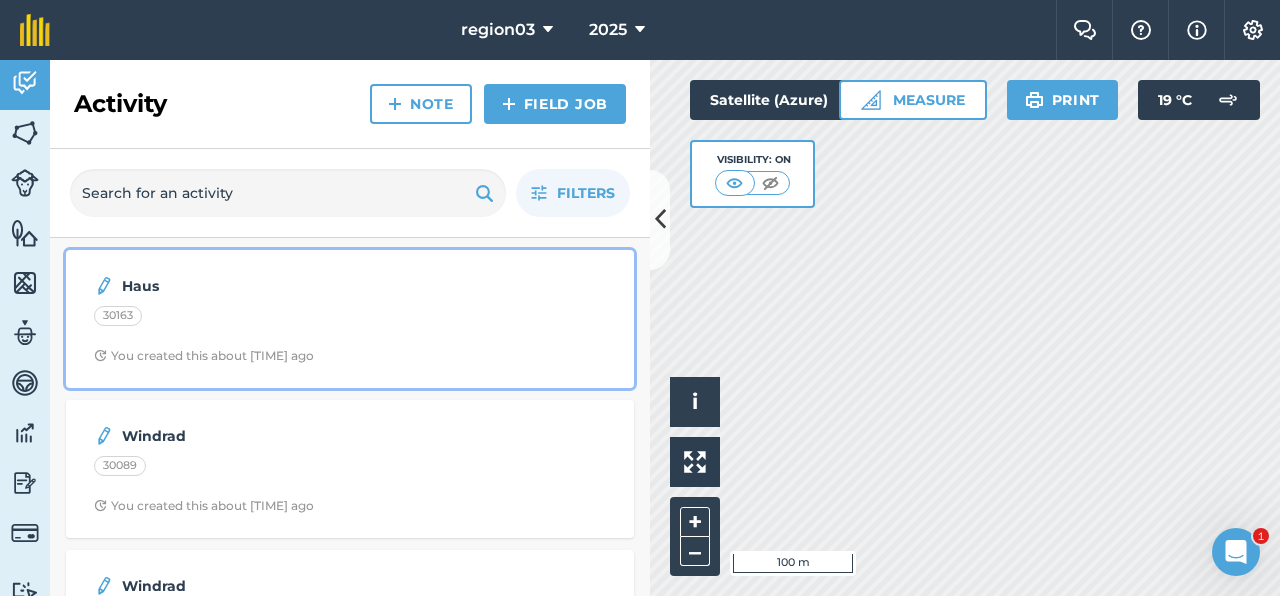 click on "Haus 30163 You created this about 6 hours ago" at bounding box center [350, 319] 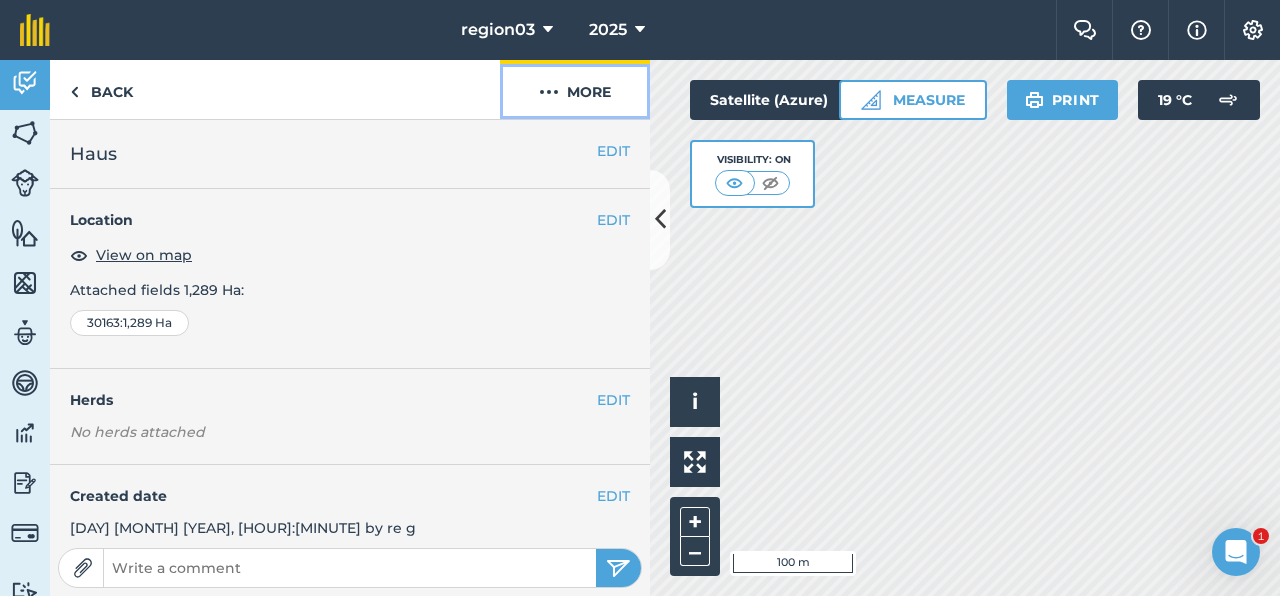 click at bounding box center (549, 92) 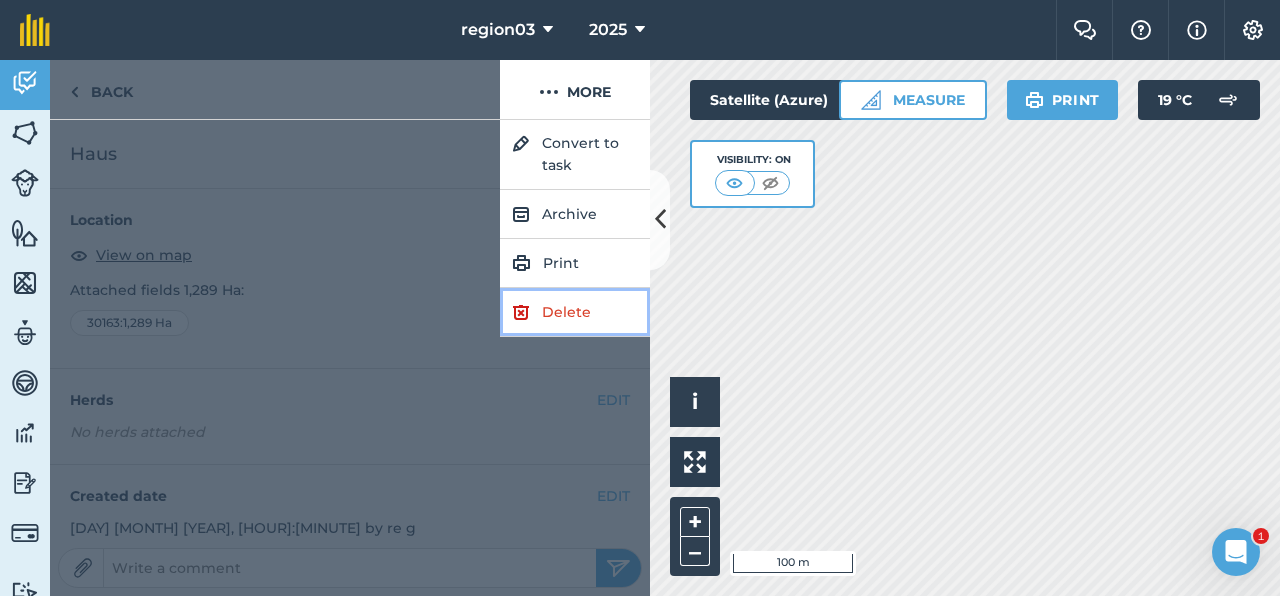 click on "Delete" at bounding box center (575, 312) 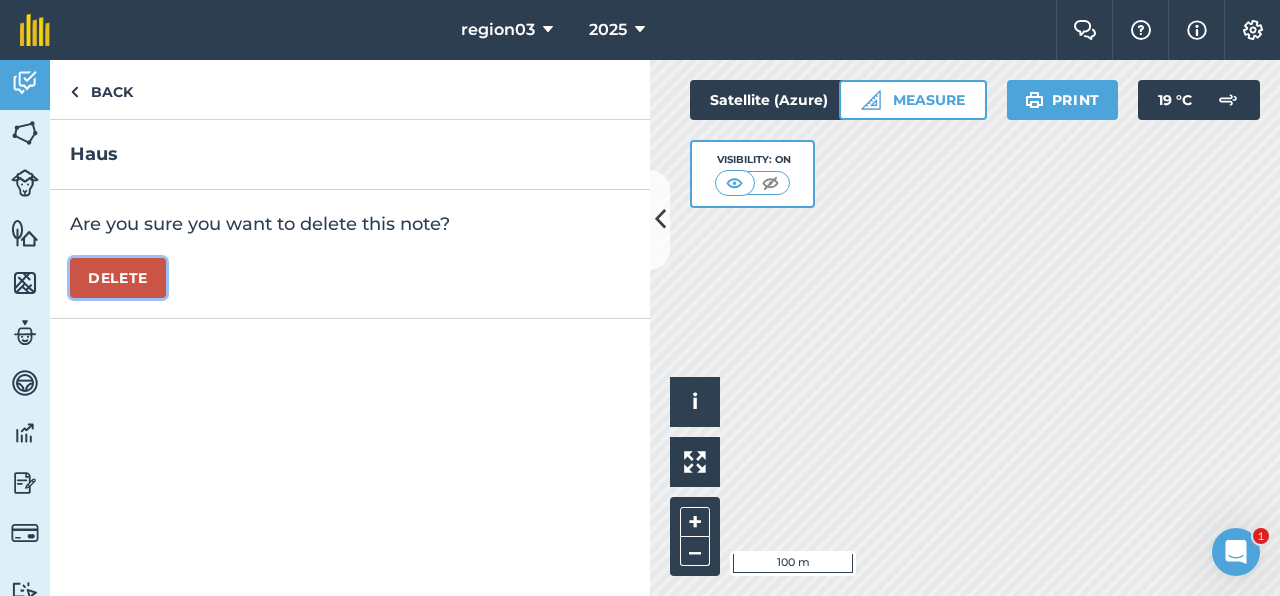 click on "Delete" at bounding box center [118, 278] 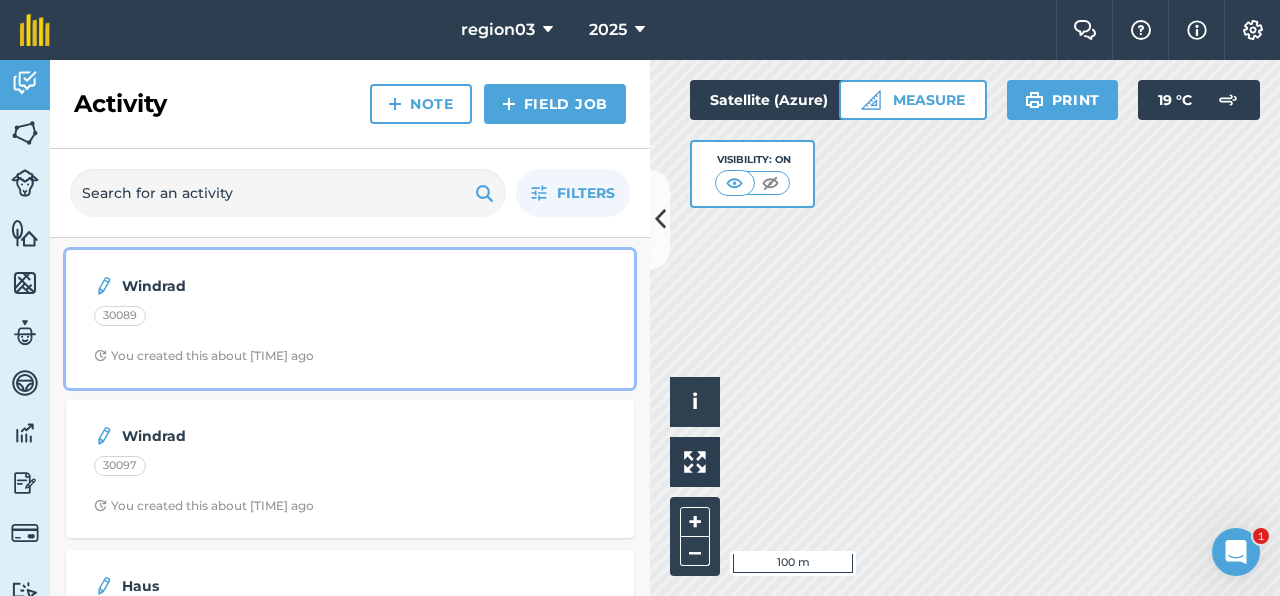 click on "30089" at bounding box center (350, 319) 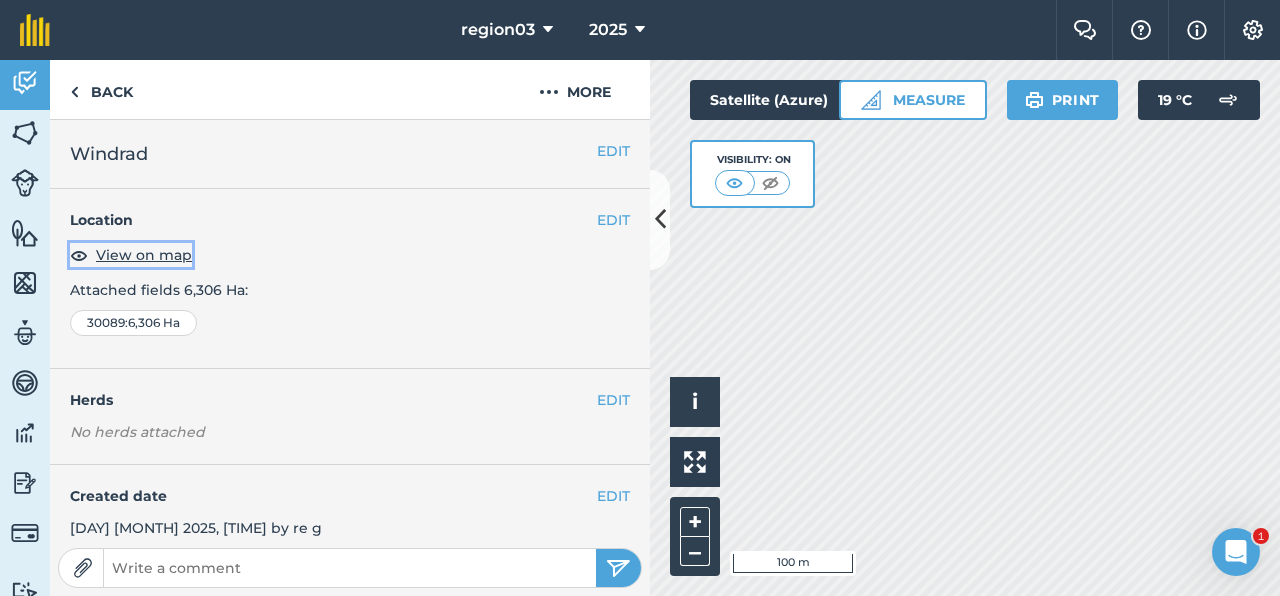 click on "View on map" at bounding box center (144, 255) 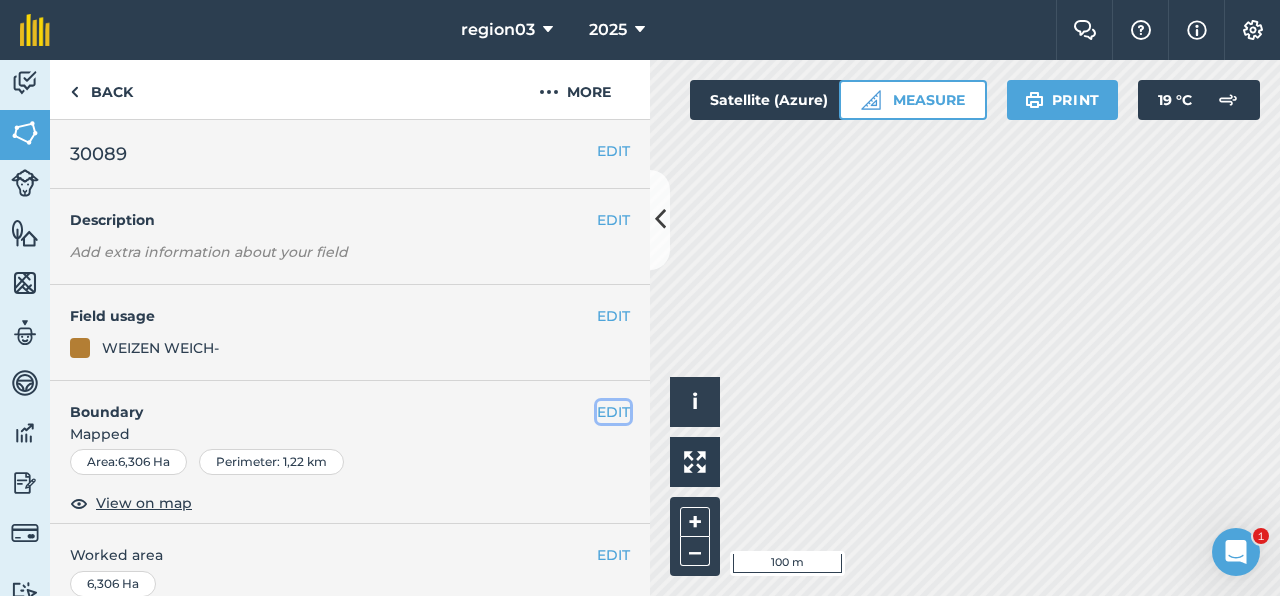 click on "EDIT" at bounding box center (613, 412) 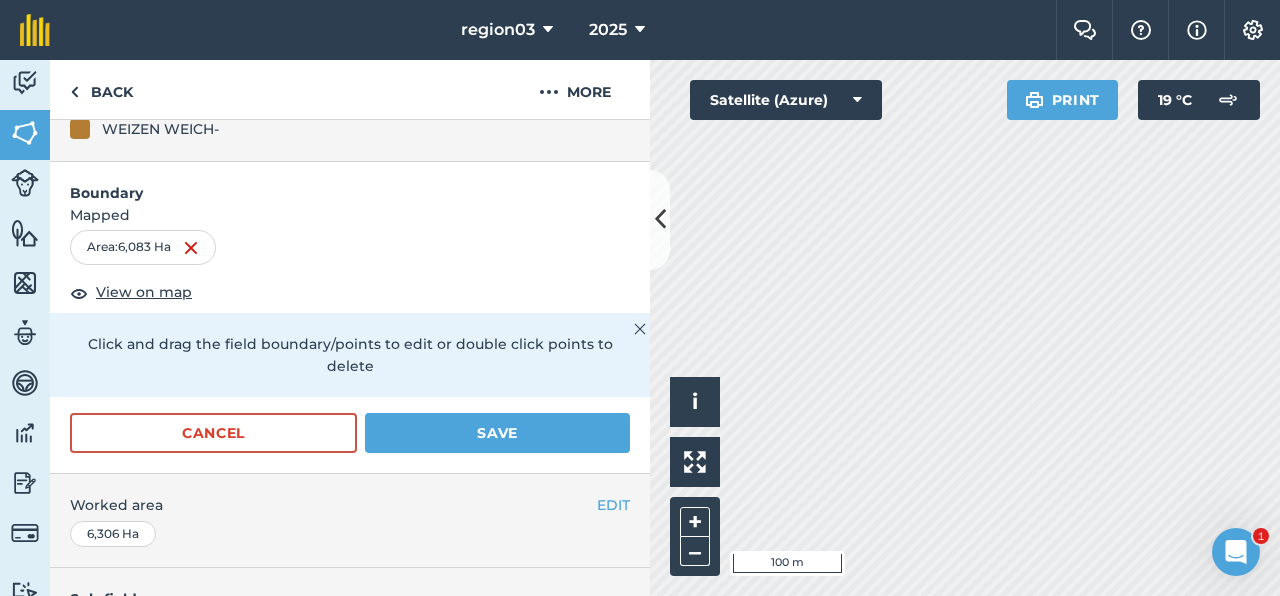 scroll, scrollTop: 241, scrollLeft: 0, axis: vertical 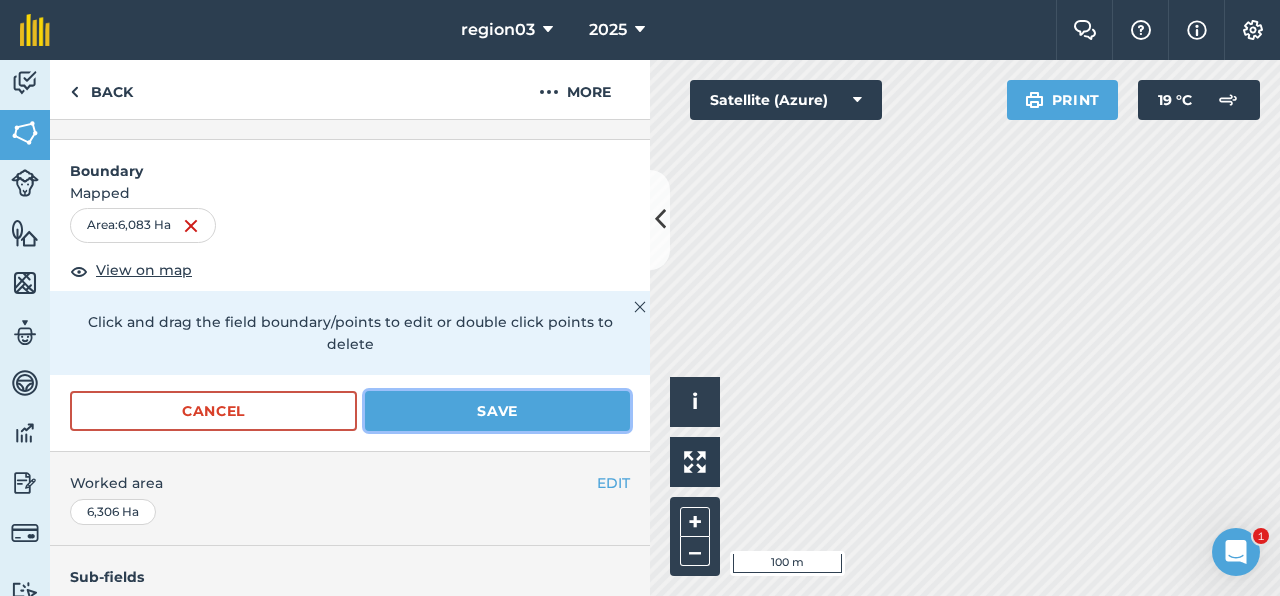 click on "Save" at bounding box center (497, 411) 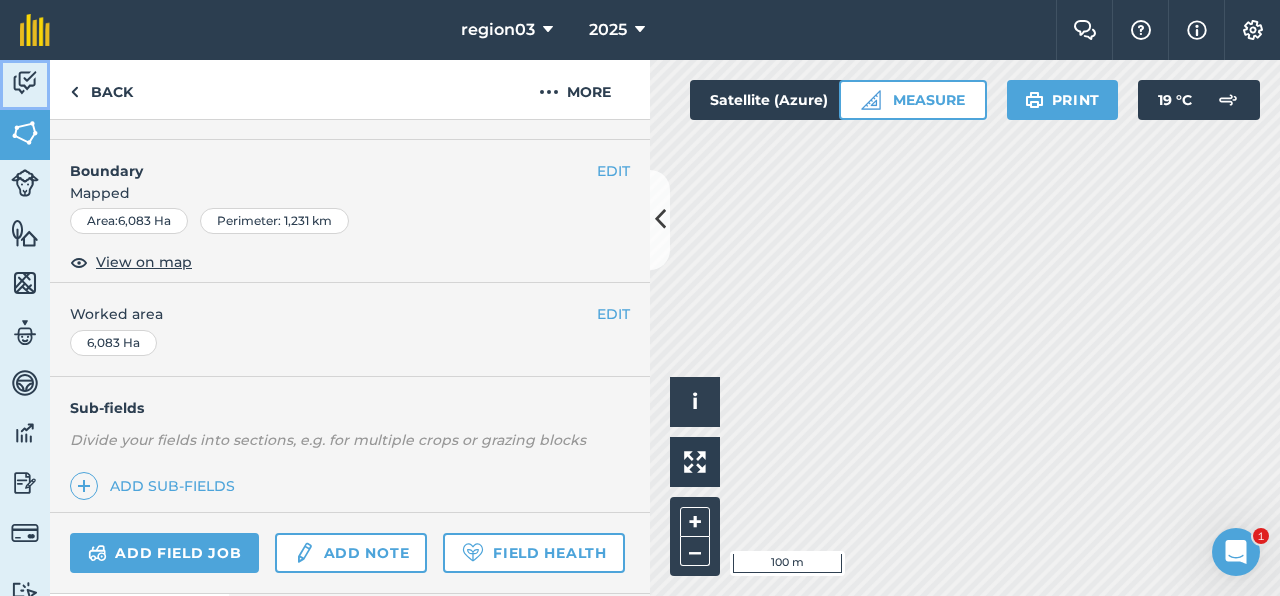 click at bounding box center (25, 83) 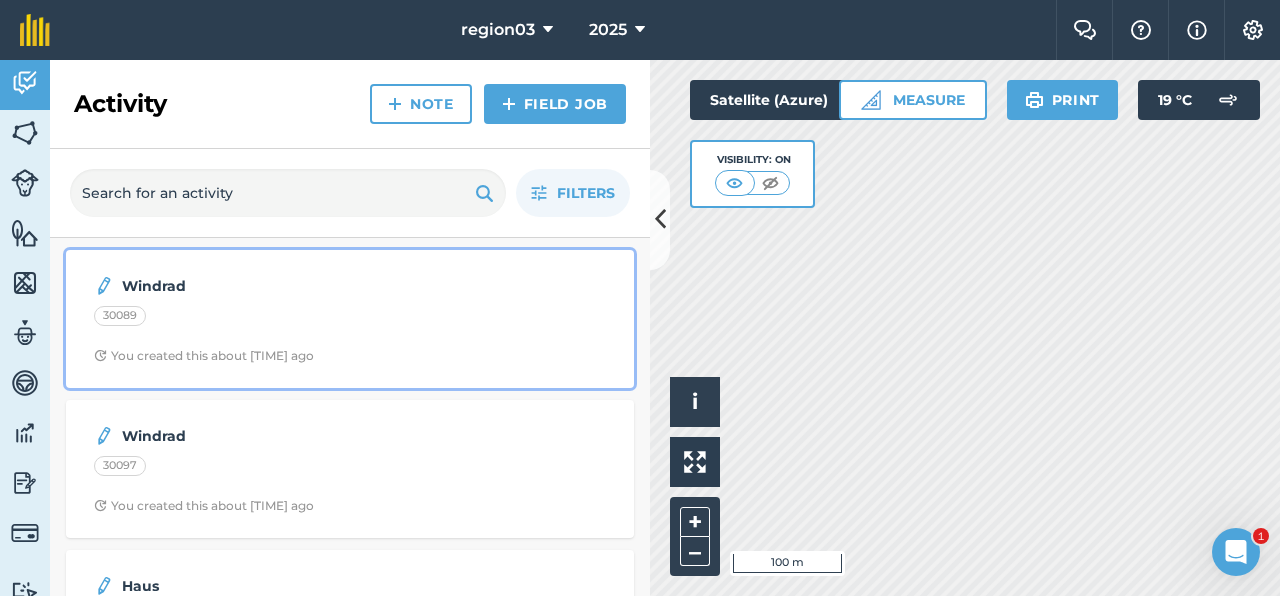 click on "Windrad" at bounding box center [280, 286] 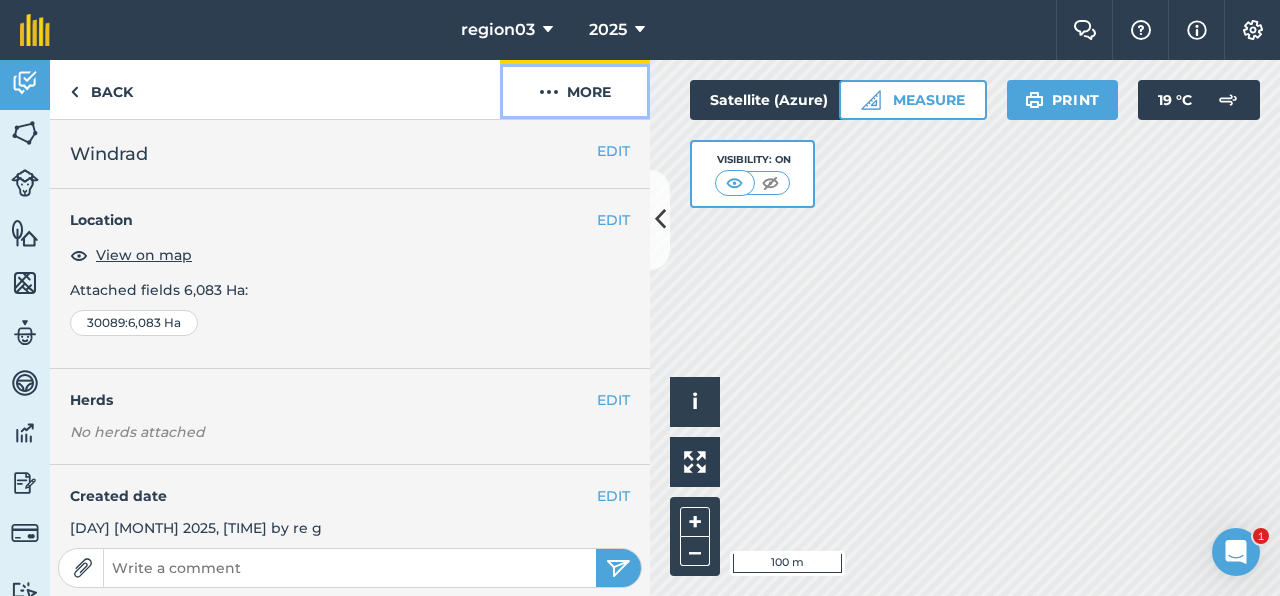 click on "More" at bounding box center [575, 89] 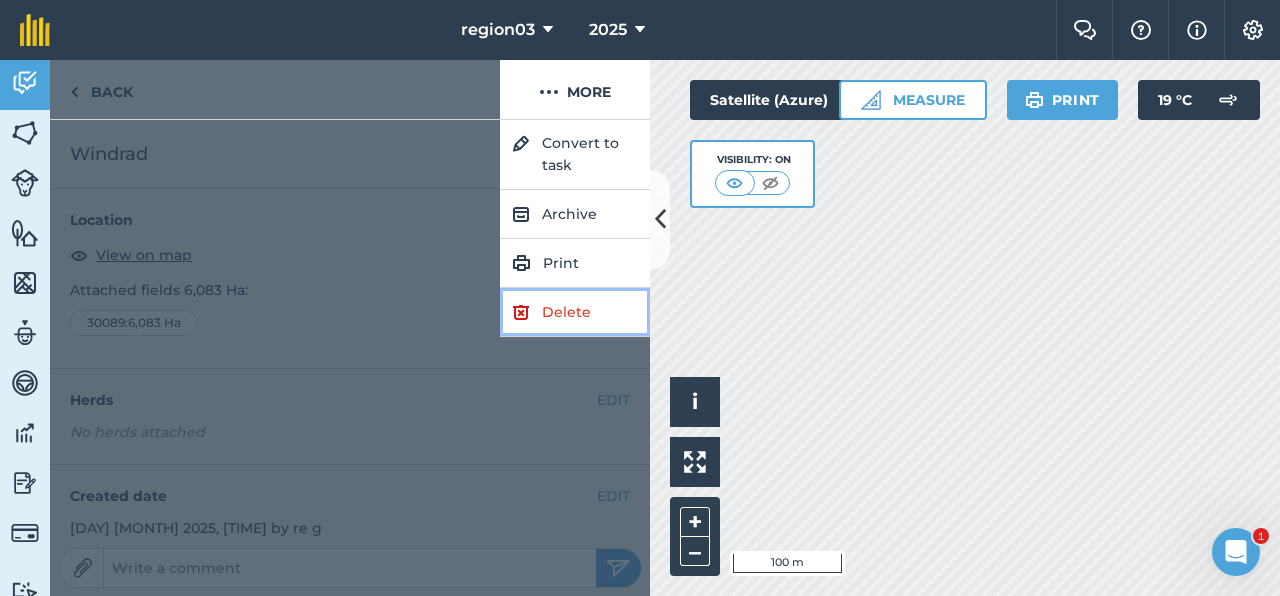 click on "Delete" at bounding box center [575, 312] 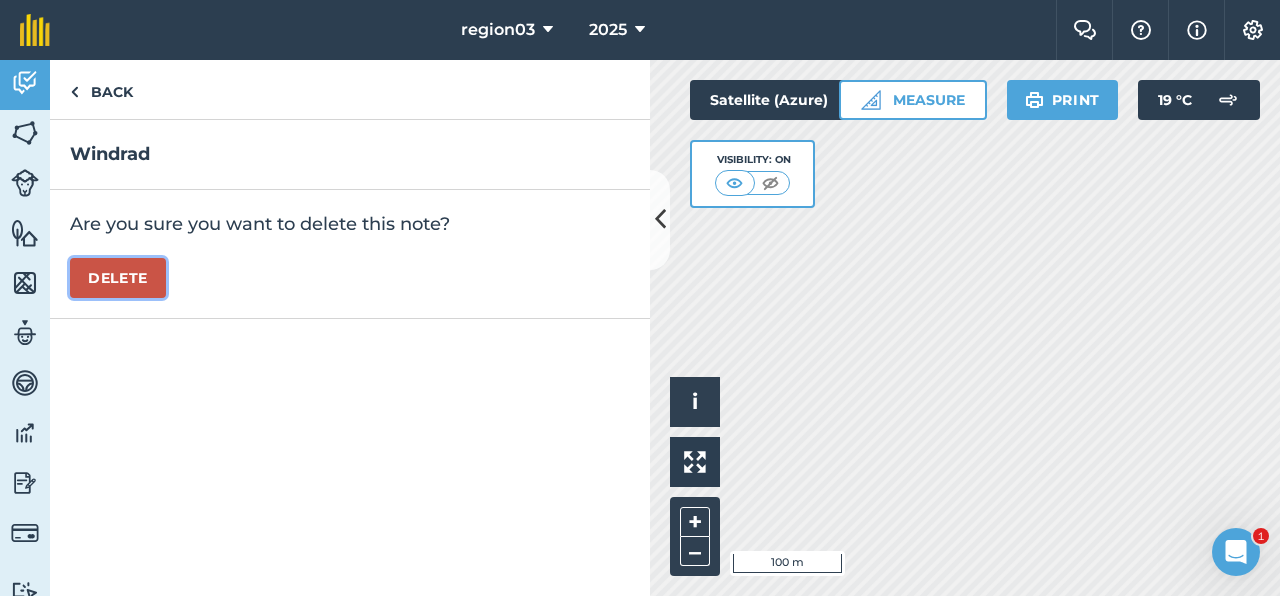click on "Delete" at bounding box center [118, 278] 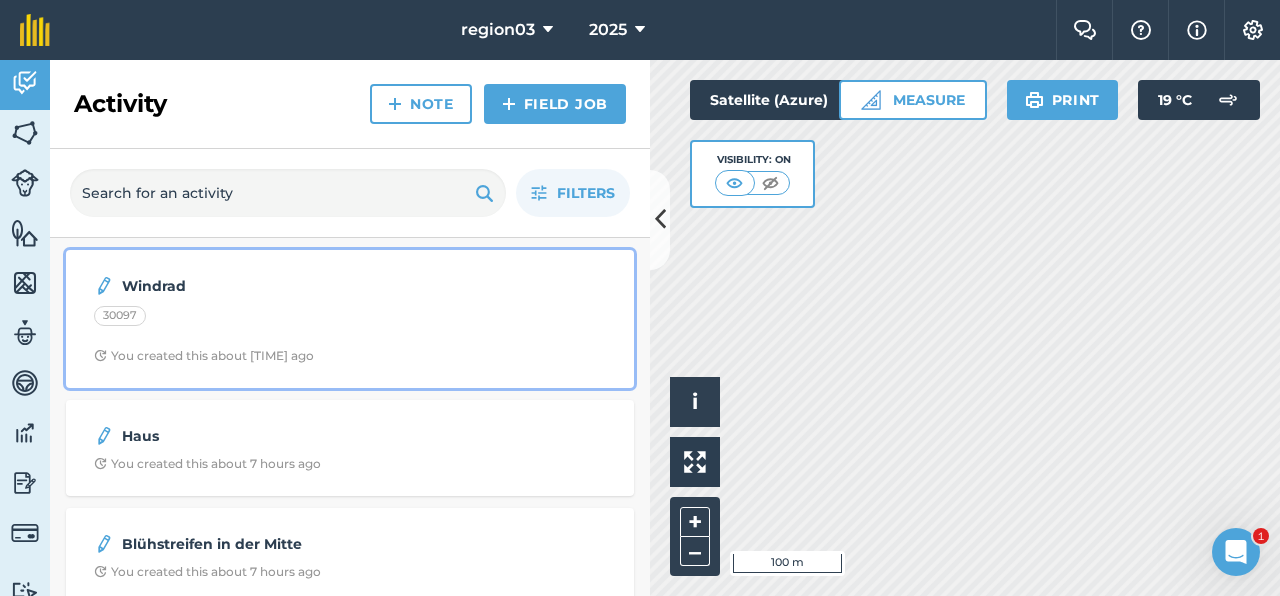 click on "30097" at bounding box center (350, 319) 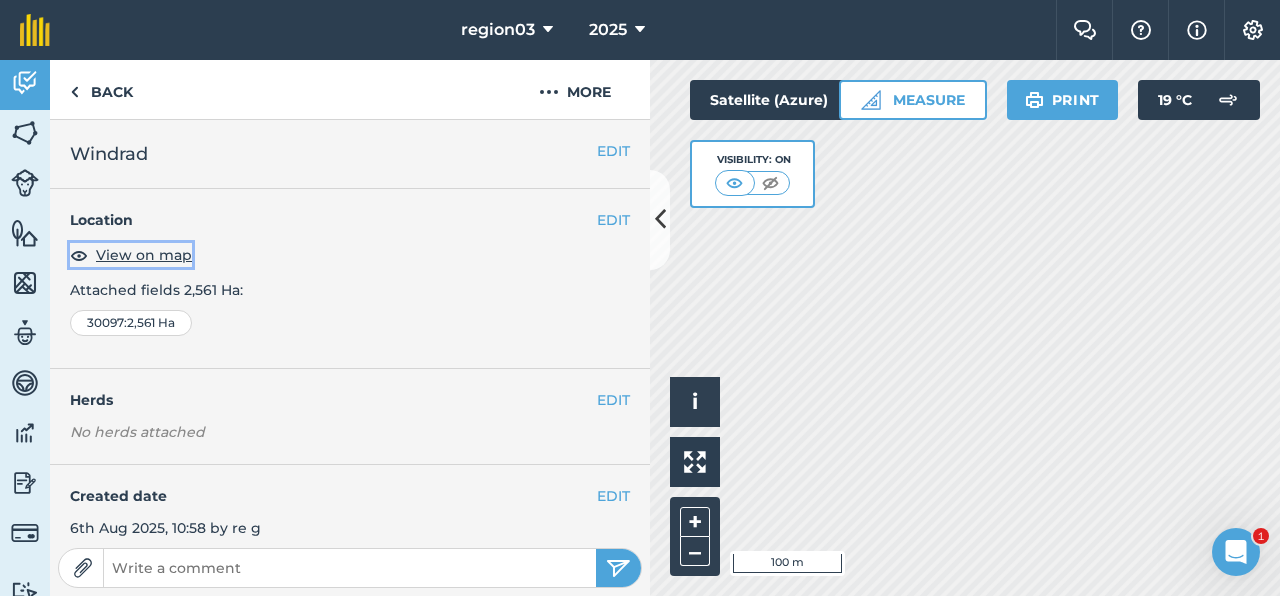 click on "View on map" at bounding box center [144, 255] 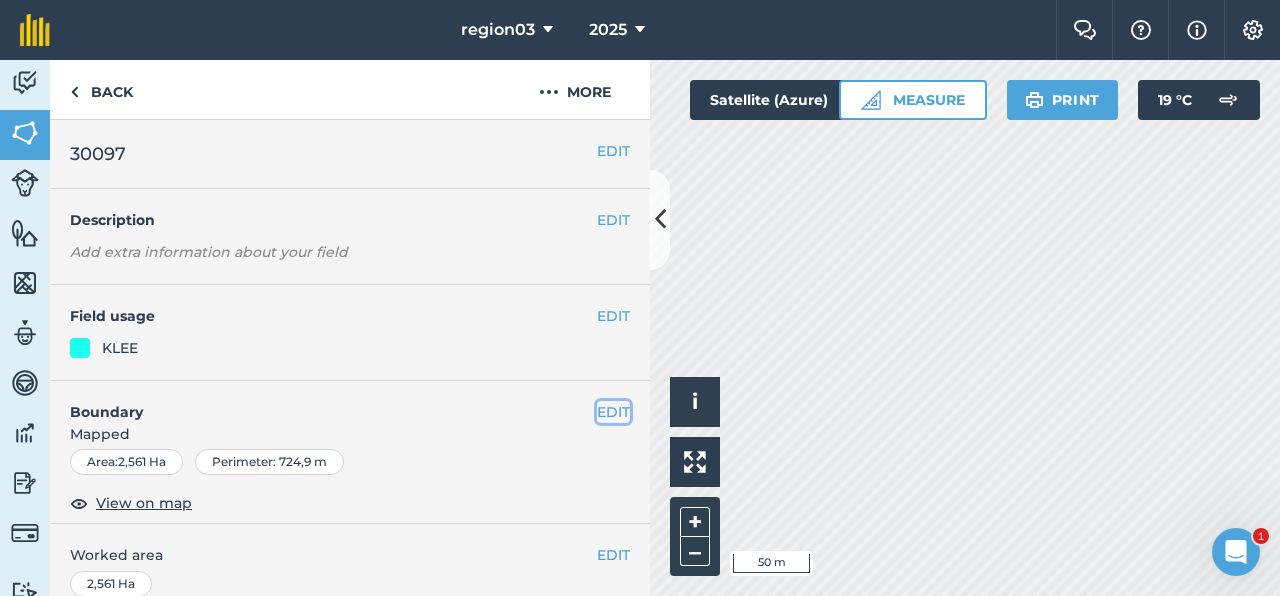click on "EDIT" at bounding box center [613, 412] 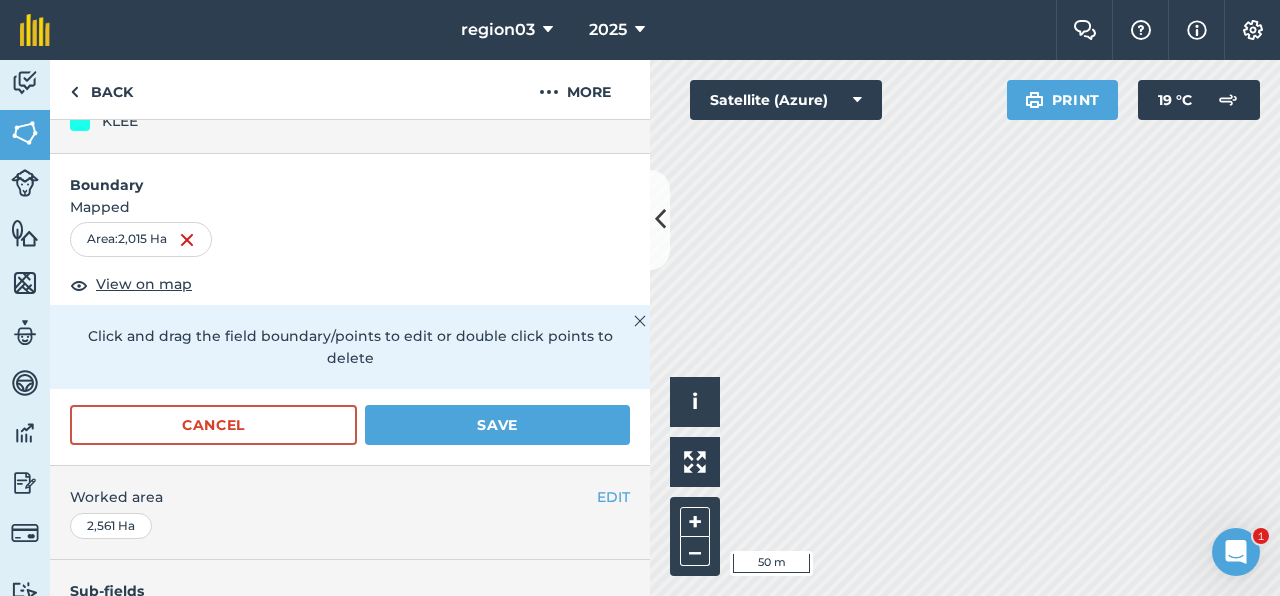 scroll, scrollTop: 244, scrollLeft: 0, axis: vertical 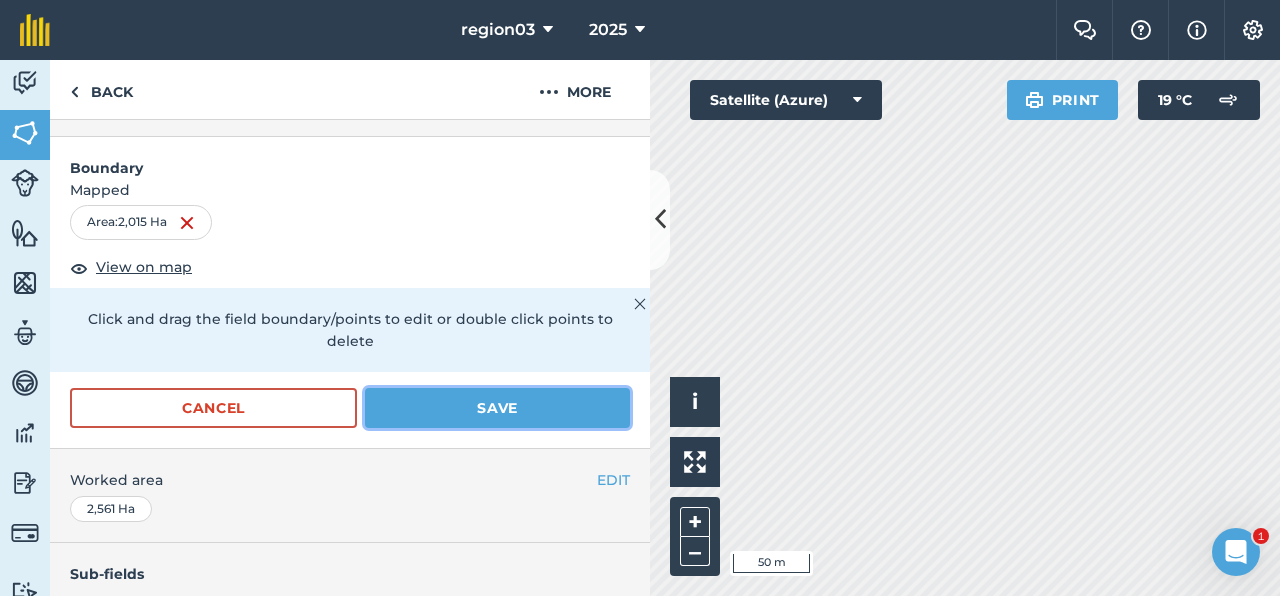 click on "Save" at bounding box center (497, 408) 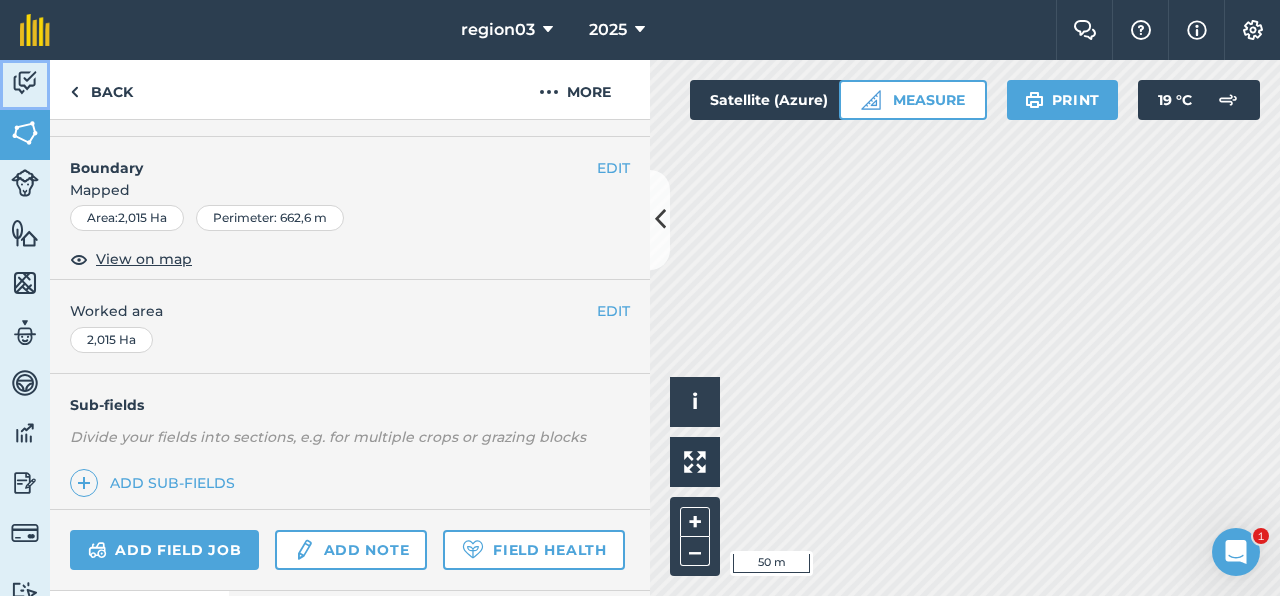 click on "Activity" at bounding box center [25, 85] 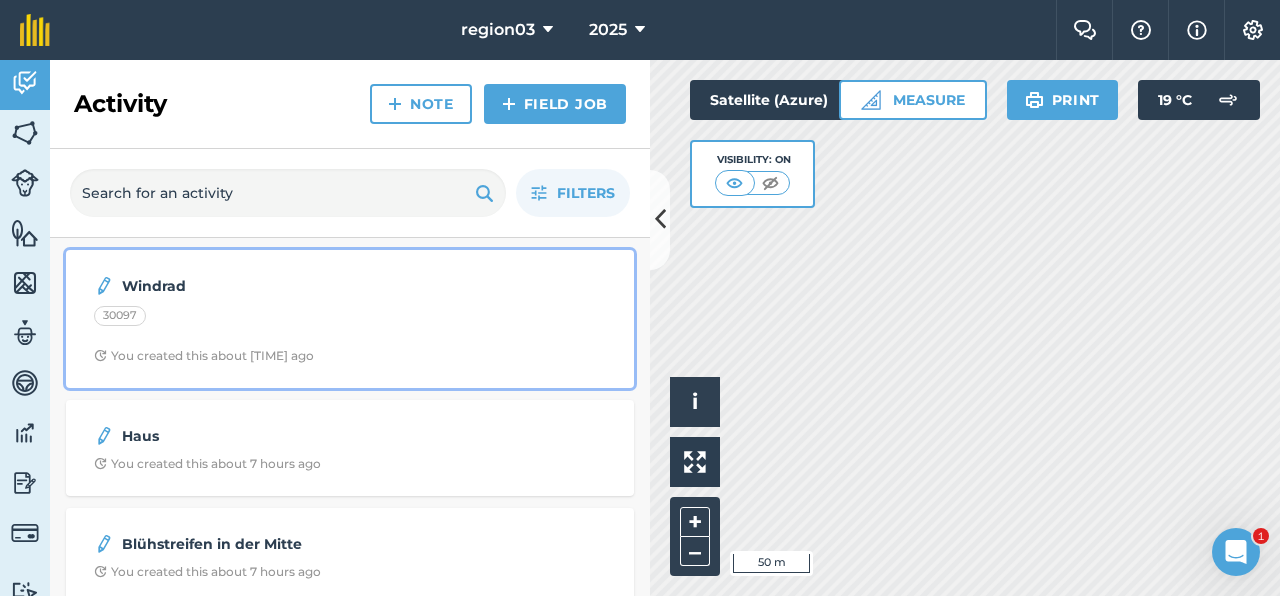 click on "30097" at bounding box center [350, 319] 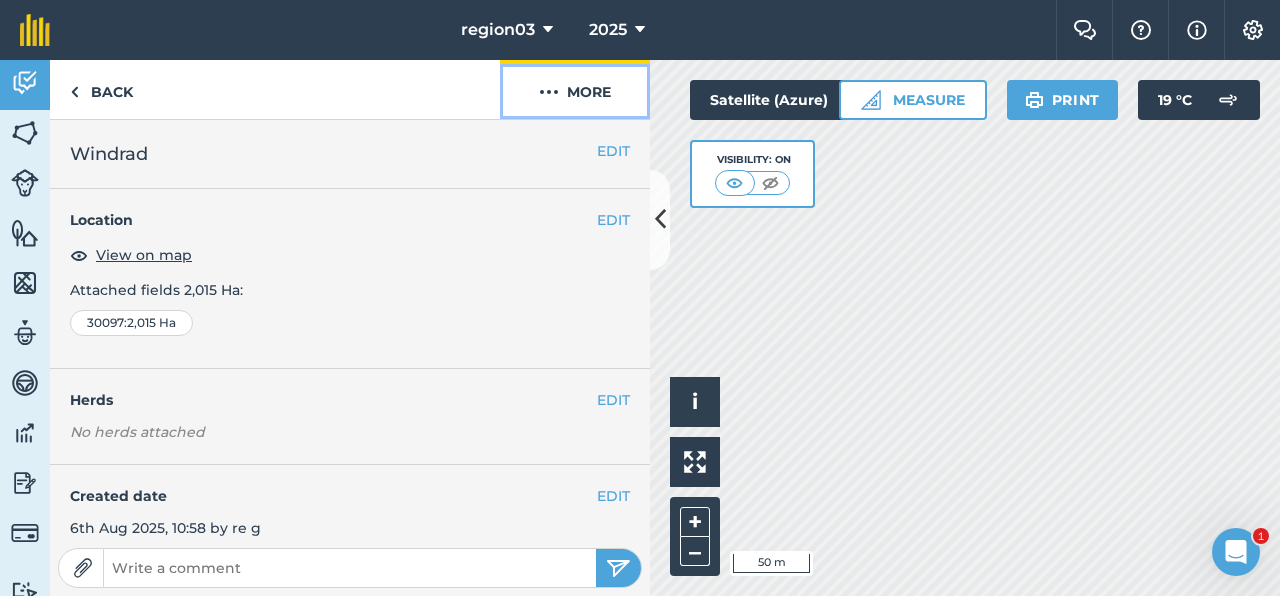 click on "More" at bounding box center [575, 89] 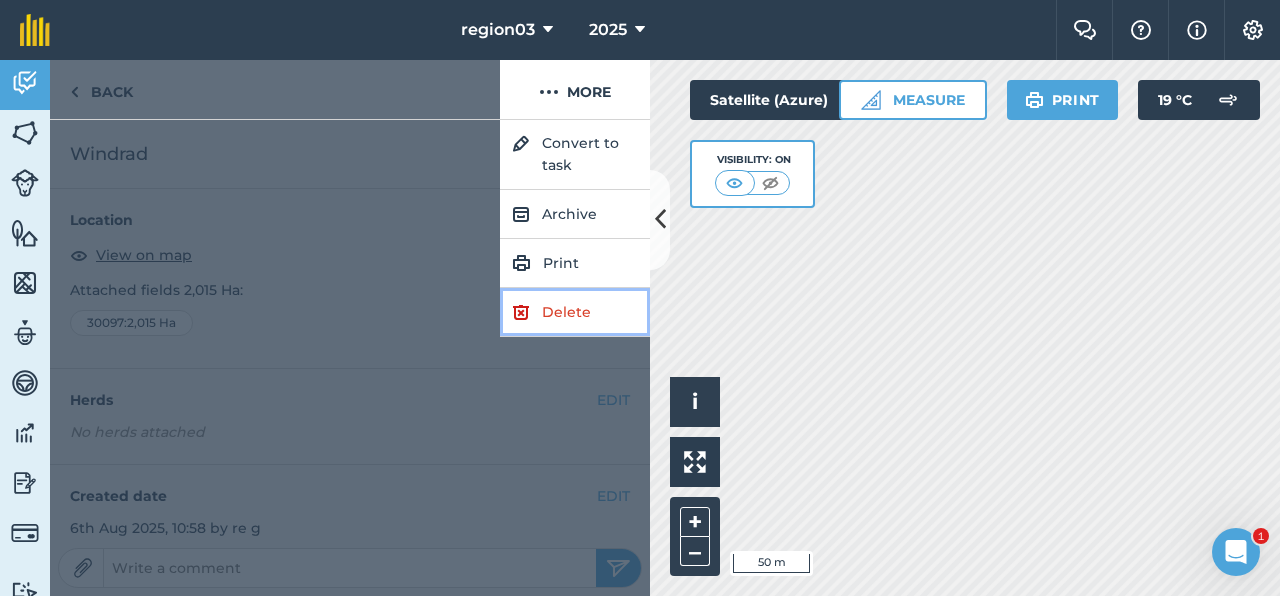 click on "Delete" at bounding box center [575, 312] 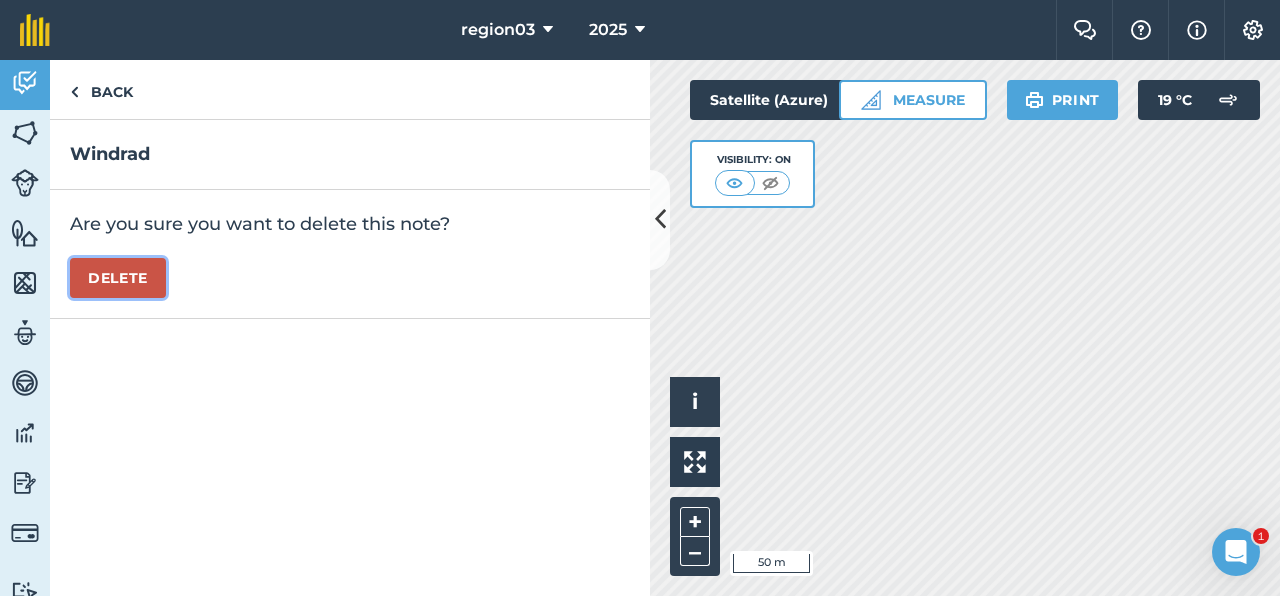 click on "Delete" at bounding box center [118, 278] 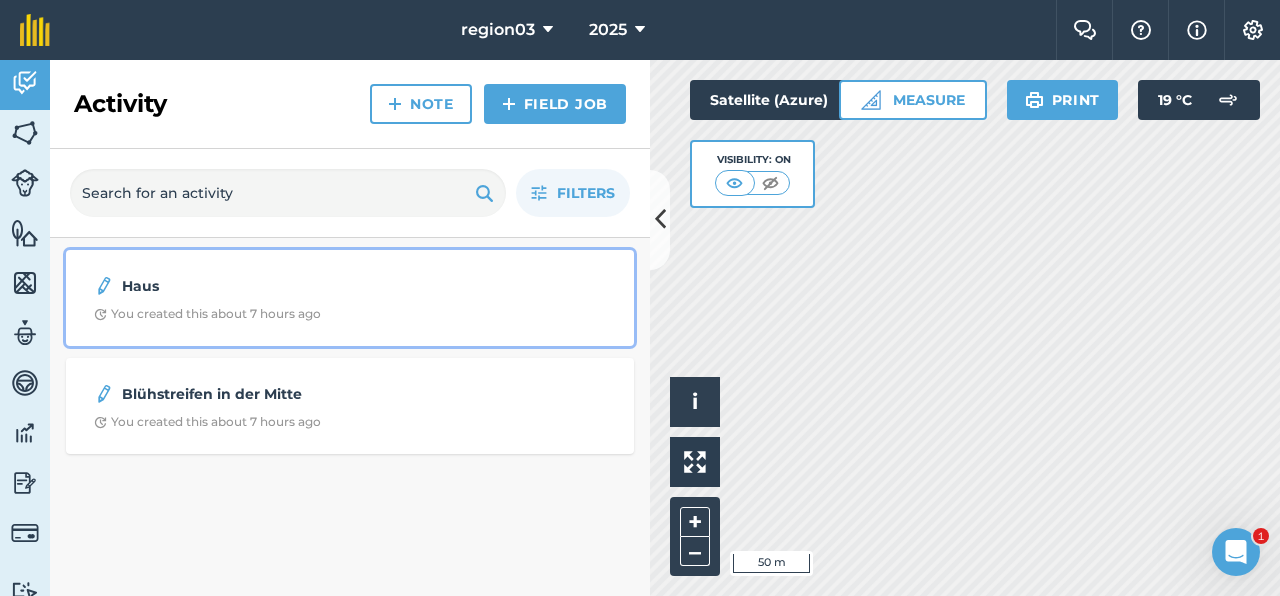 click on "Haus You created this about [TIME] ago" at bounding box center (350, 298) 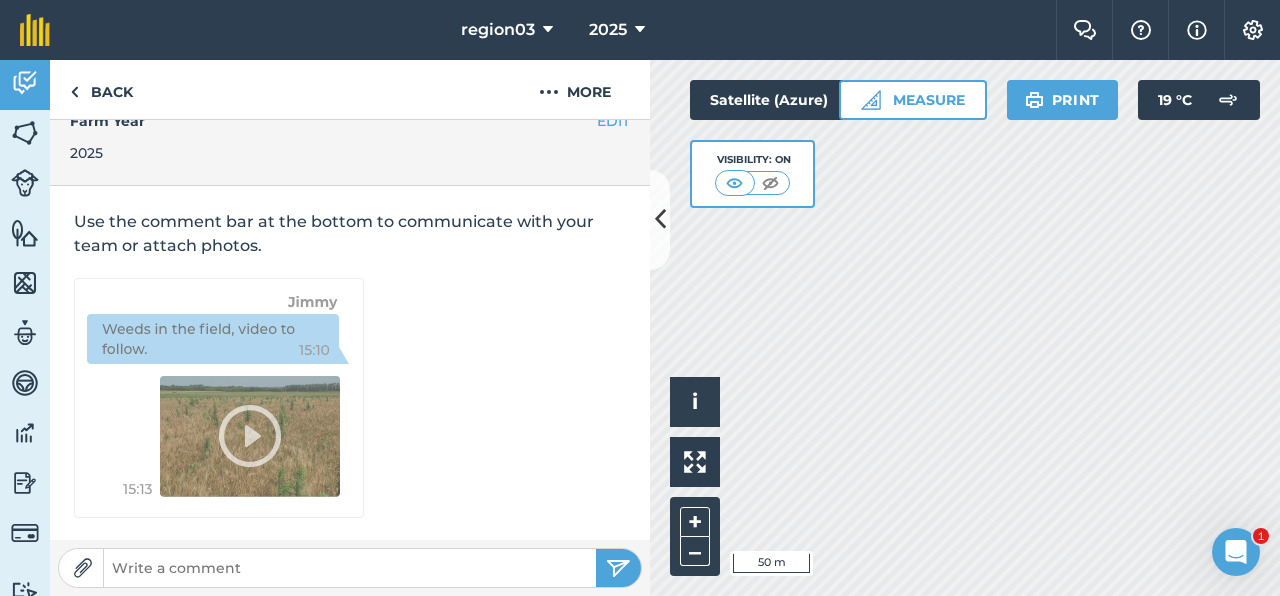 scroll, scrollTop: 0, scrollLeft: 0, axis: both 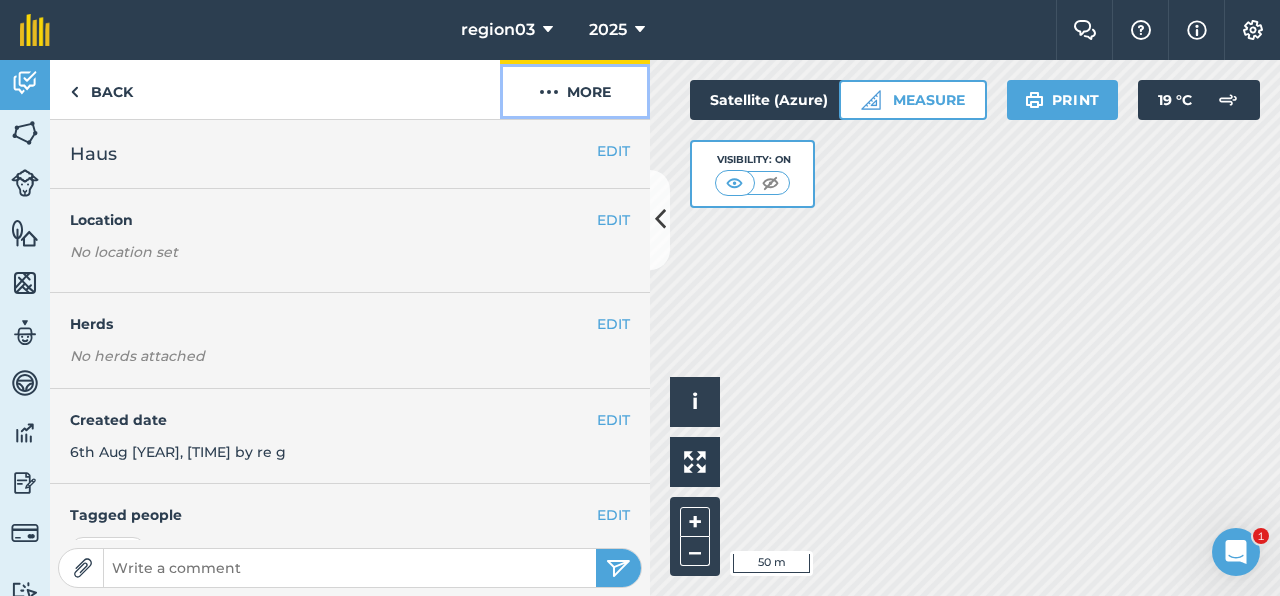 click at bounding box center (549, 92) 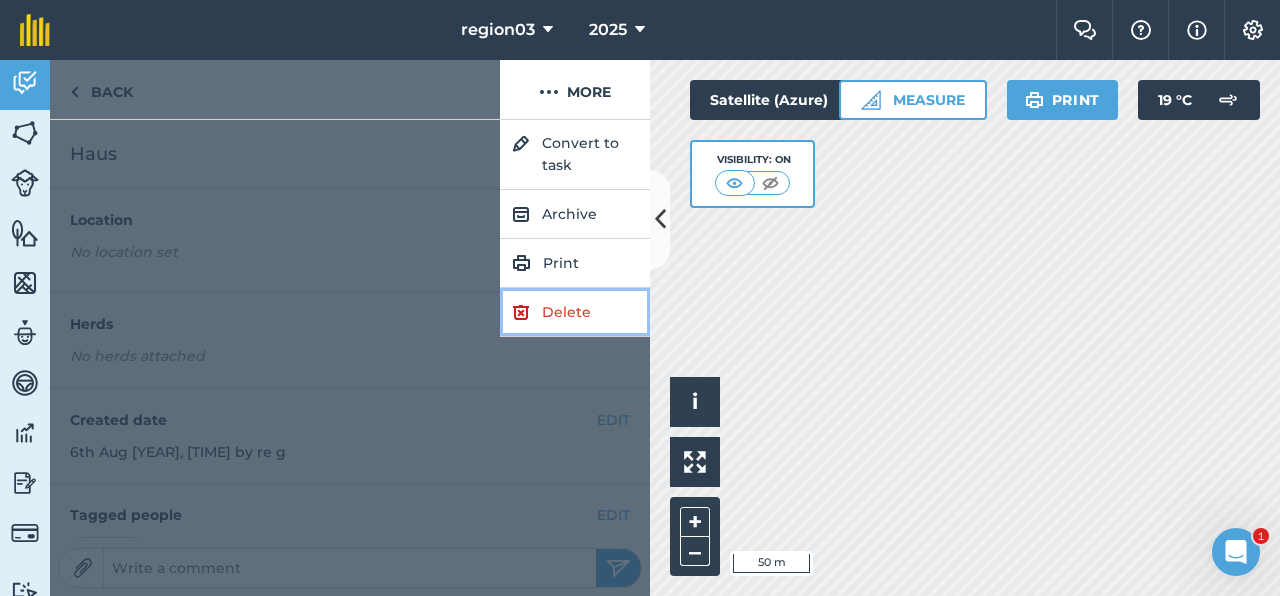 click on "Delete" at bounding box center [575, 312] 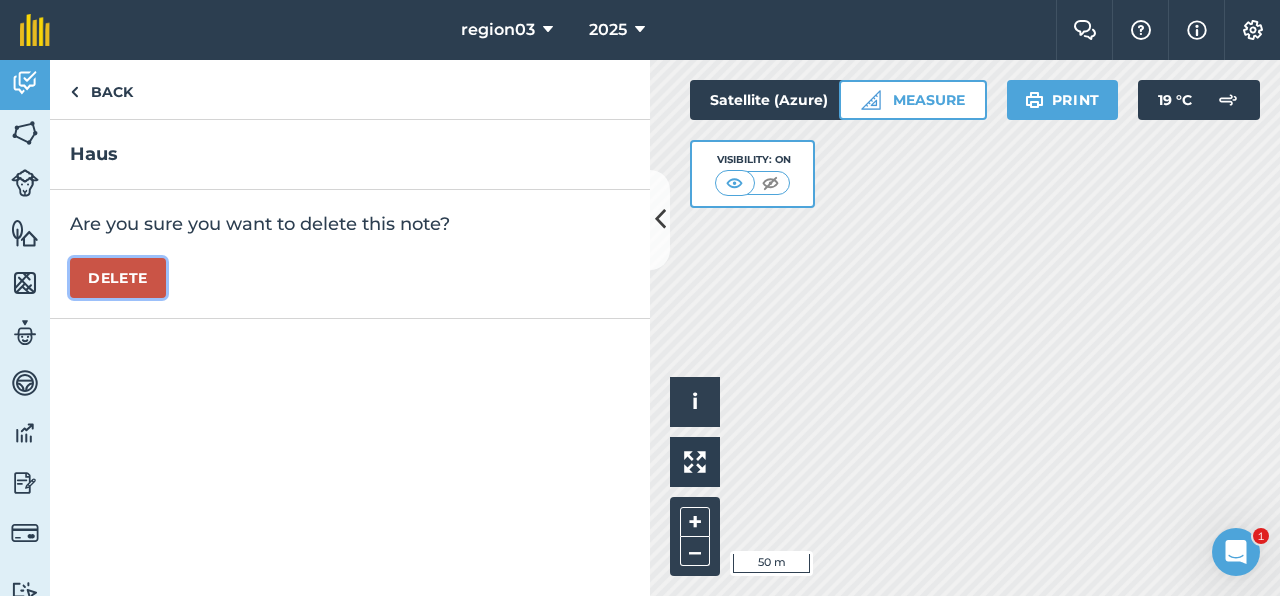 click on "Delete" at bounding box center [118, 278] 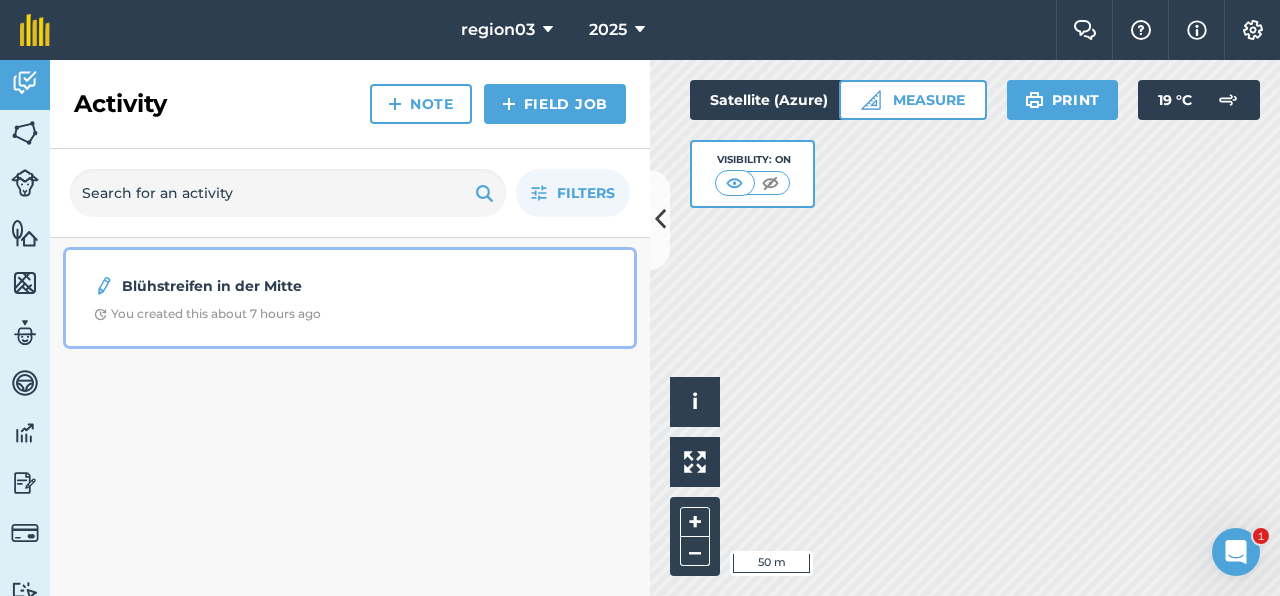 click on "You created this about 7 hours ago" at bounding box center (207, 314) 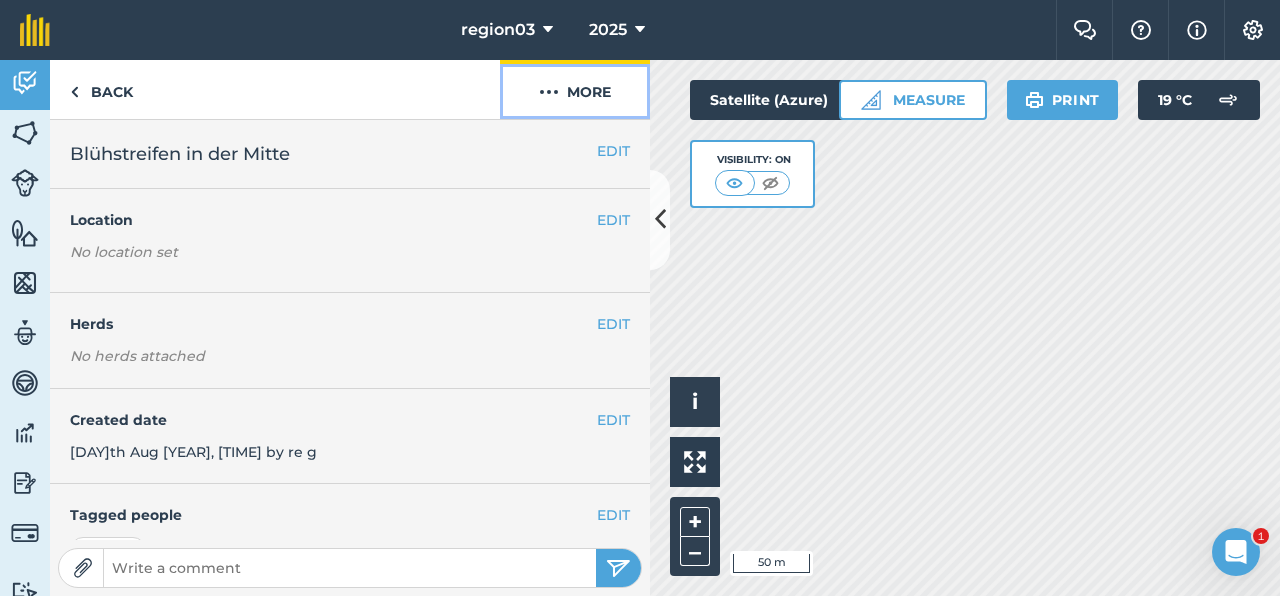 click on "More" at bounding box center (575, 89) 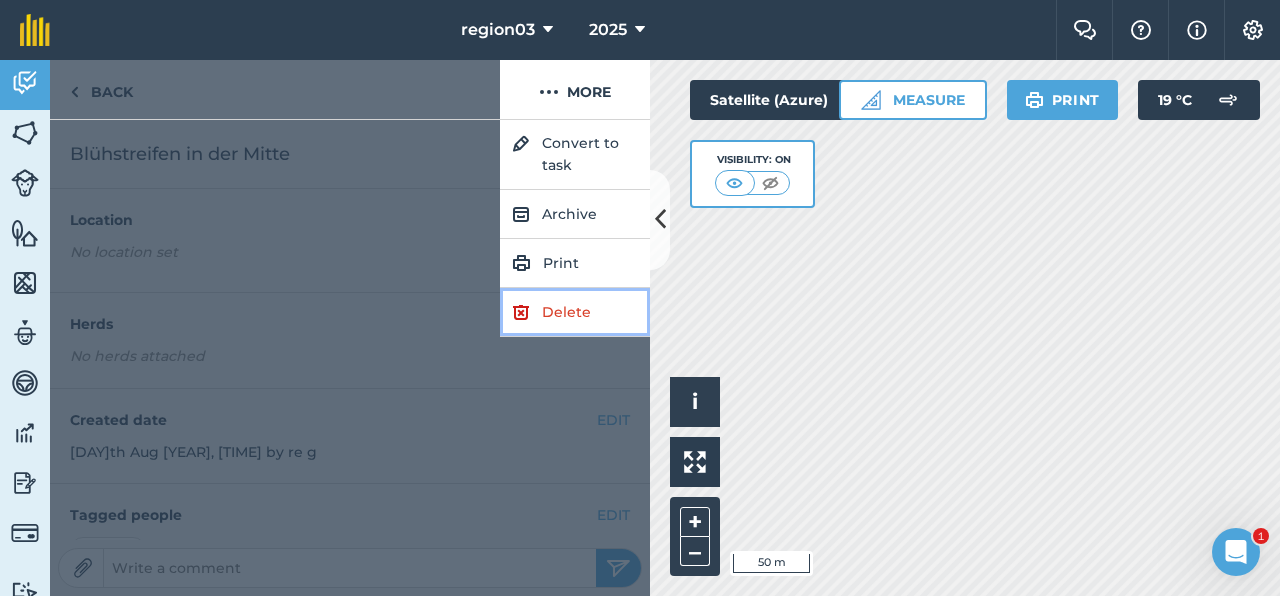 click on "Delete" at bounding box center (575, 312) 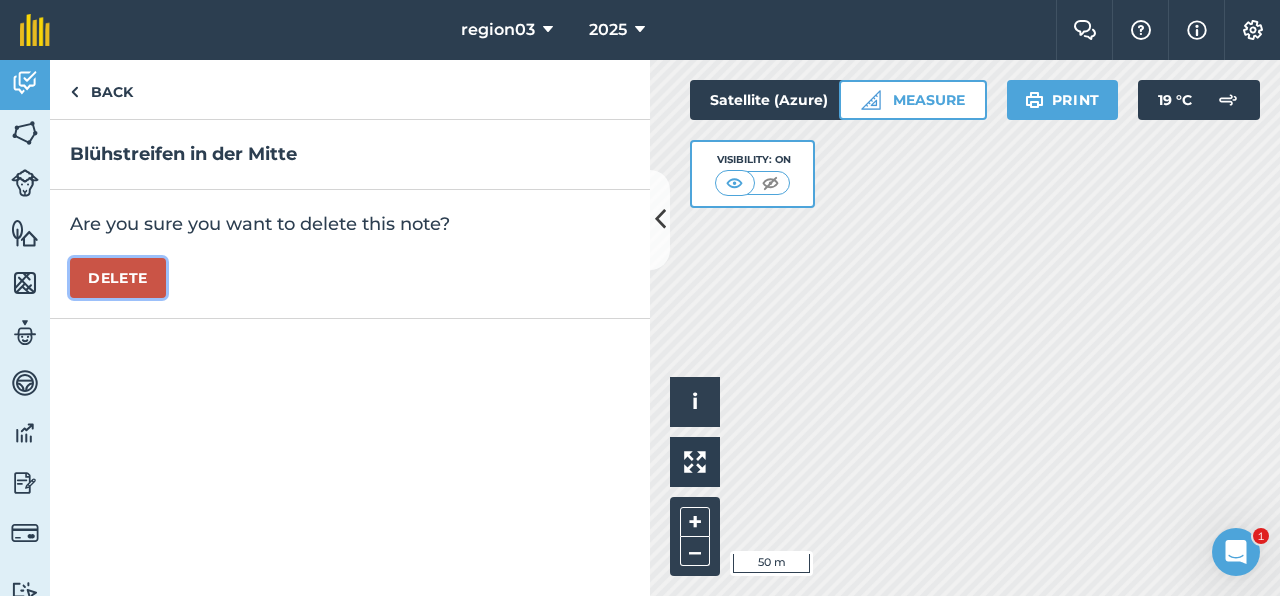 click on "Delete" at bounding box center (118, 278) 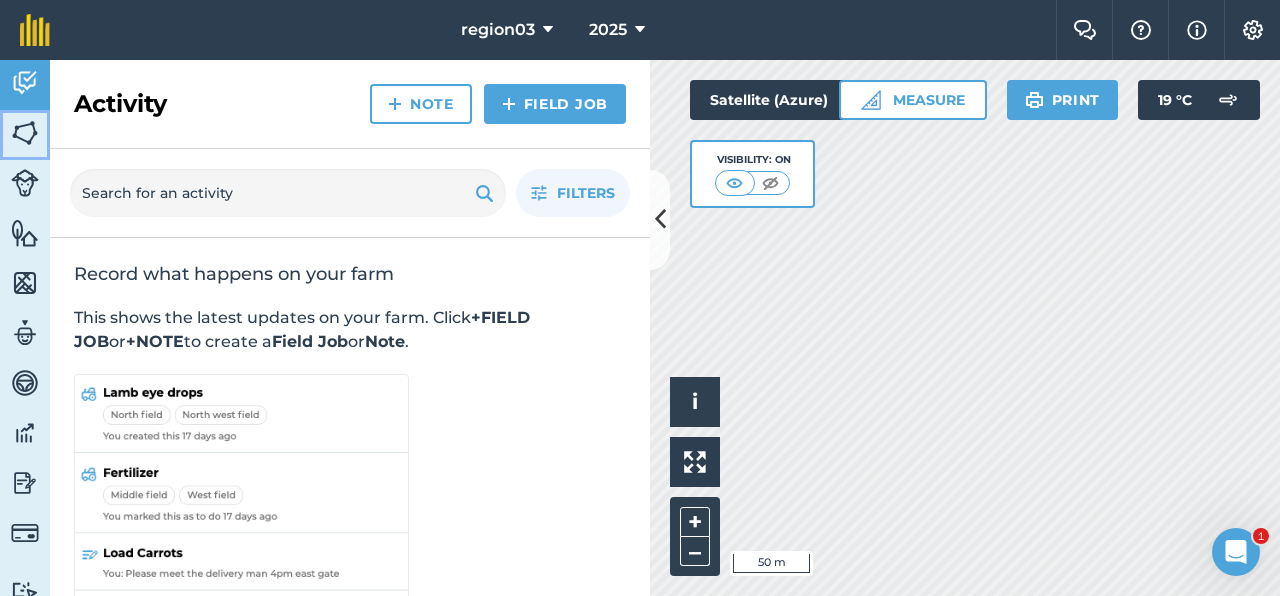 click at bounding box center [25, 133] 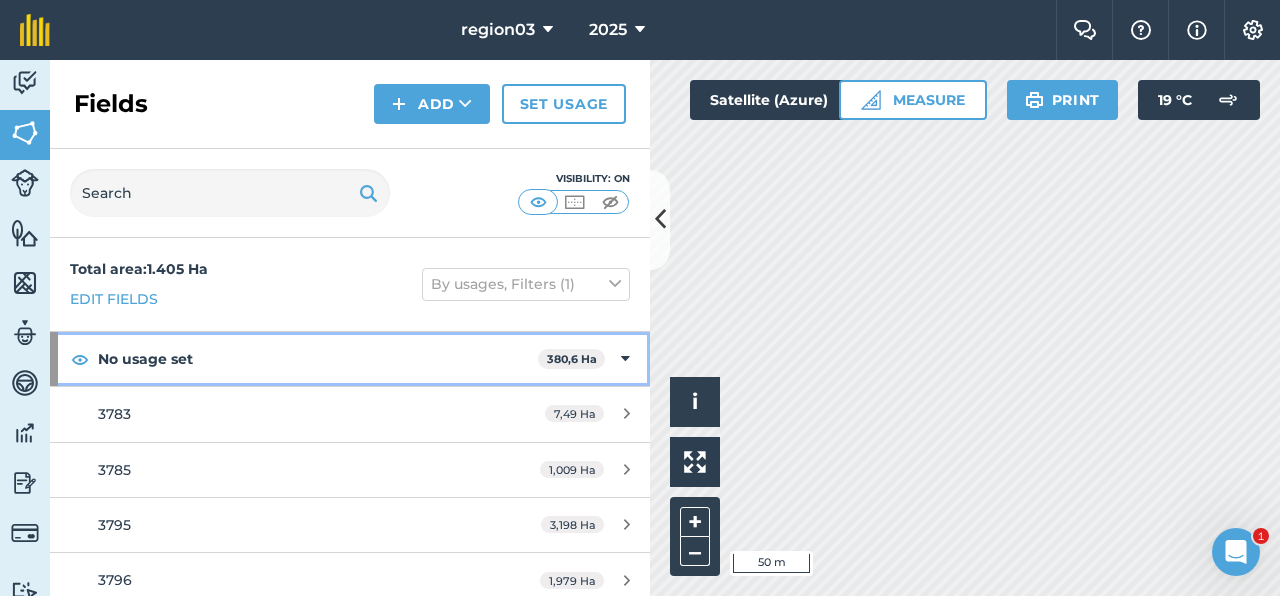 click at bounding box center (625, 359) 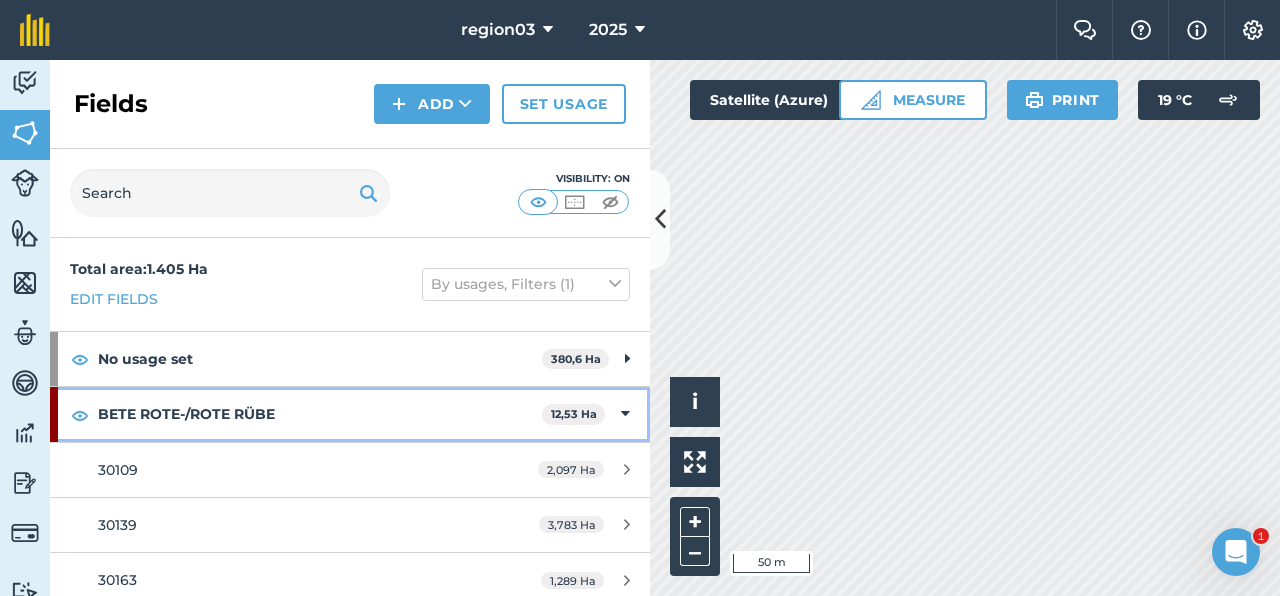 click at bounding box center [625, 414] 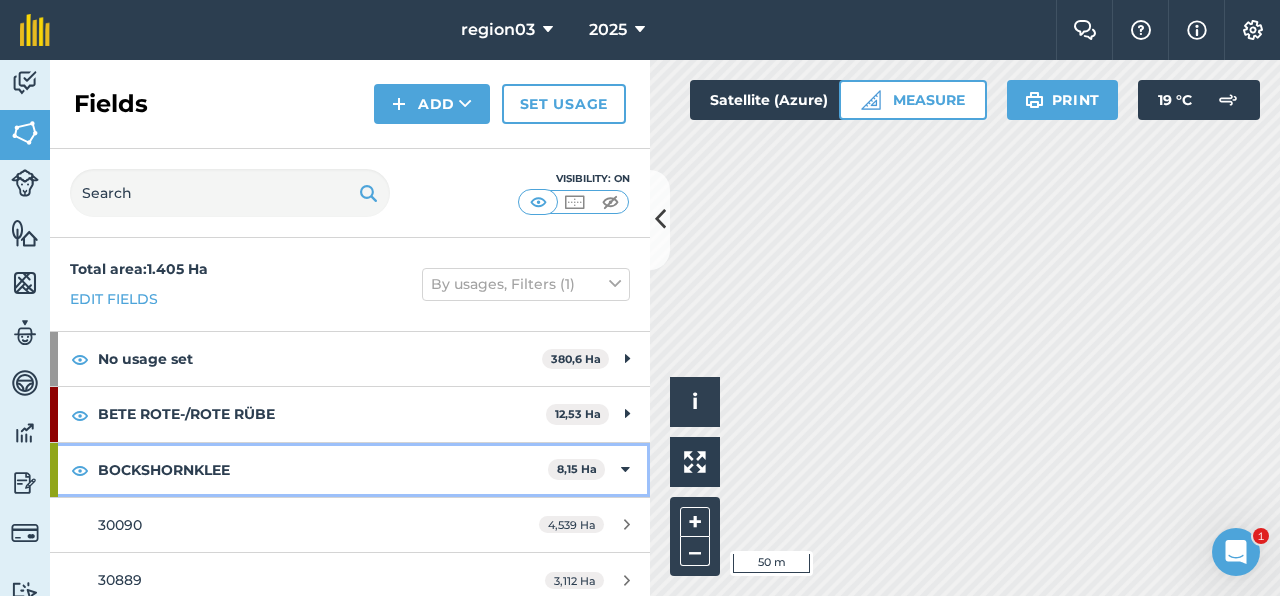 click on "BOCKSHORNKLEE 8,15   Ha" at bounding box center (350, 470) 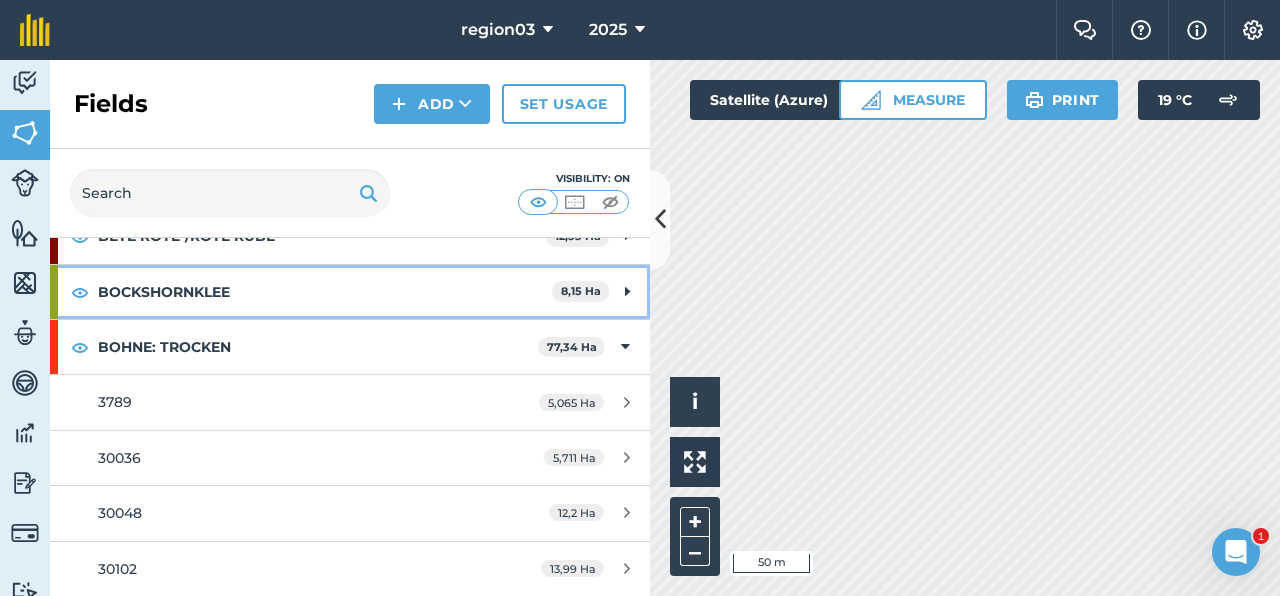 scroll, scrollTop: 189, scrollLeft: 0, axis: vertical 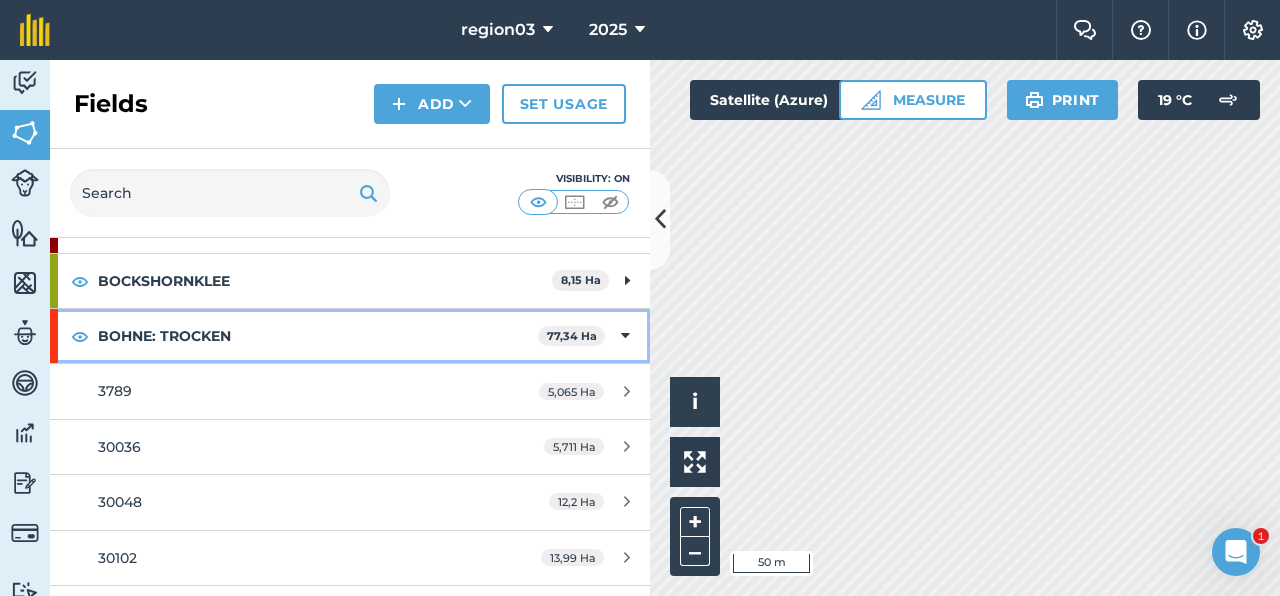 click at bounding box center [625, 336] 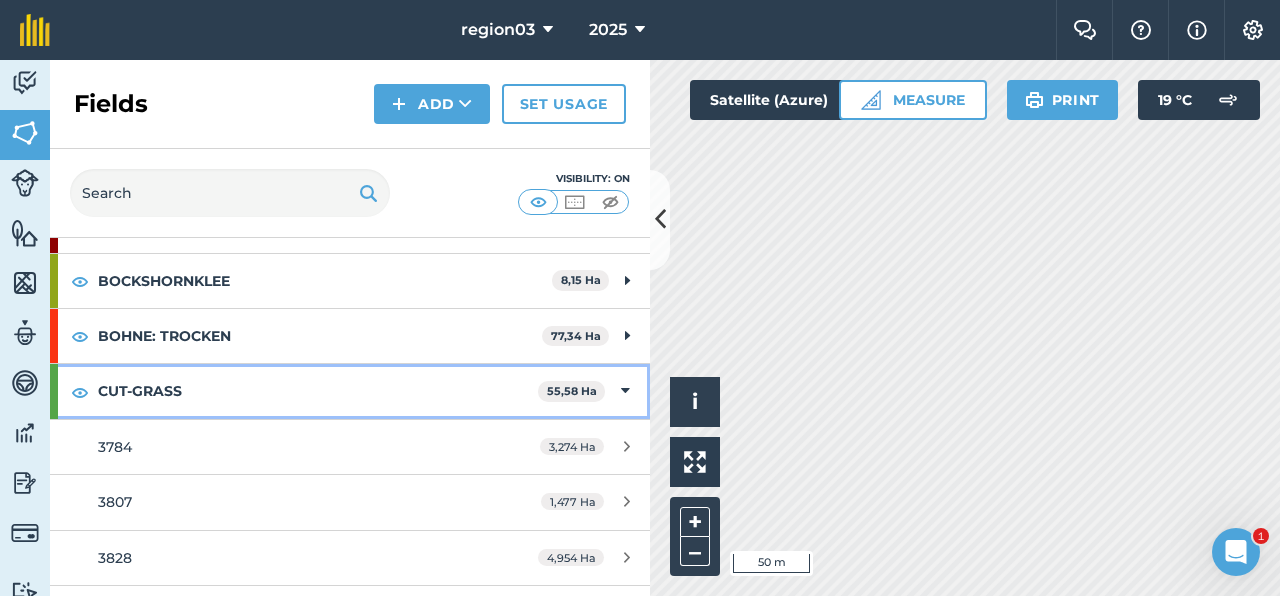 click at bounding box center [625, 391] 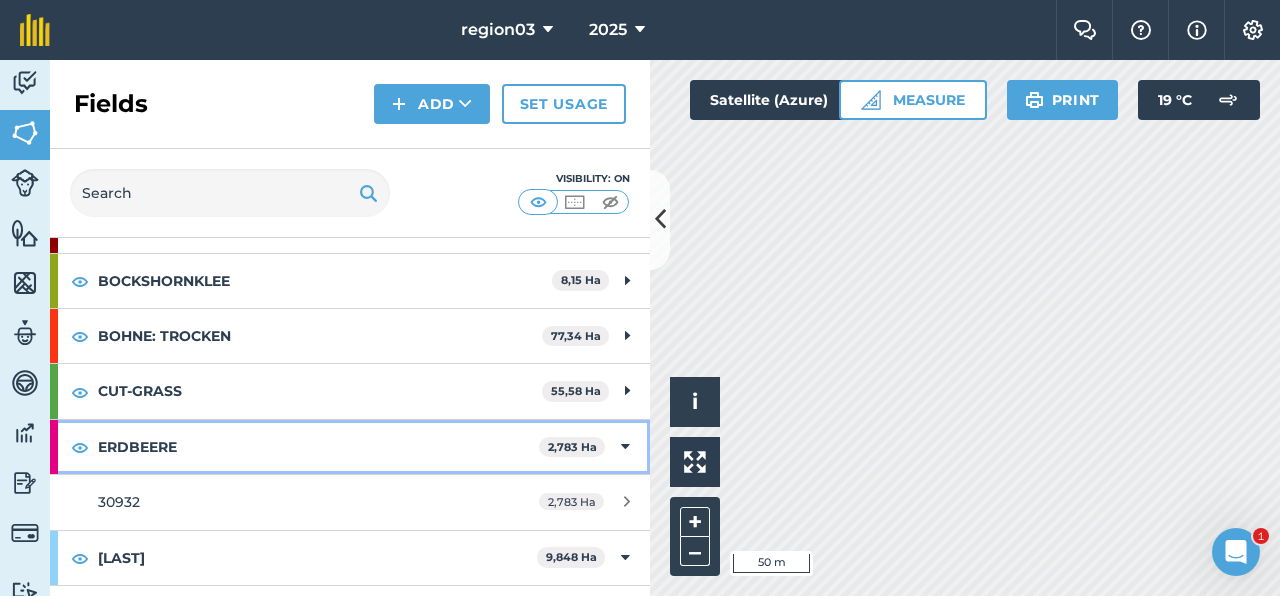 click at bounding box center (625, 447) 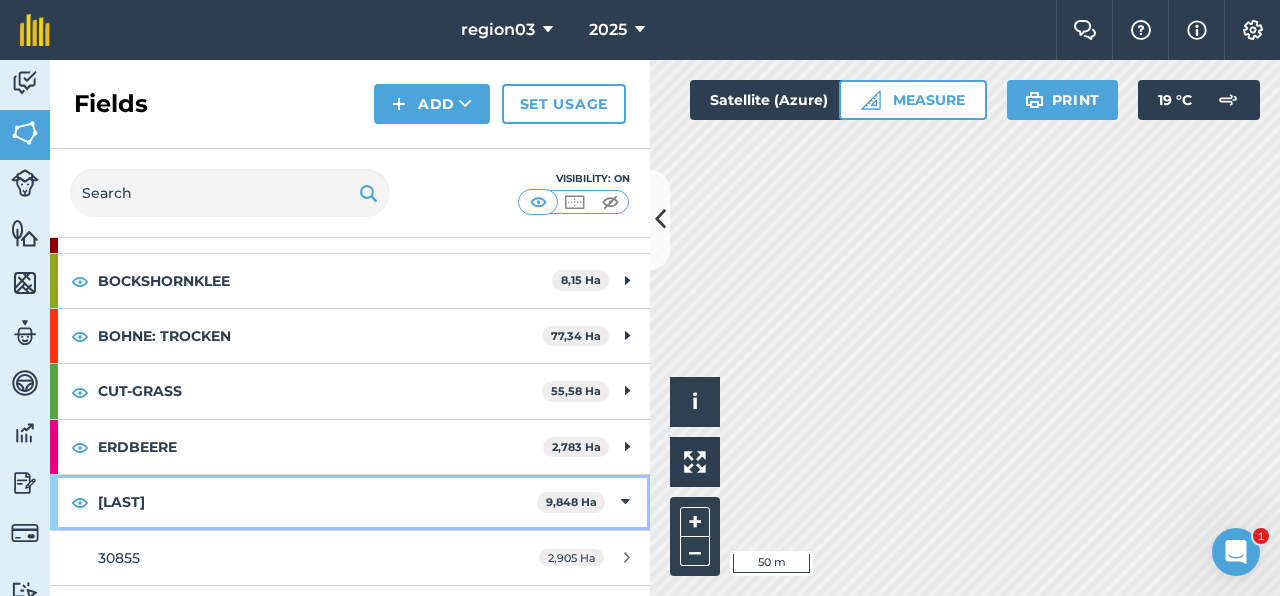 click on "[LAST]" at bounding box center (317, 502) 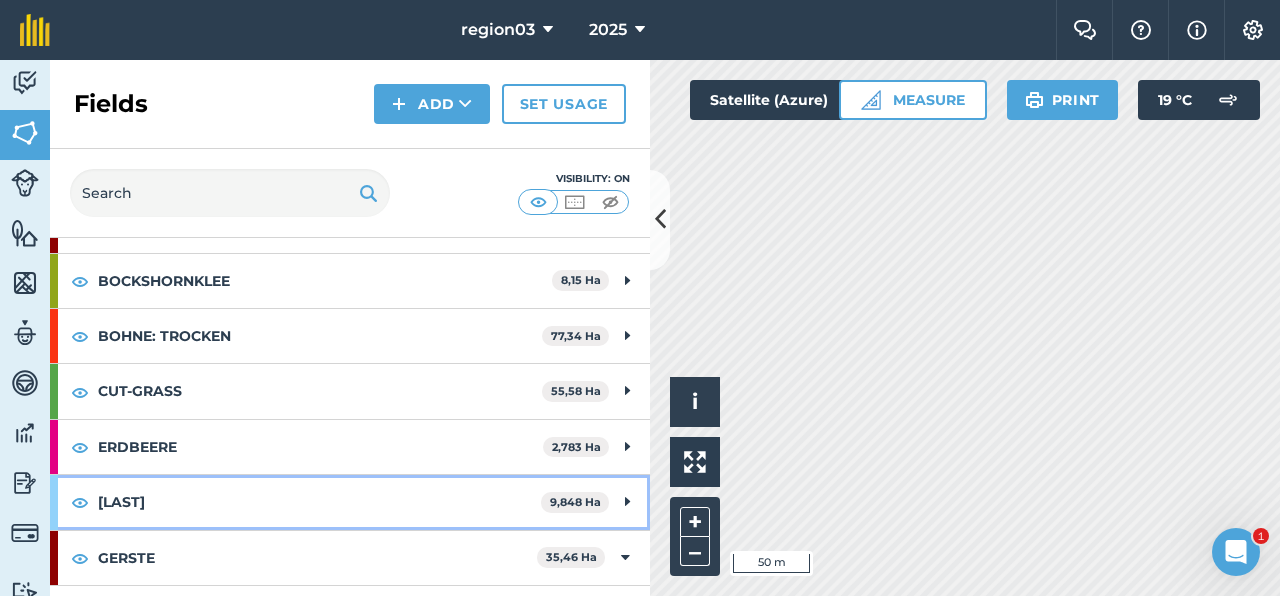 click on "[LAST]" at bounding box center (319, 502) 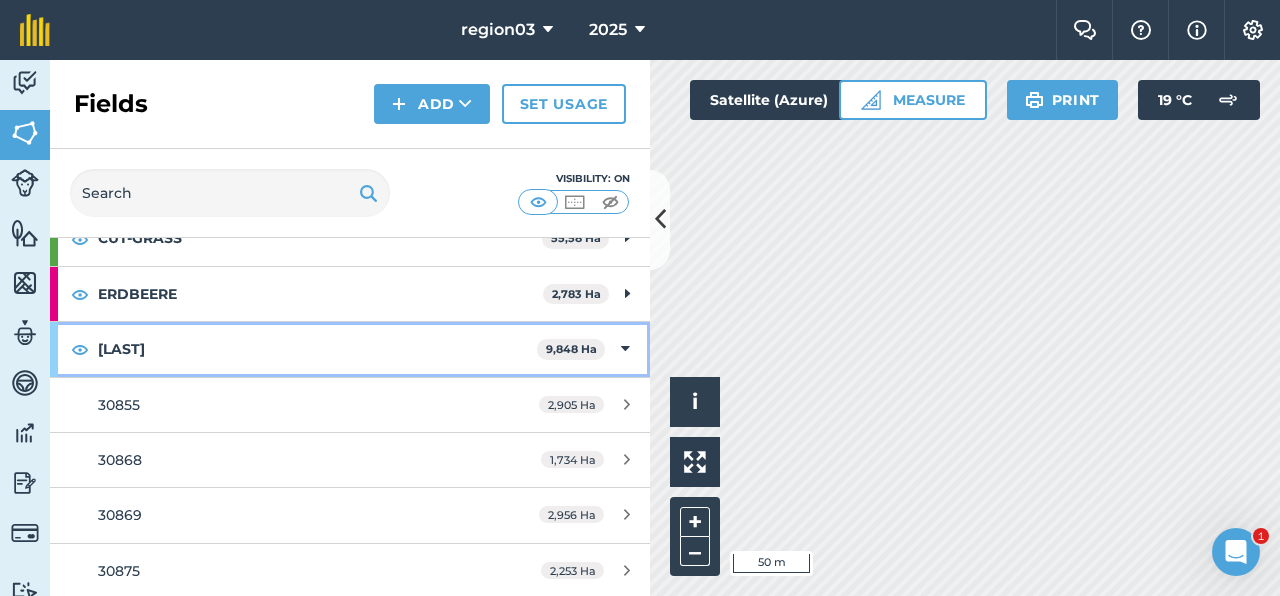 scroll, scrollTop: 344, scrollLeft: 0, axis: vertical 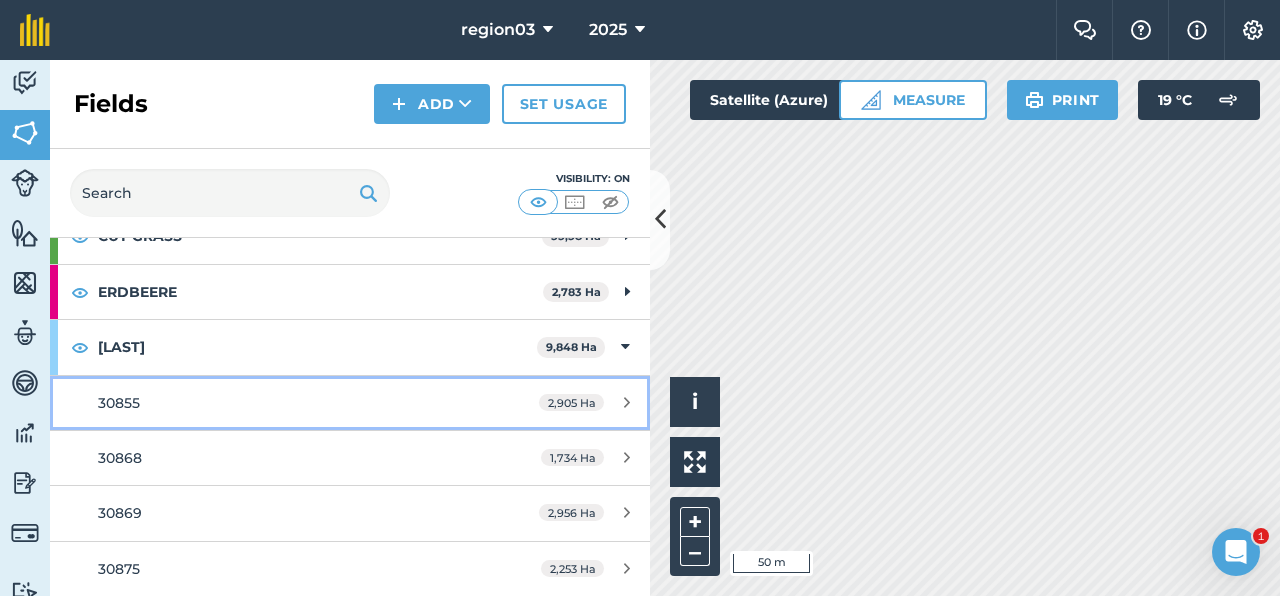 click on "30855" at bounding box center (286, 403) 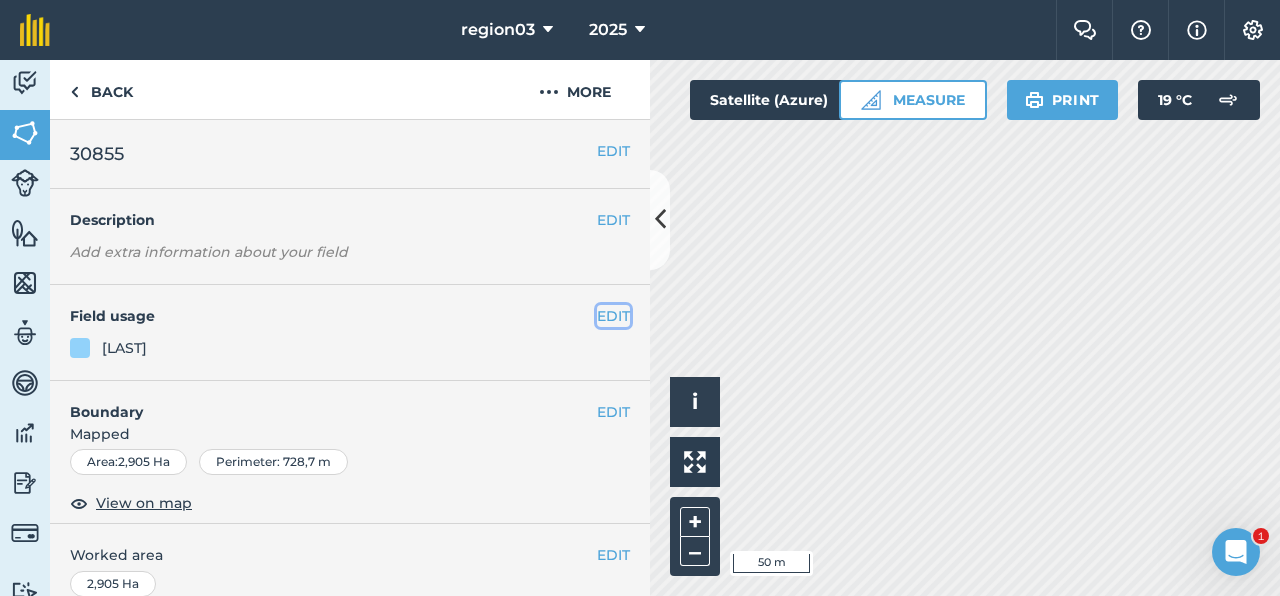 click on "EDIT" at bounding box center (613, 316) 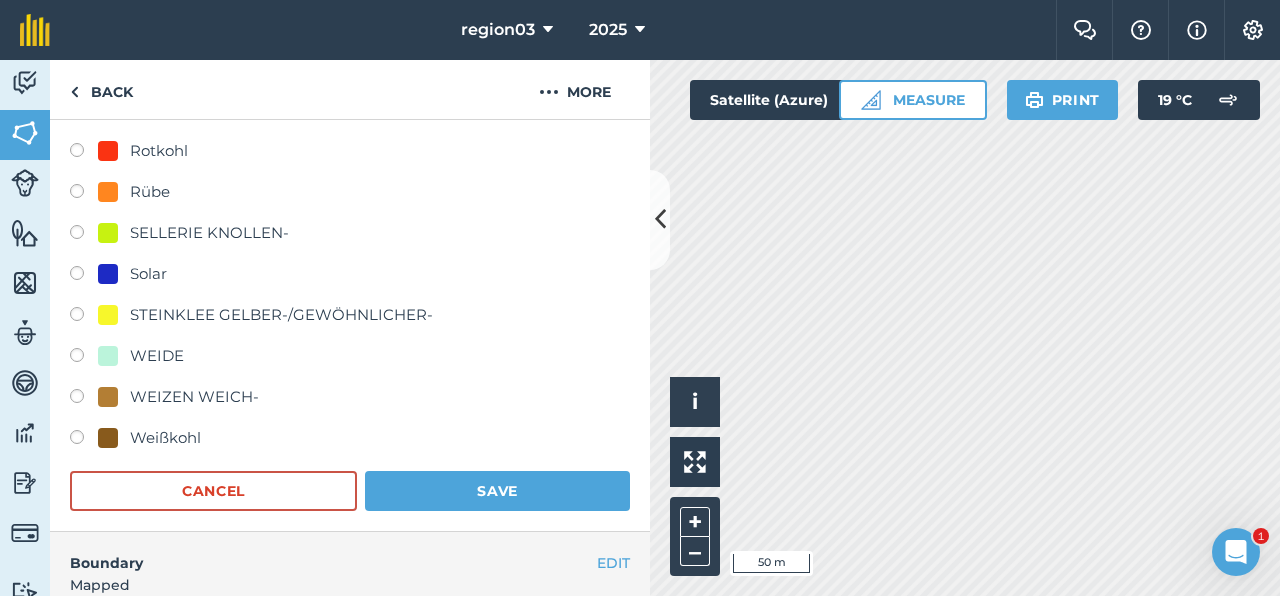 scroll, scrollTop: 868, scrollLeft: 0, axis: vertical 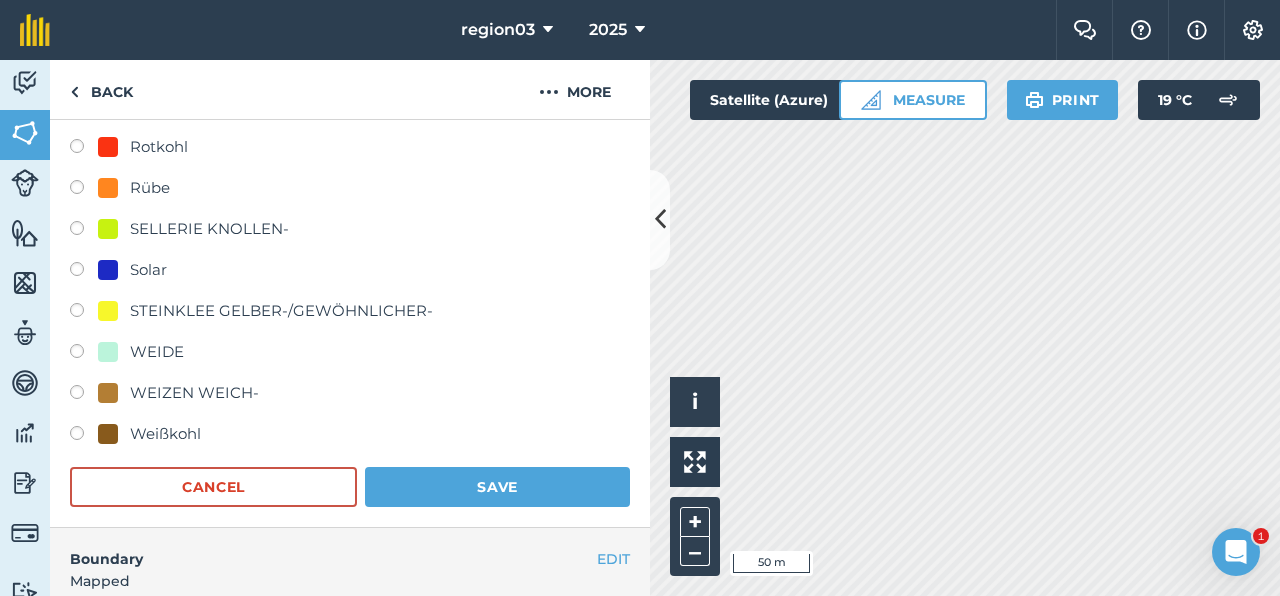 click on "WEIZEN WEICH-" at bounding box center (194, 393) 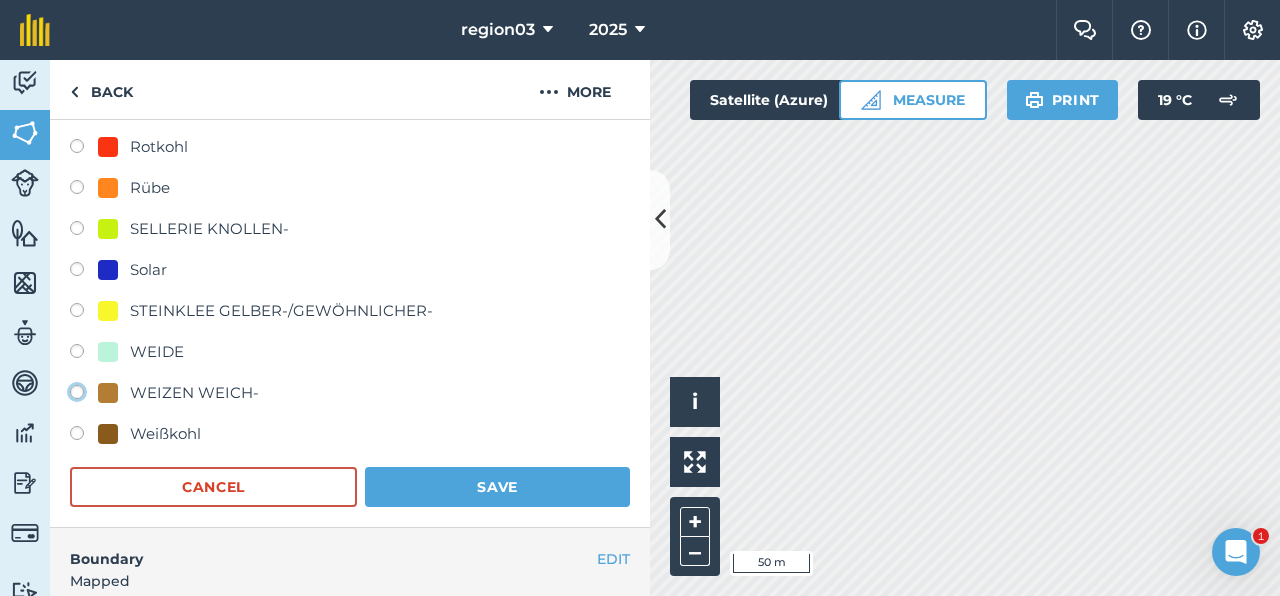 radio on "true" 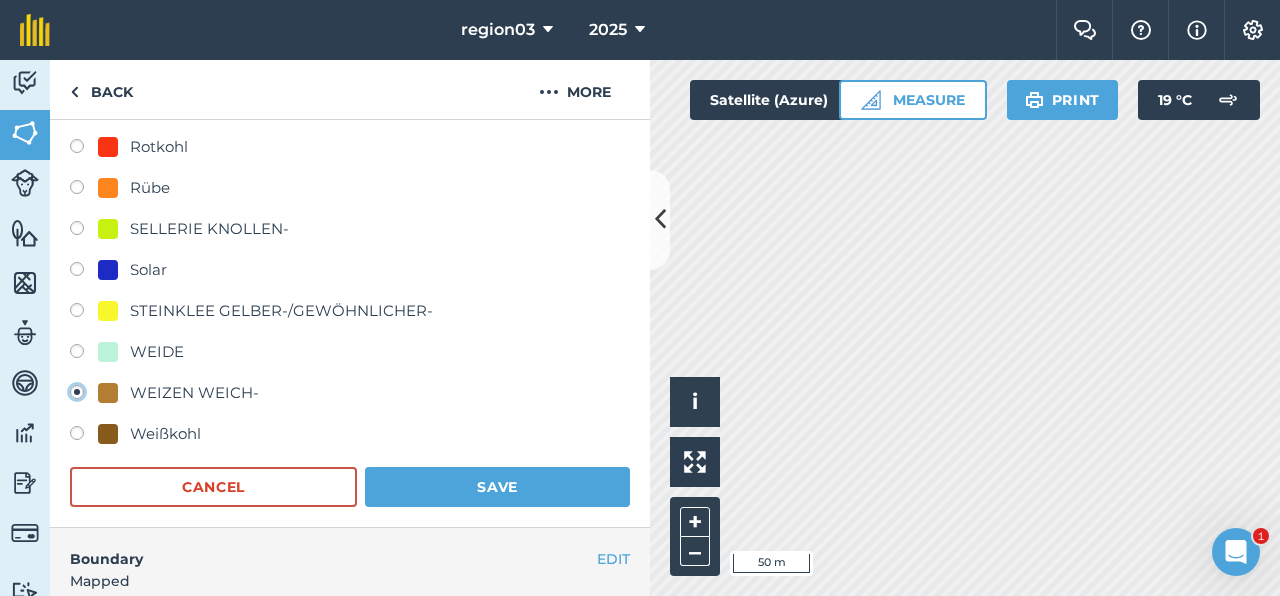 radio on "false" 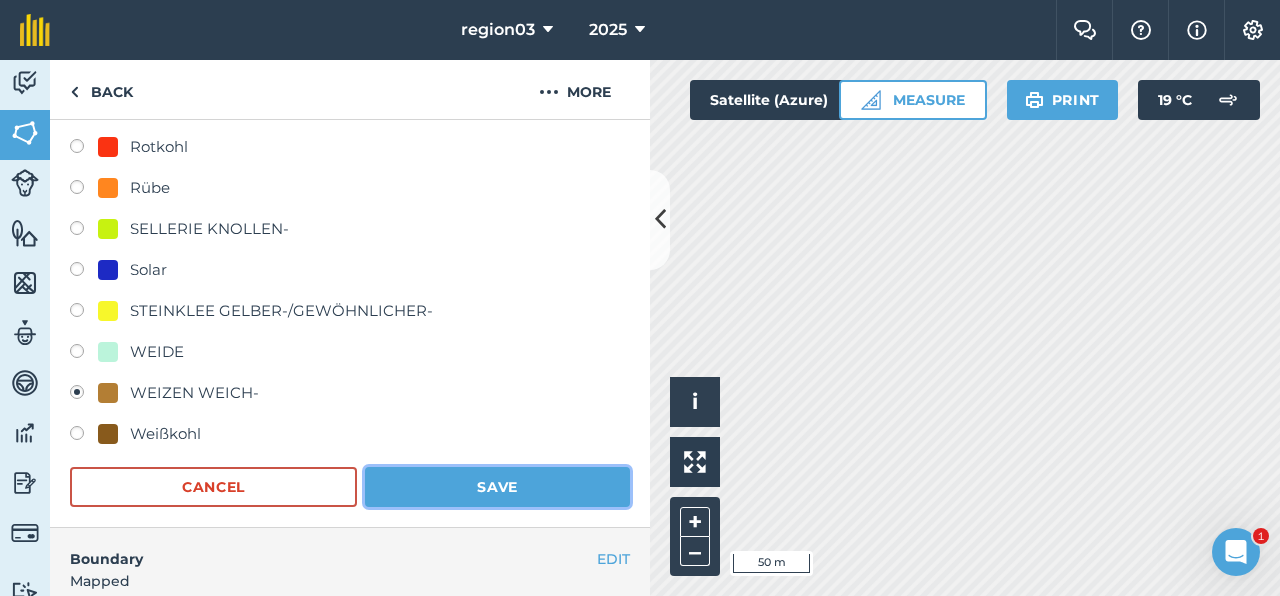 click on "Save" at bounding box center (497, 487) 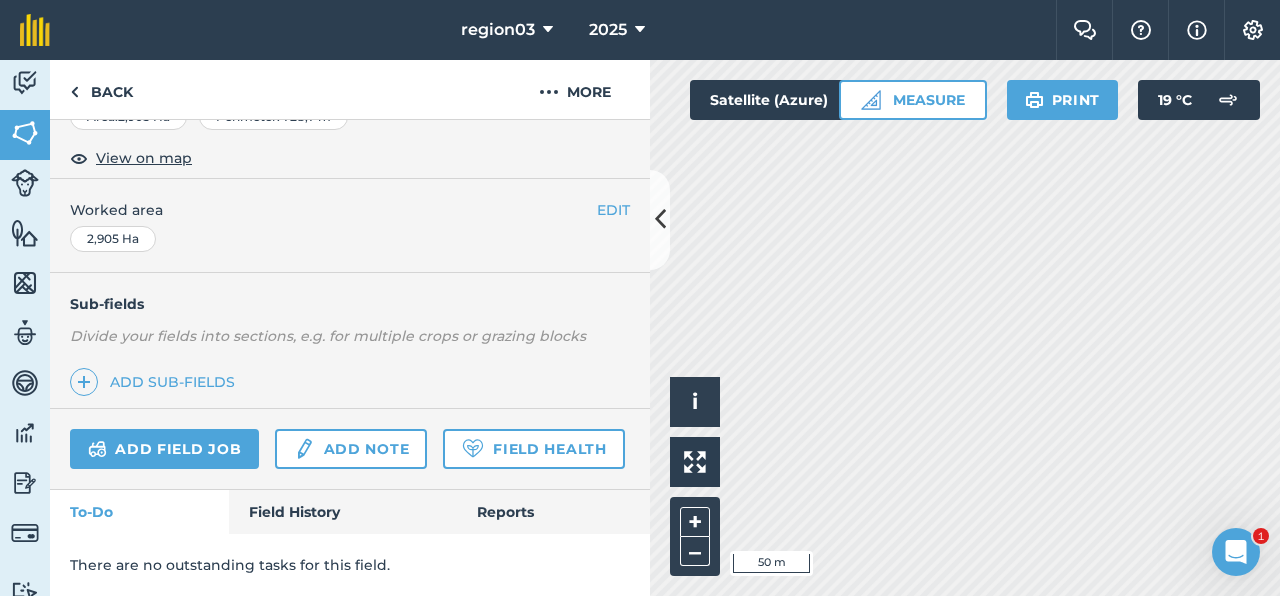 scroll, scrollTop: 399, scrollLeft: 0, axis: vertical 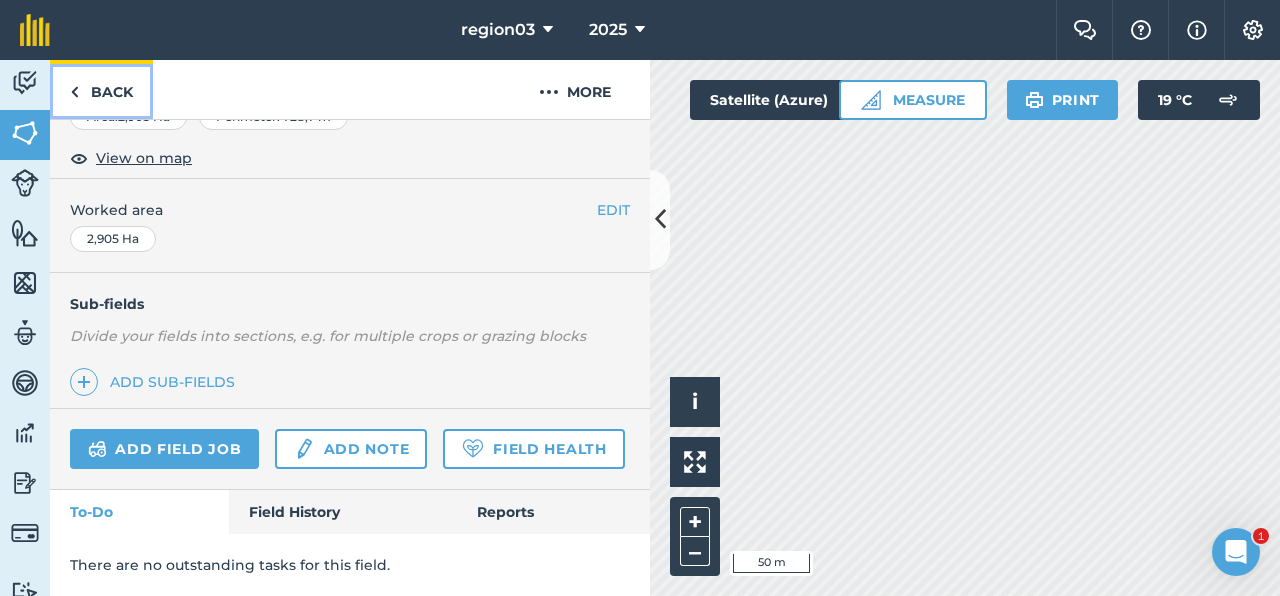 click on "Back" at bounding box center (101, 89) 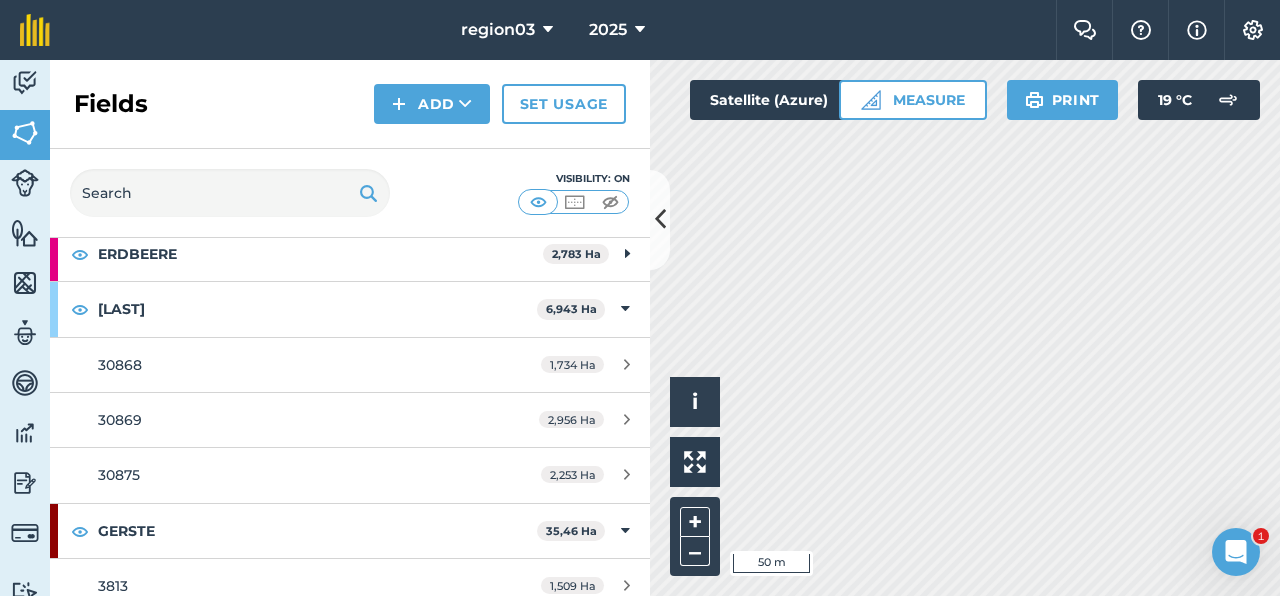 scroll, scrollTop: 287, scrollLeft: 0, axis: vertical 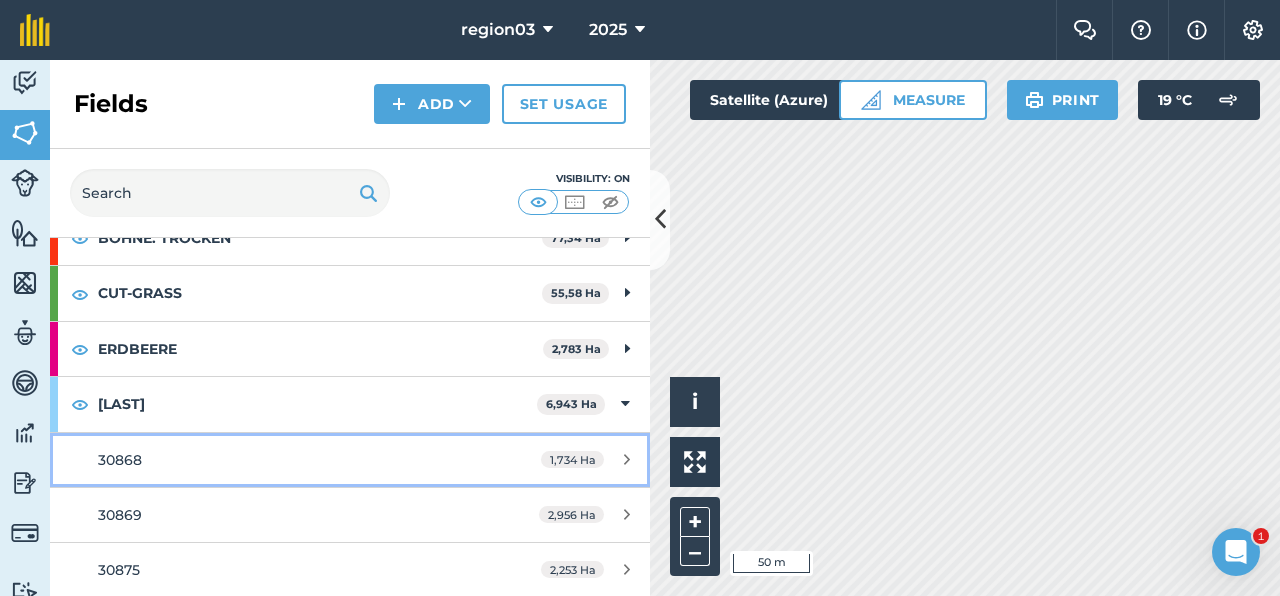 click on "30868 1,734   Ha" at bounding box center (350, 460) 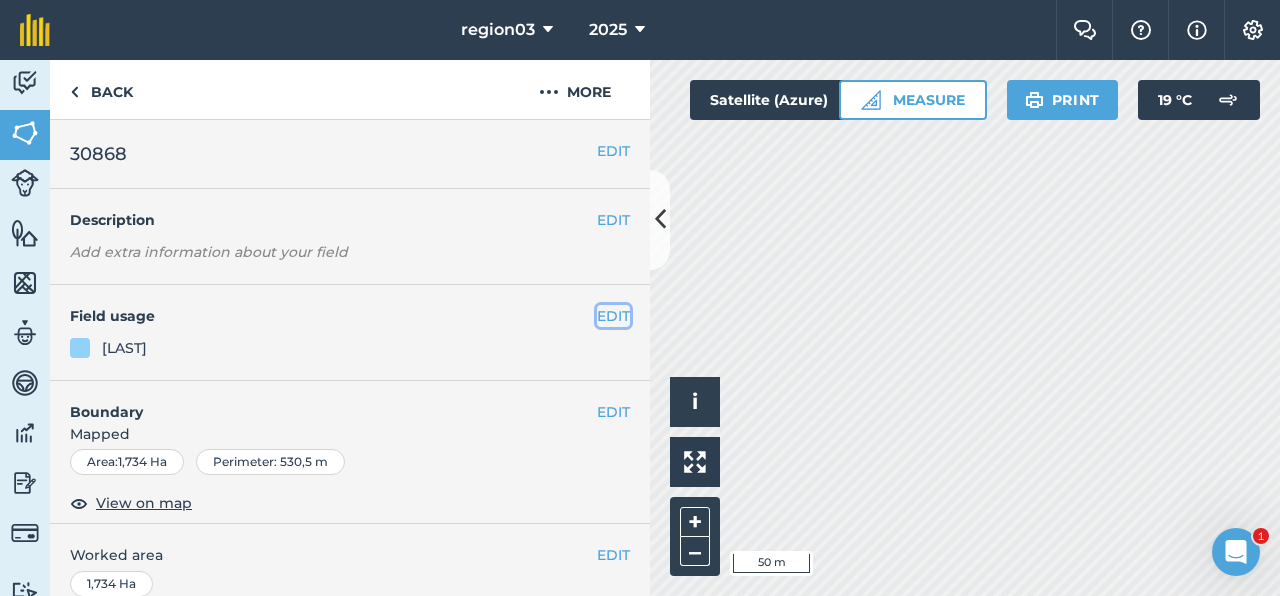 click on "EDIT" at bounding box center (613, 316) 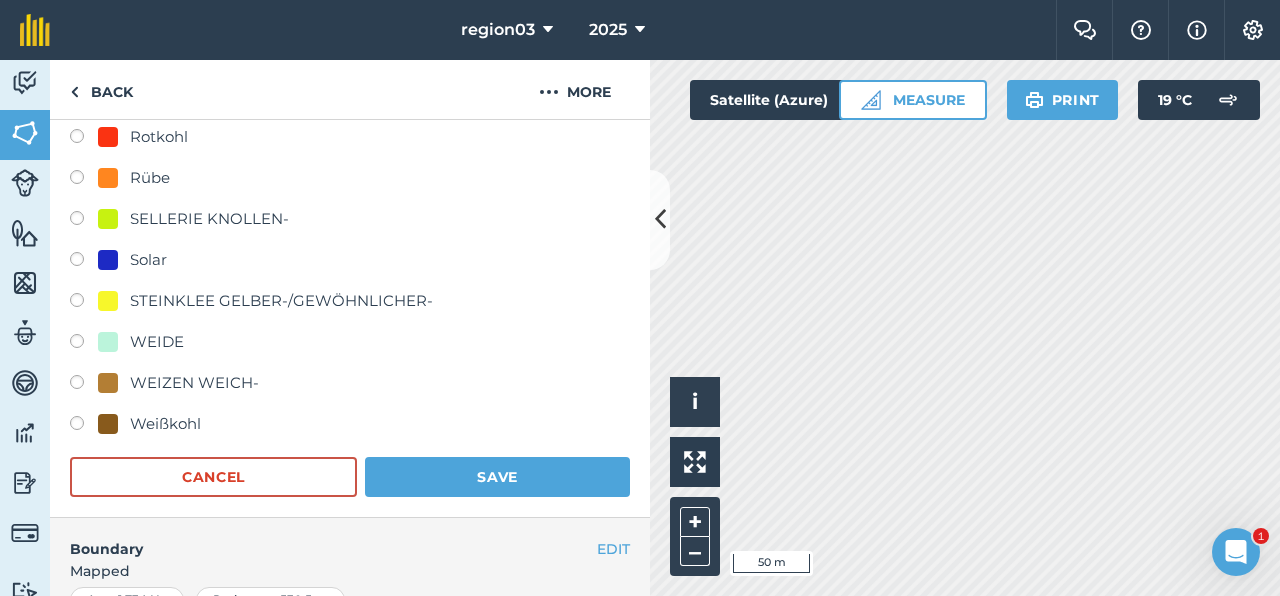 scroll, scrollTop: 894, scrollLeft: 0, axis: vertical 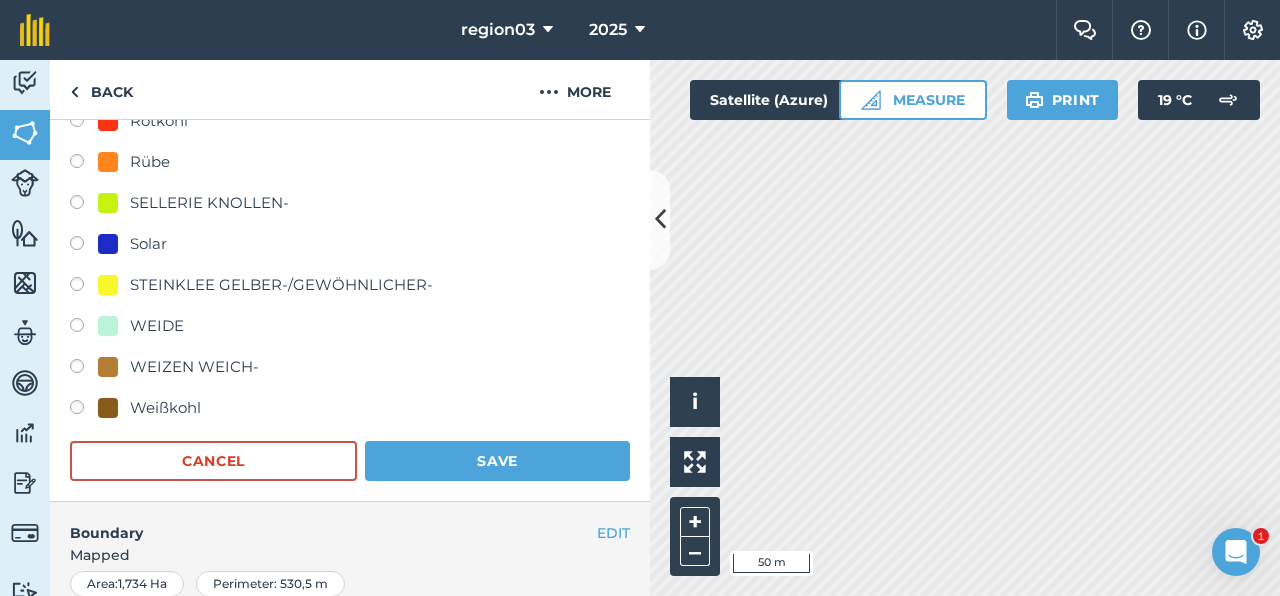 click on "WEIZEN WEICH-" at bounding box center [194, 367] 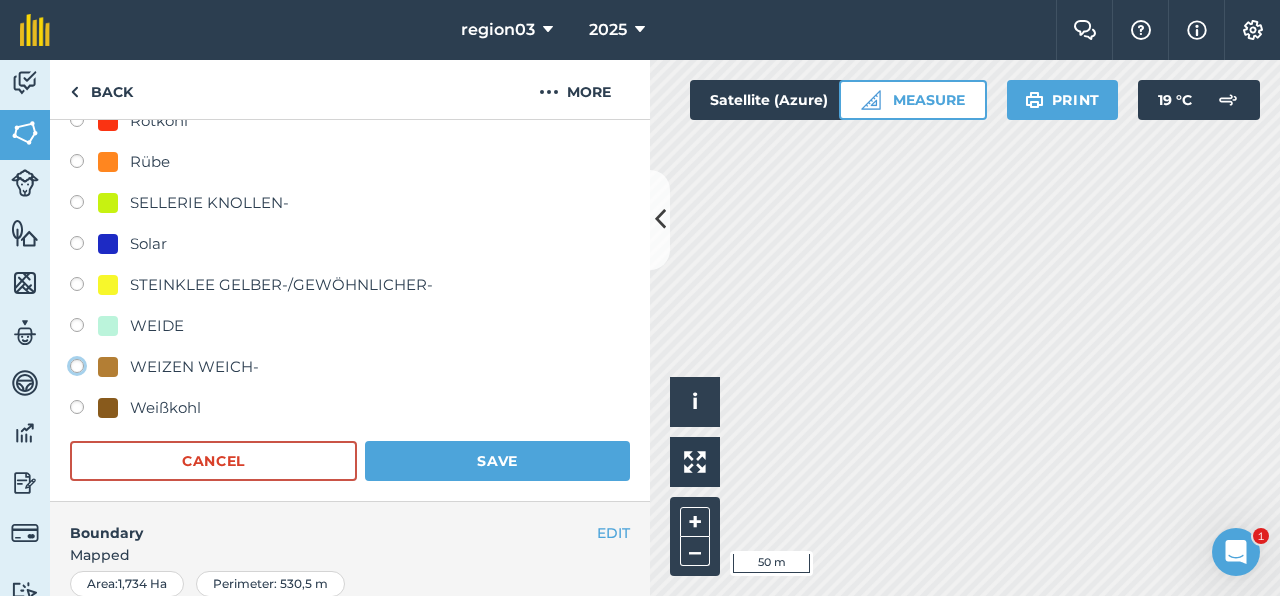 click on "WEIZEN WEICH-" at bounding box center (-9923, 365) 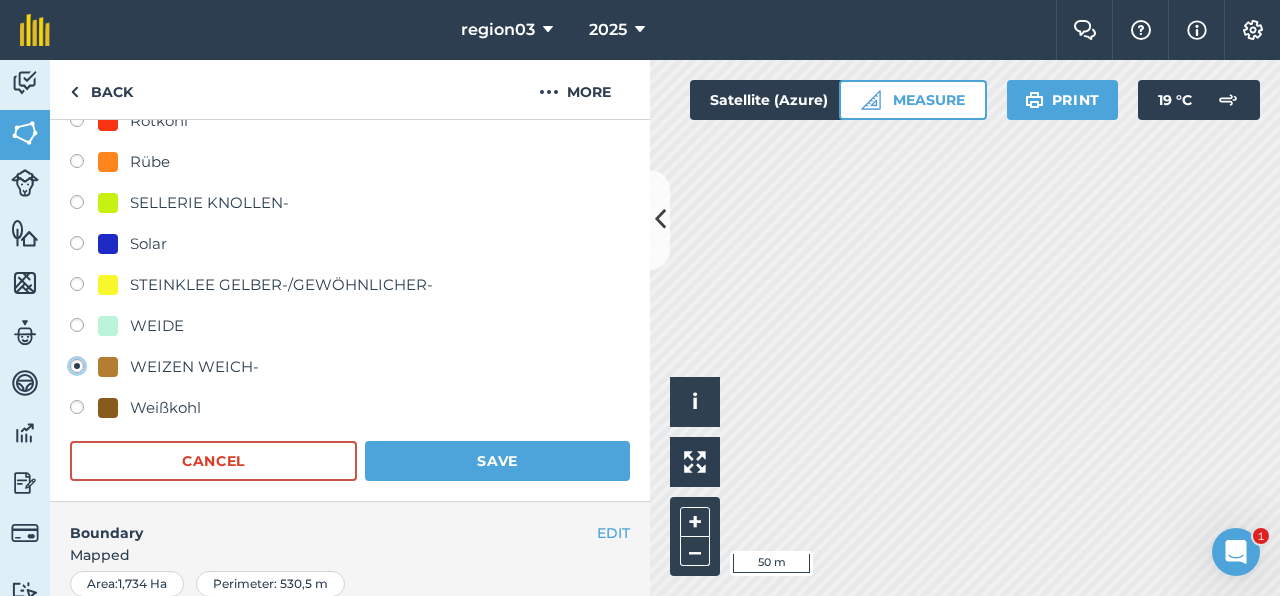 radio on "true" 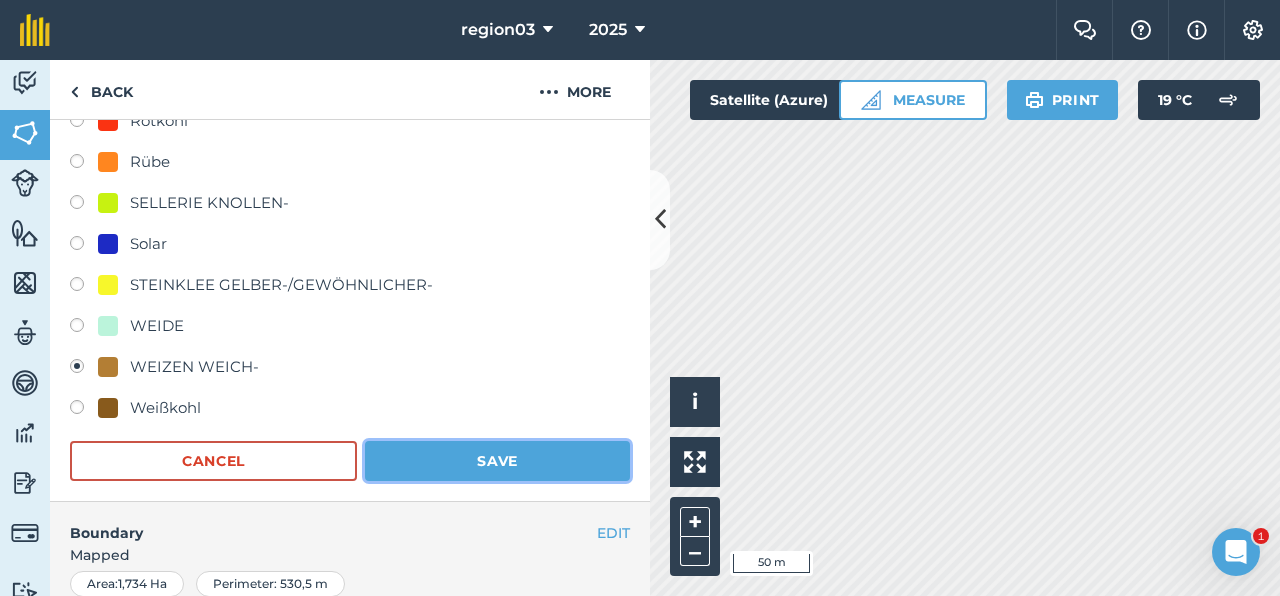 click on "Save" at bounding box center [497, 461] 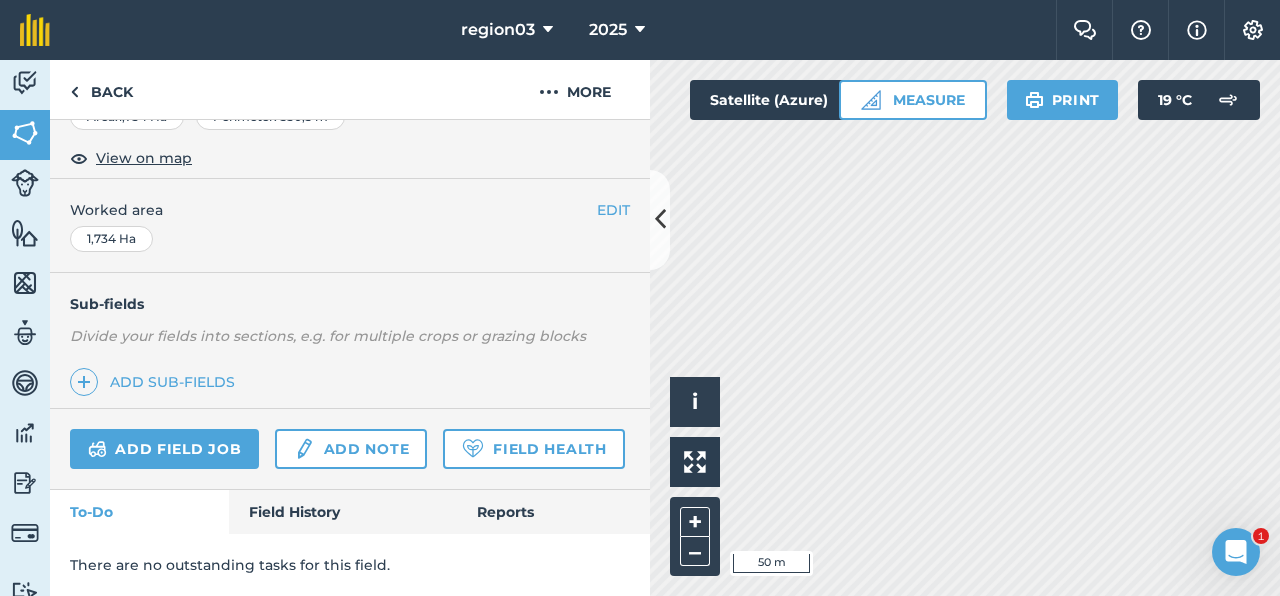 scroll, scrollTop: 399, scrollLeft: 0, axis: vertical 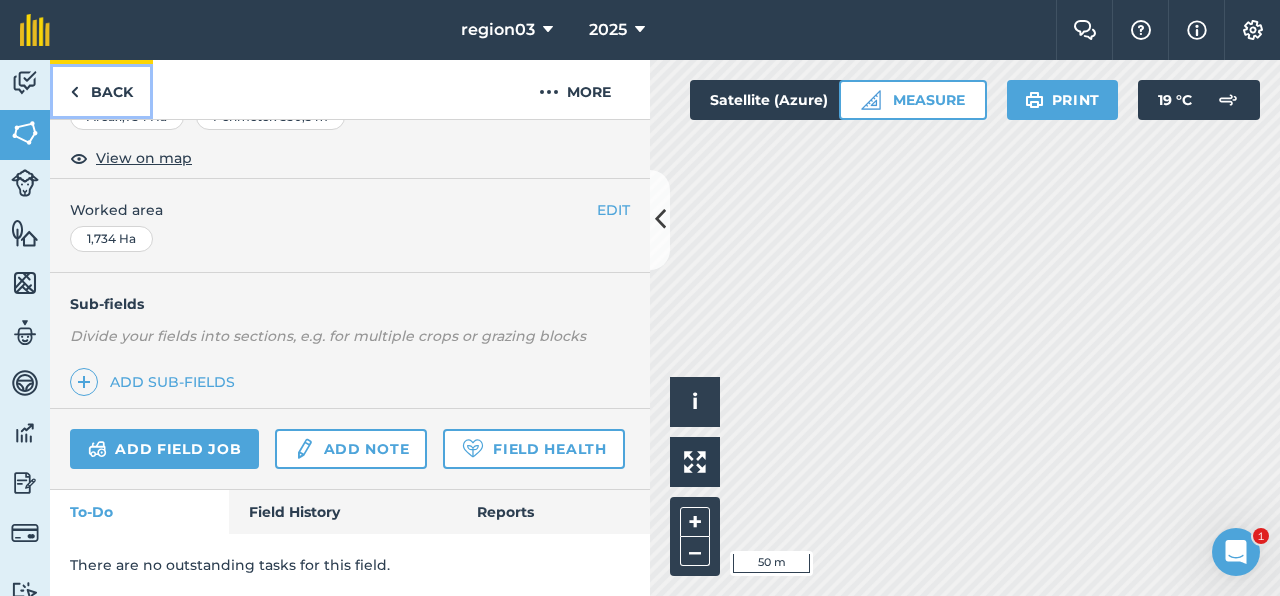 click on "Back" at bounding box center [101, 89] 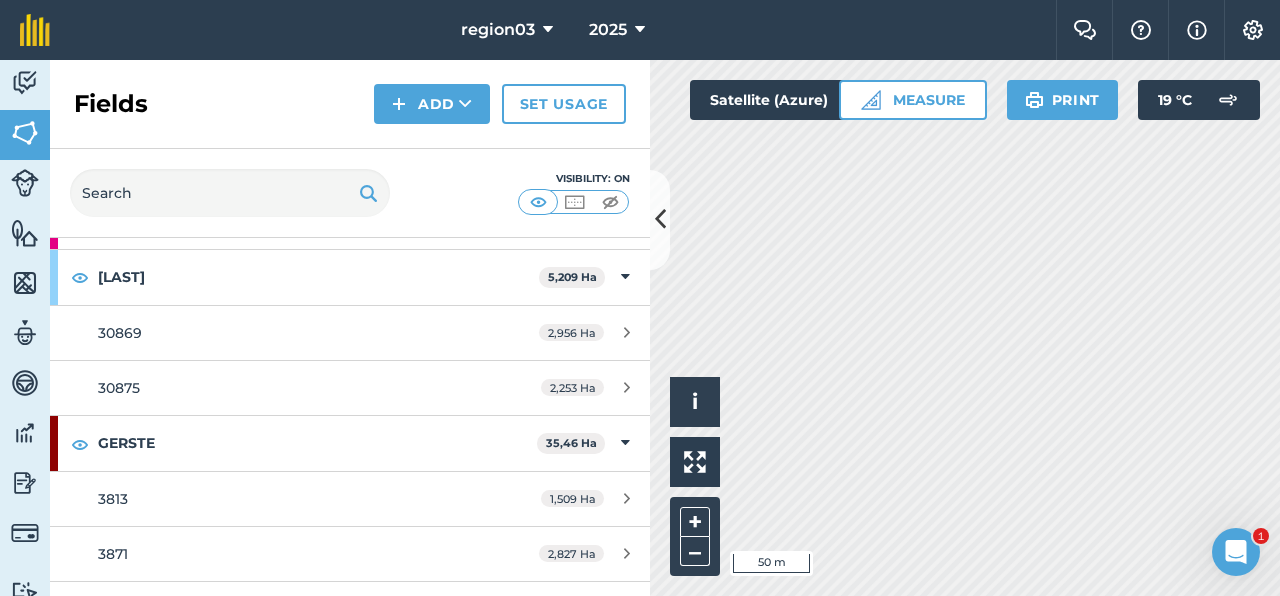 scroll, scrollTop: 367, scrollLeft: 0, axis: vertical 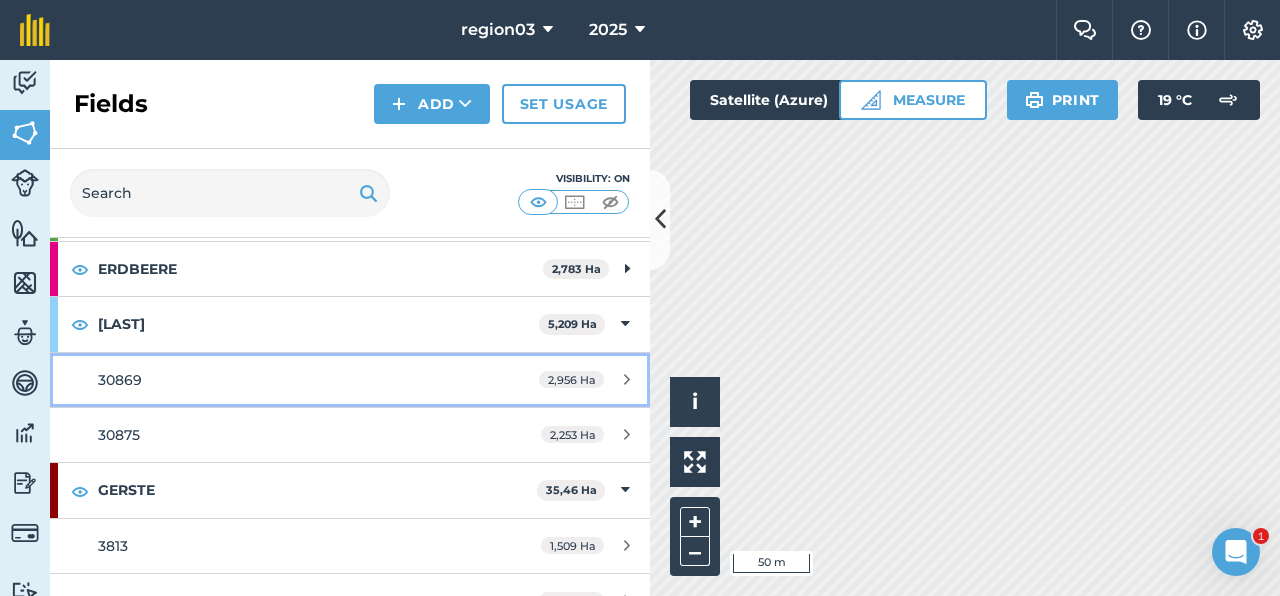 click on "30869" at bounding box center (286, 380) 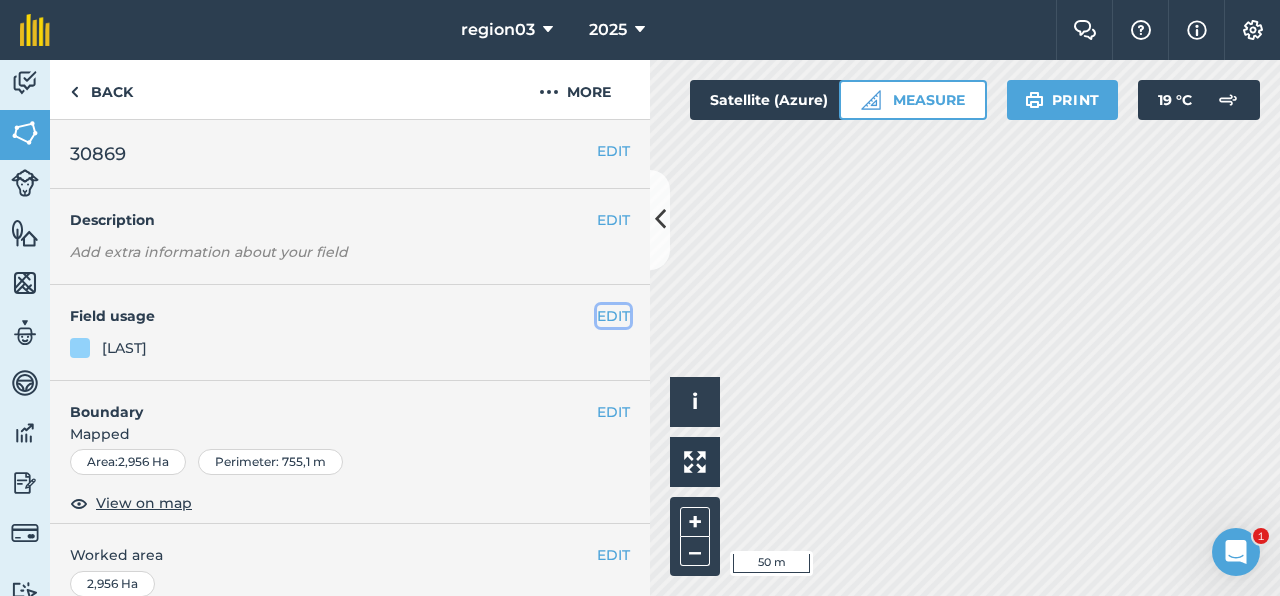 click on "EDIT" at bounding box center (613, 316) 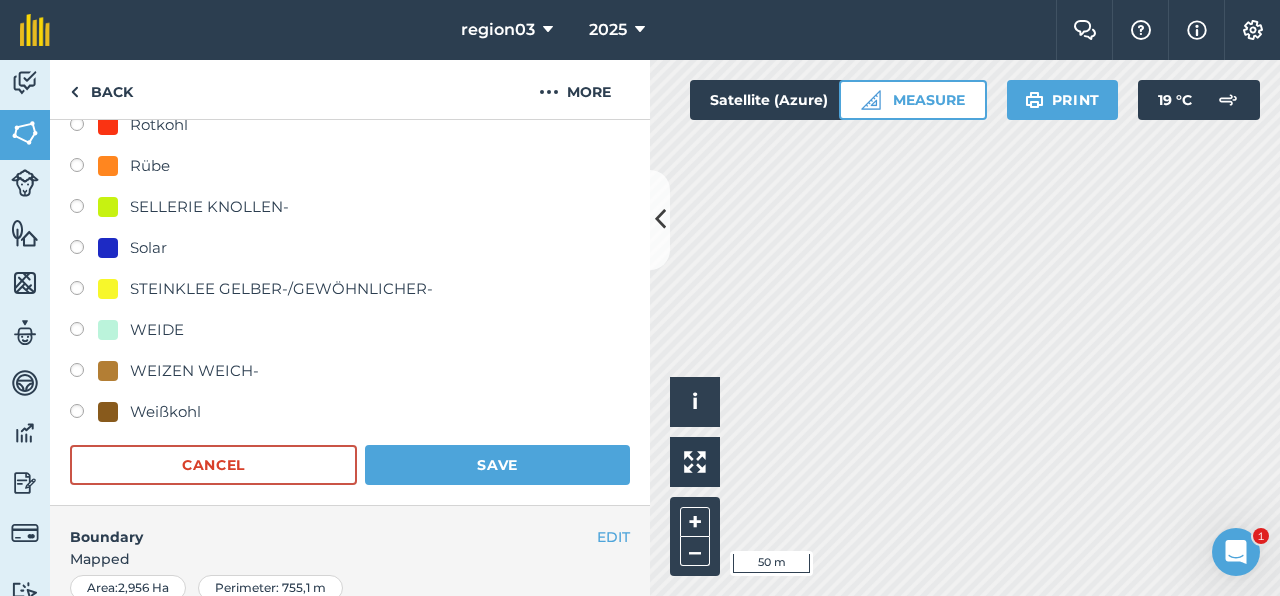 scroll, scrollTop: 894, scrollLeft: 0, axis: vertical 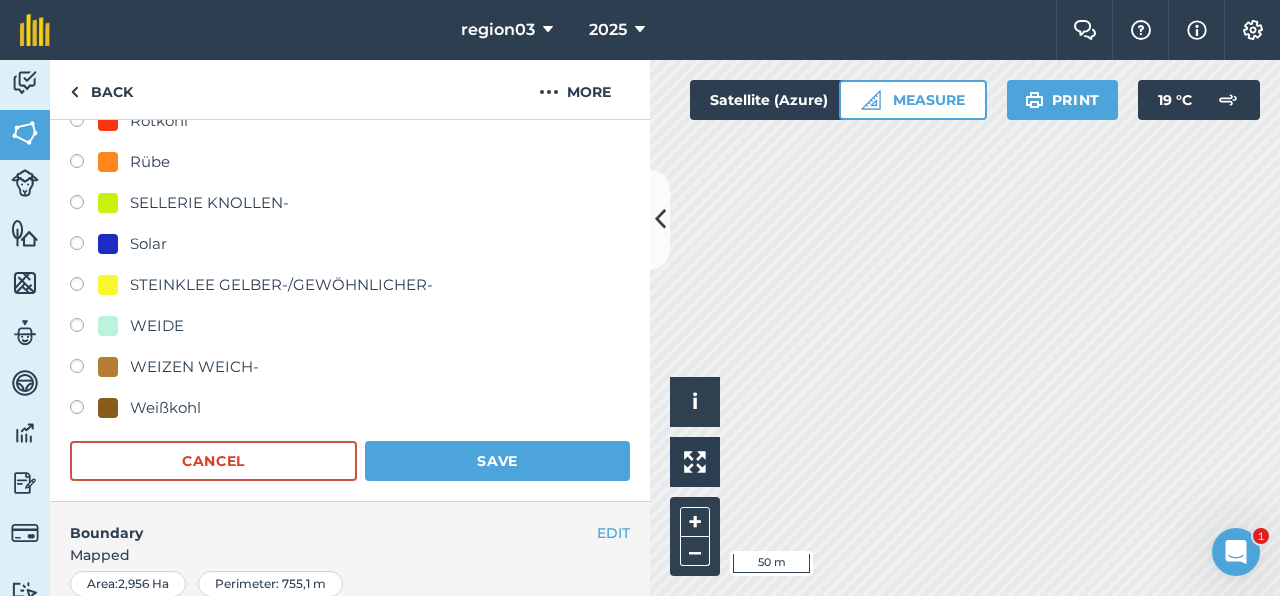 click on "WEIZEN WEICH-" at bounding box center (194, 367) 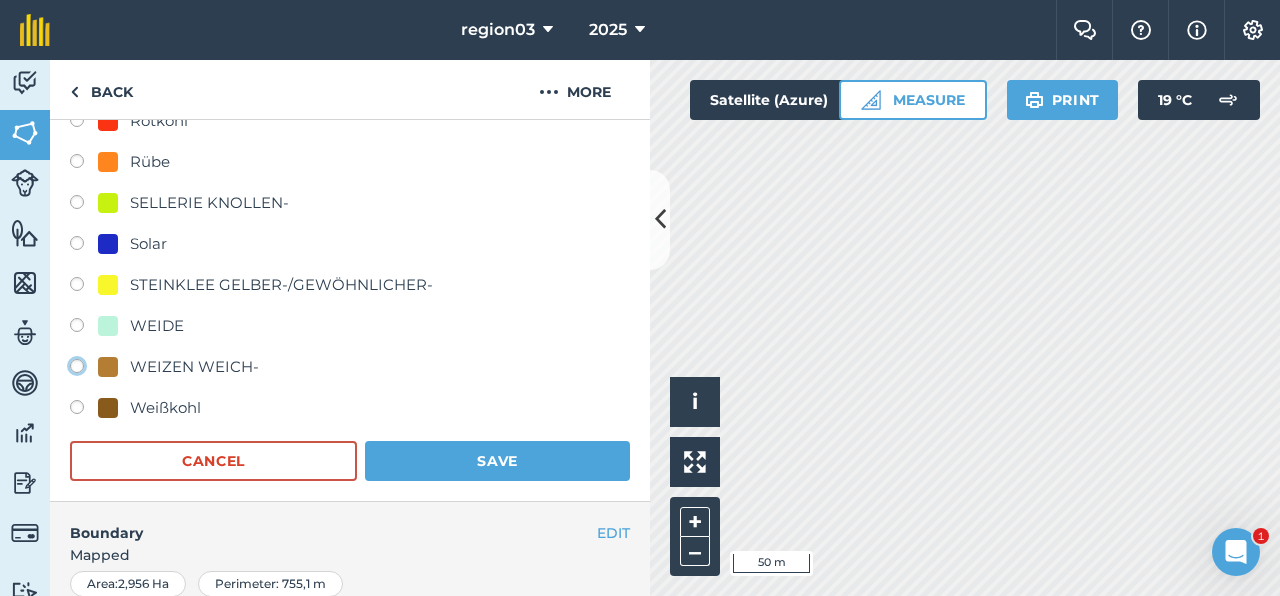 click on "WEIZEN WEICH-" at bounding box center [-9923, 365] 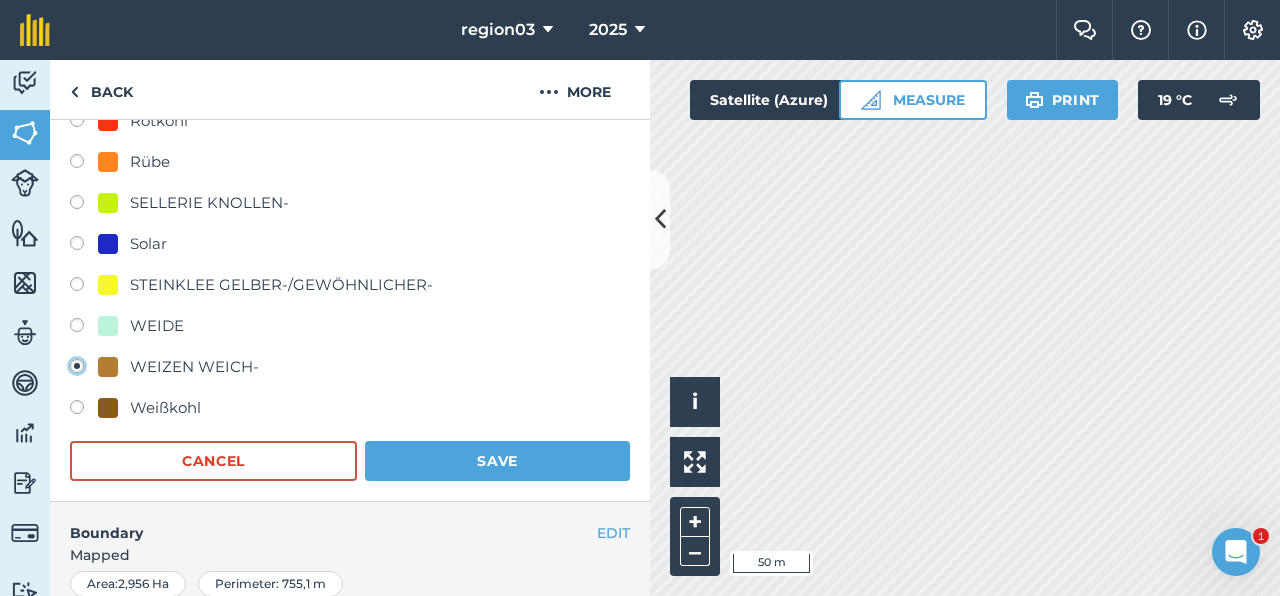 radio on "true" 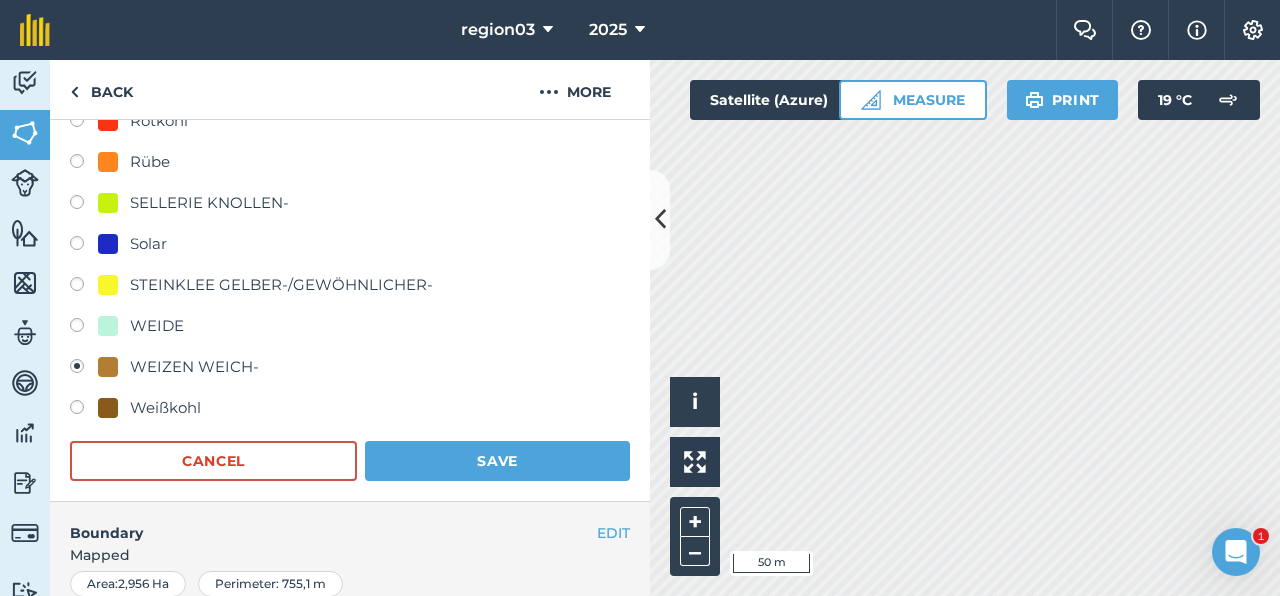 click on "WEIZEN WEICH-" at bounding box center [194, 367] 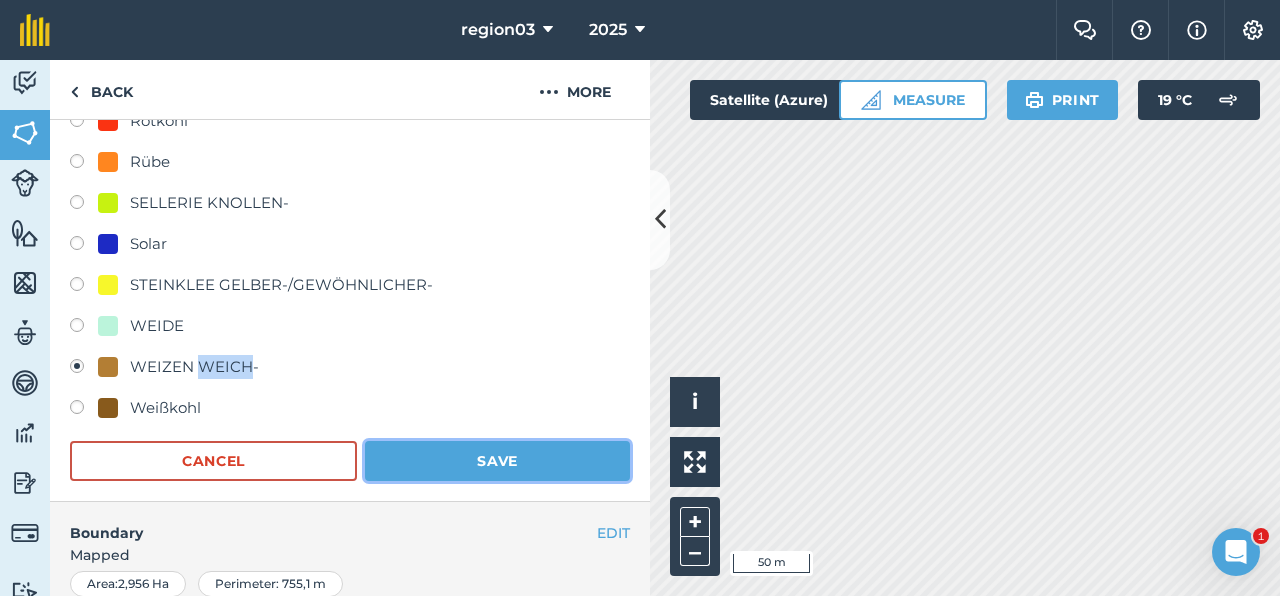 click on "Save" at bounding box center [497, 461] 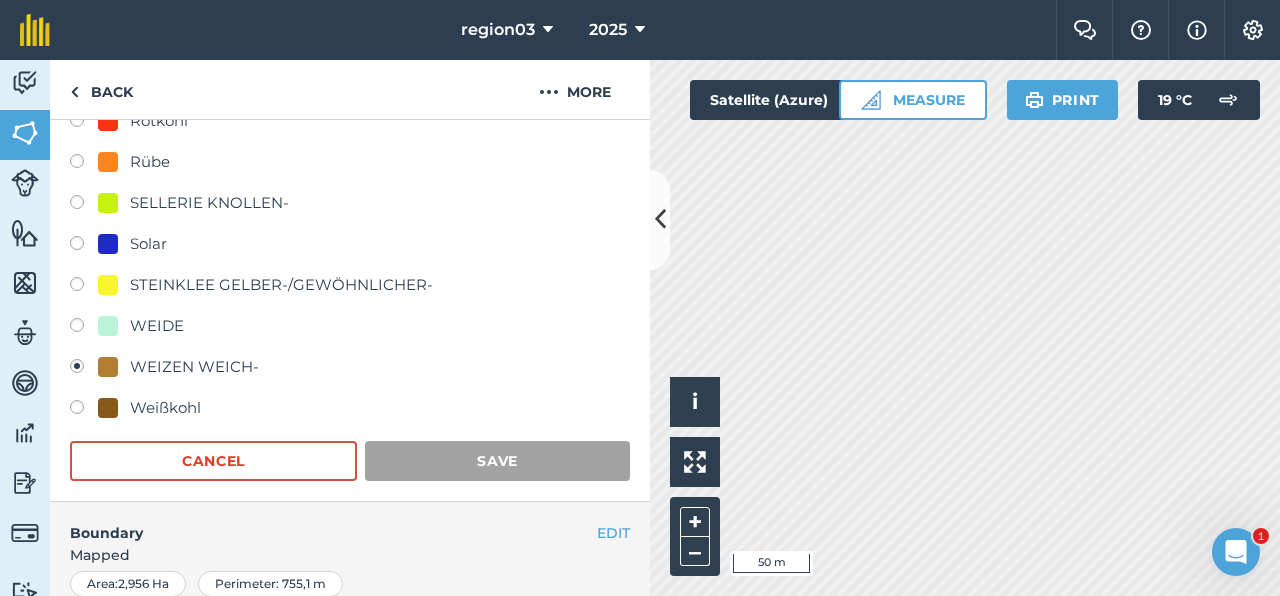 scroll, scrollTop: 399, scrollLeft: 0, axis: vertical 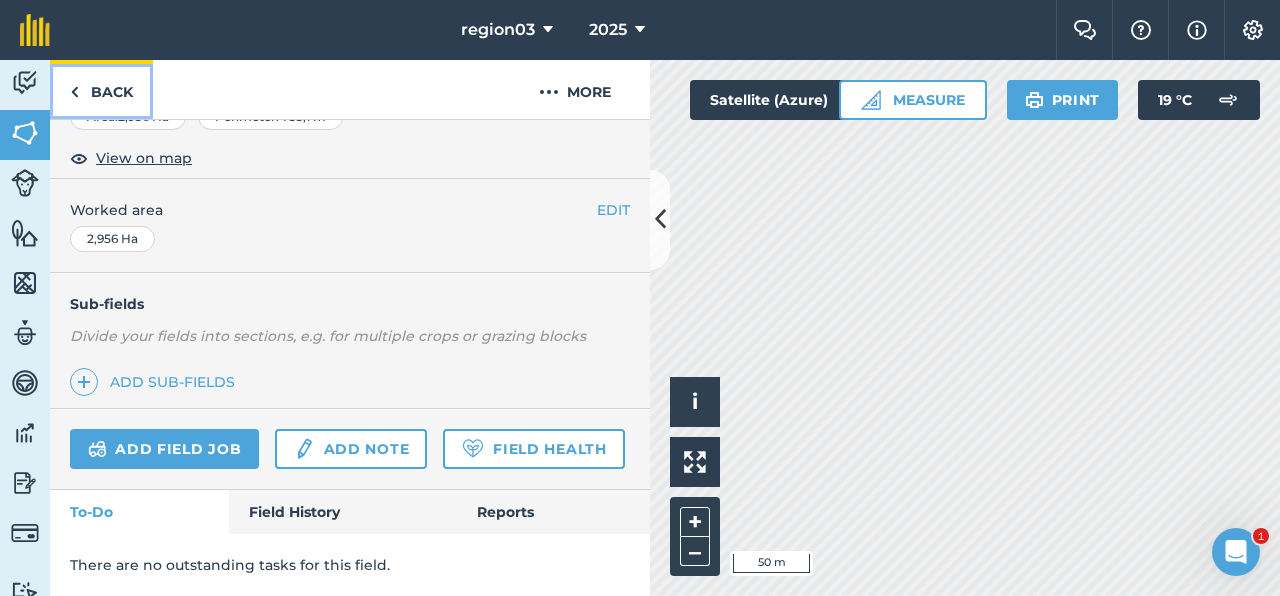 click on "Back" at bounding box center [101, 89] 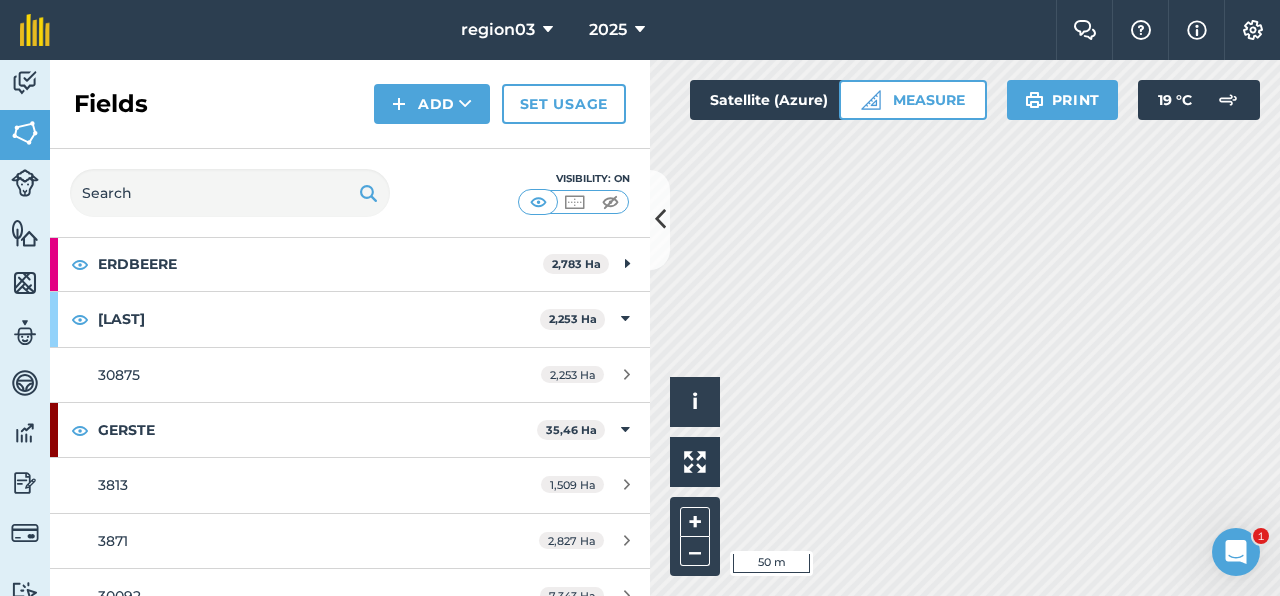 scroll, scrollTop: 378, scrollLeft: 0, axis: vertical 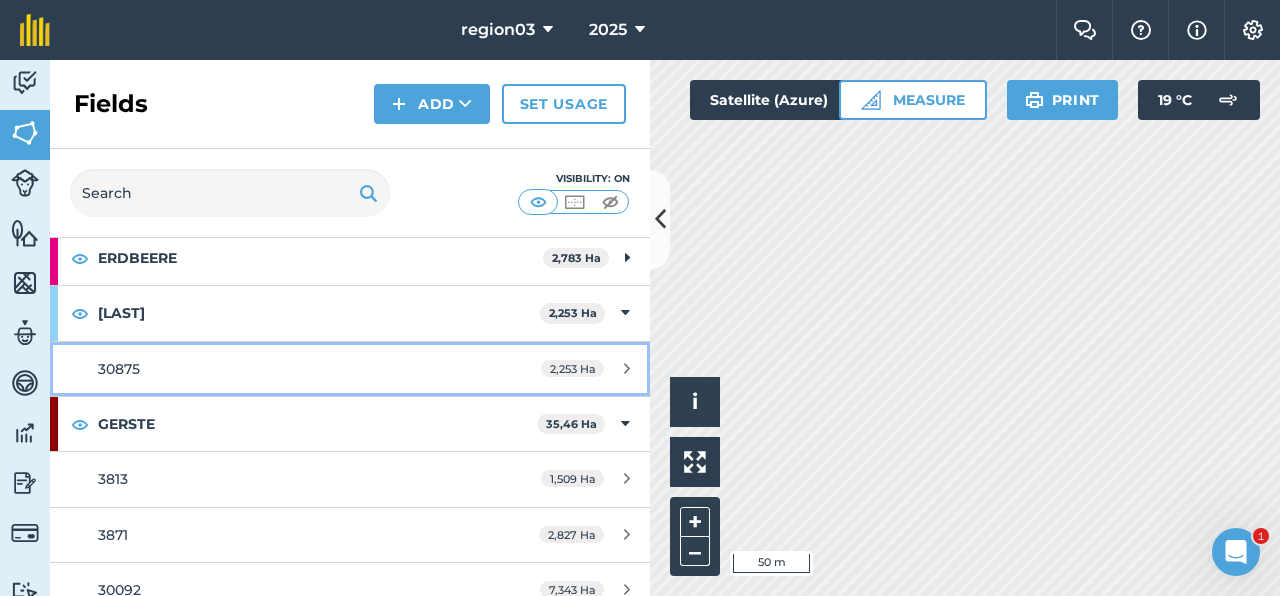 click on "30875" at bounding box center [286, 369] 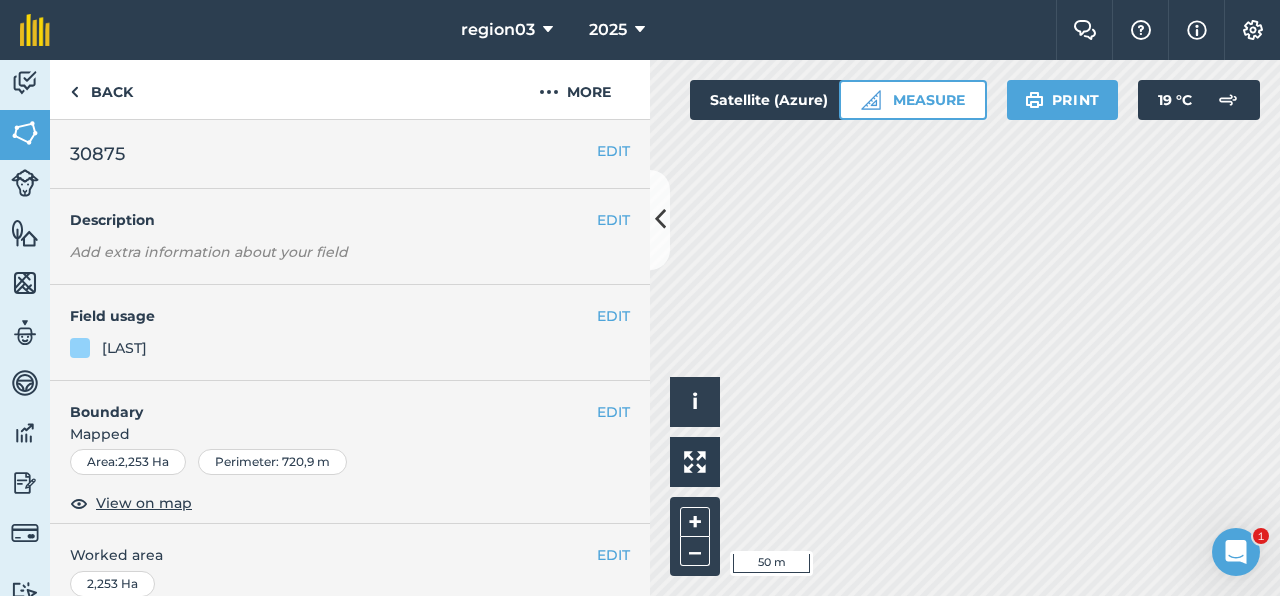 drag, startPoint x: 300, startPoint y: 381, endPoint x: 486, endPoint y: 321, distance: 195.43797 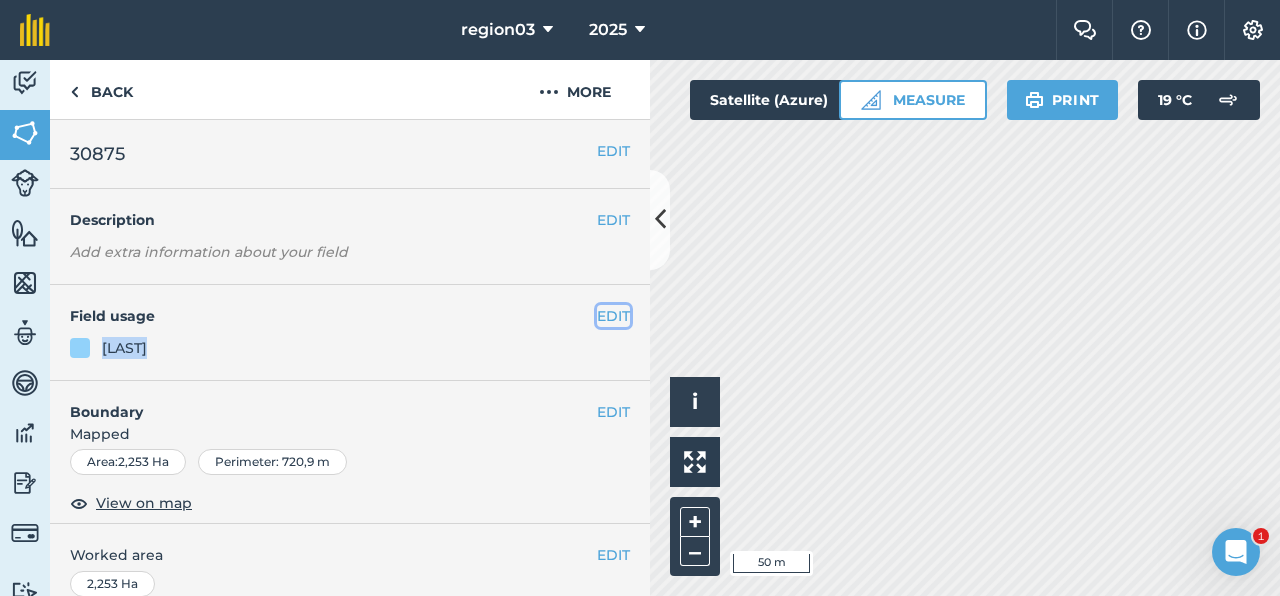 click on "EDIT" at bounding box center (613, 316) 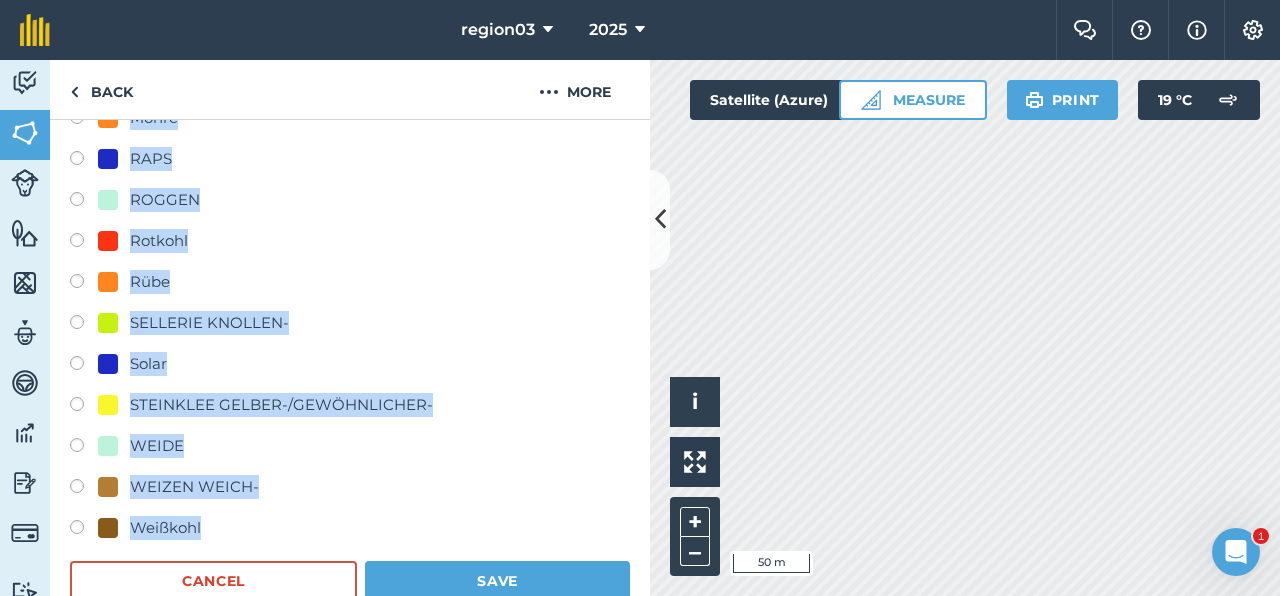 scroll, scrollTop: 826, scrollLeft: 0, axis: vertical 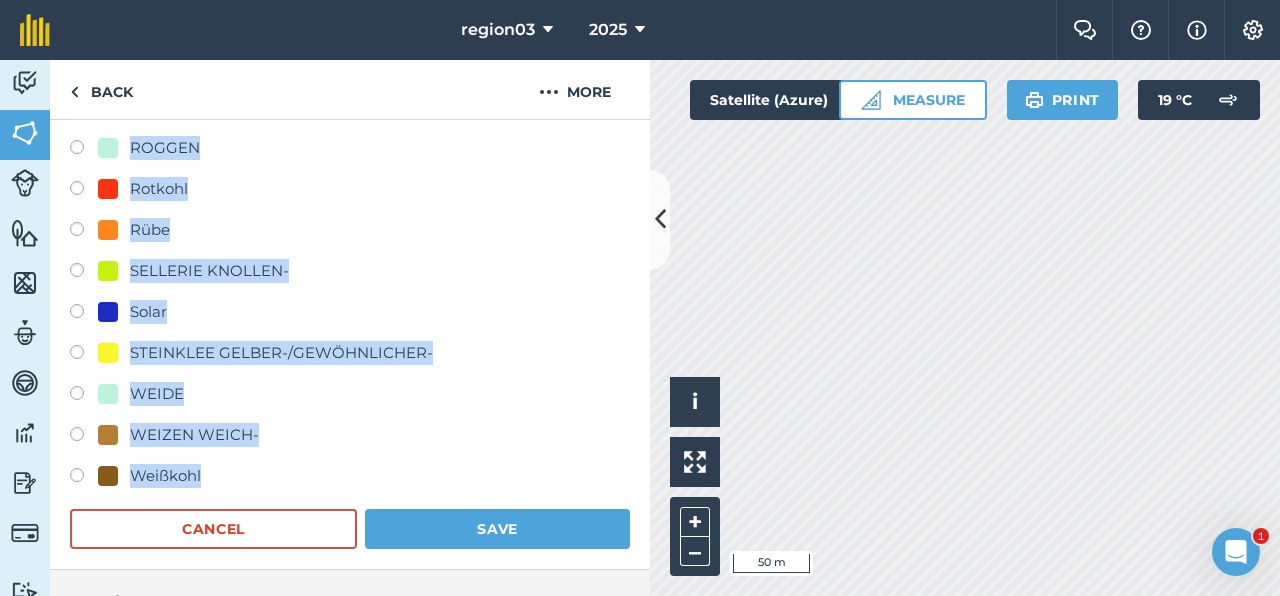 click on "WEIZEN WEICH-" at bounding box center (194, 435) 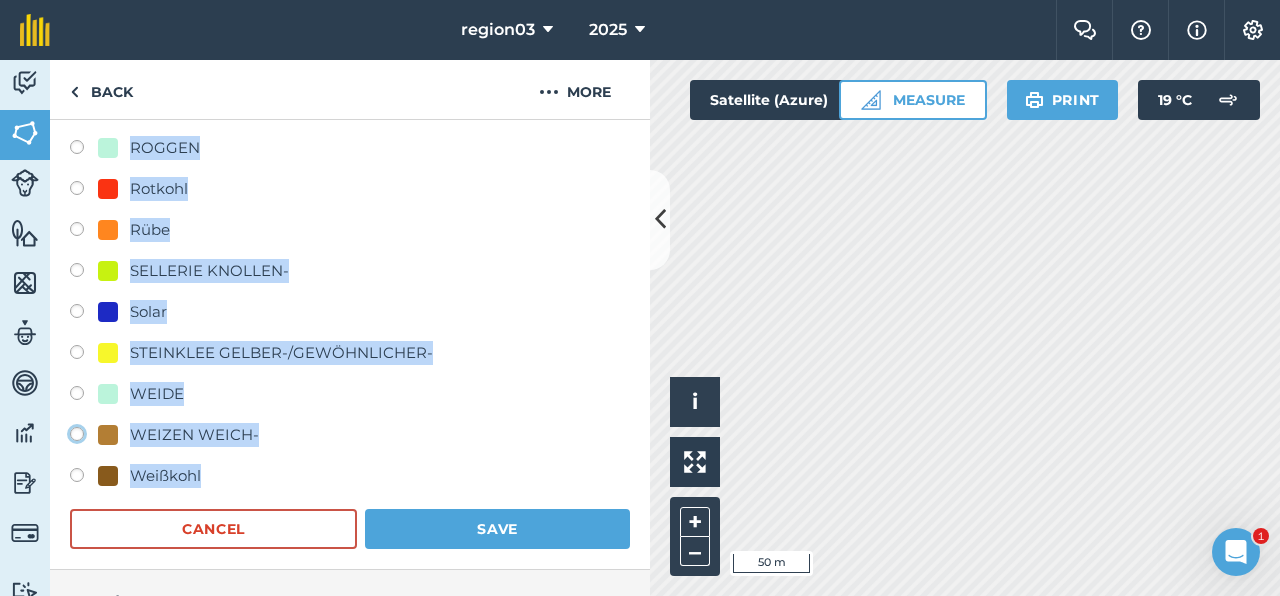 click on "WEIZEN WEICH-" at bounding box center [-9923, 433] 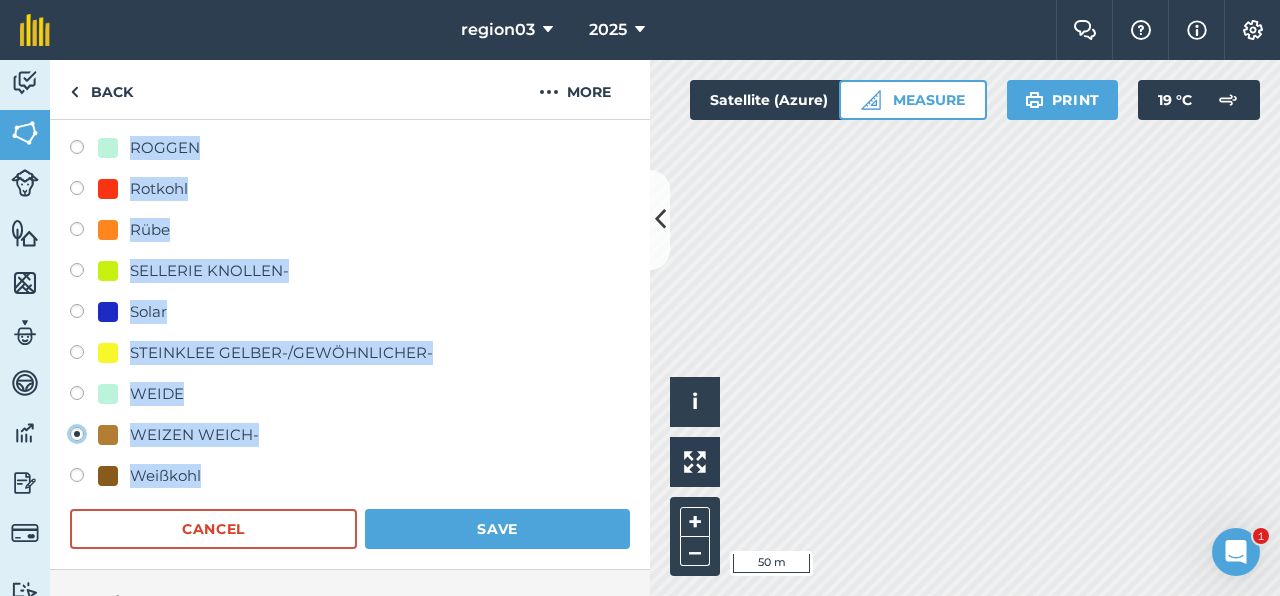 radio on "true" 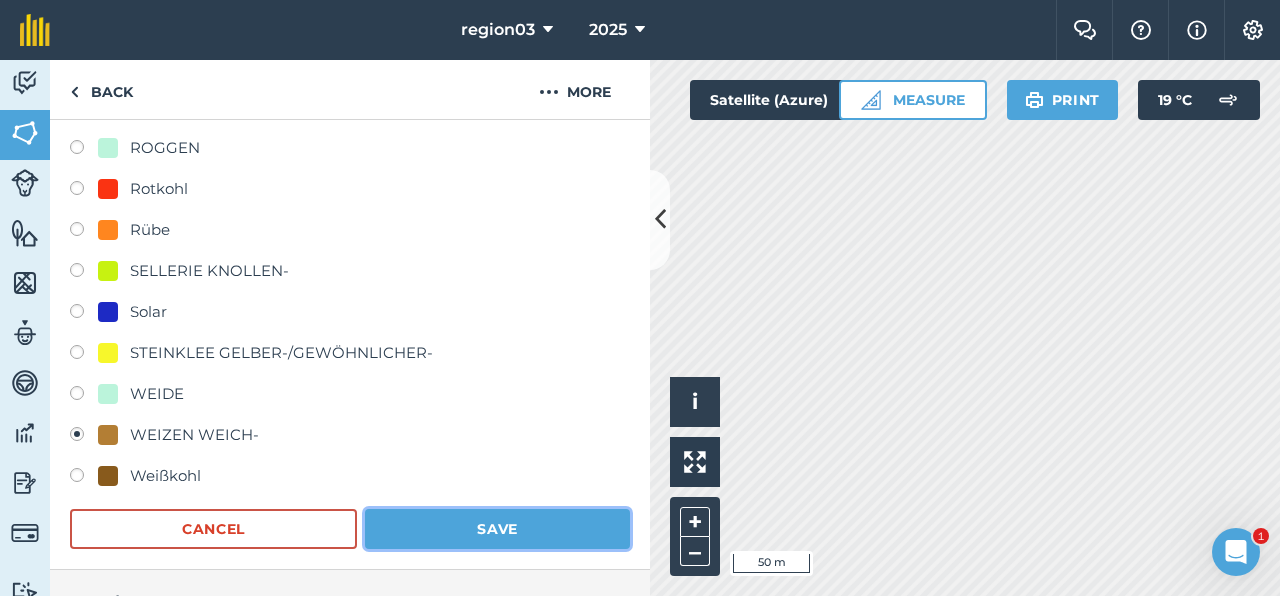click on "Save" at bounding box center (497, 529) 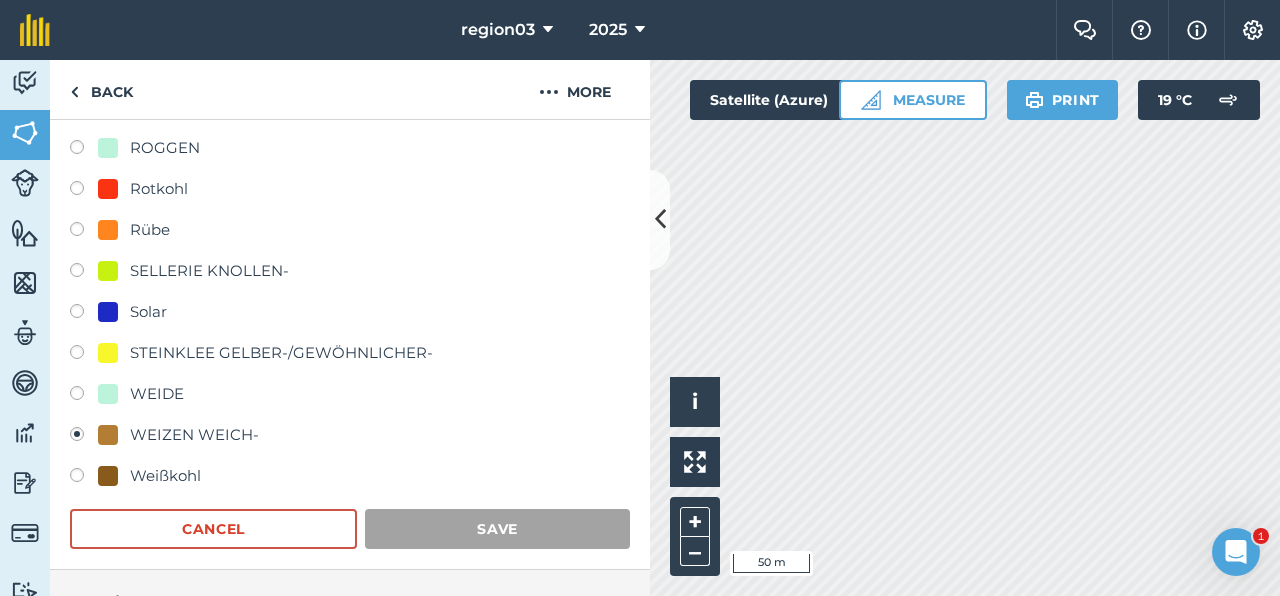 scroll, scrollTop: 399, scrollLeft: 0, axis: vertical 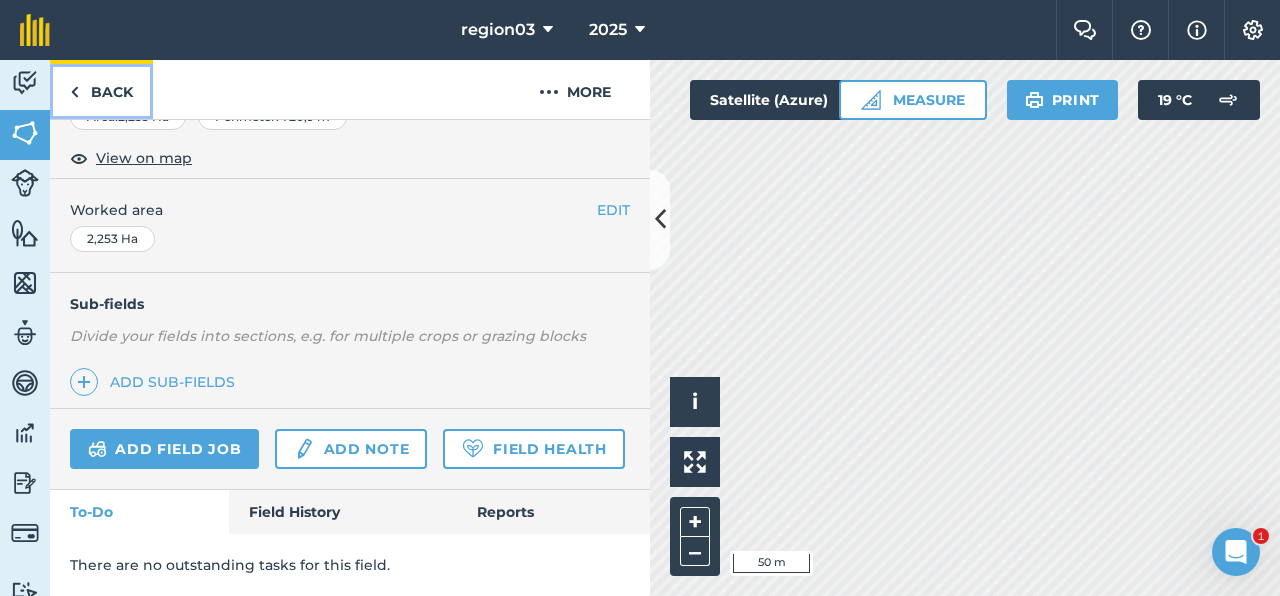 click on "Back" at bounding box center [101, 89] 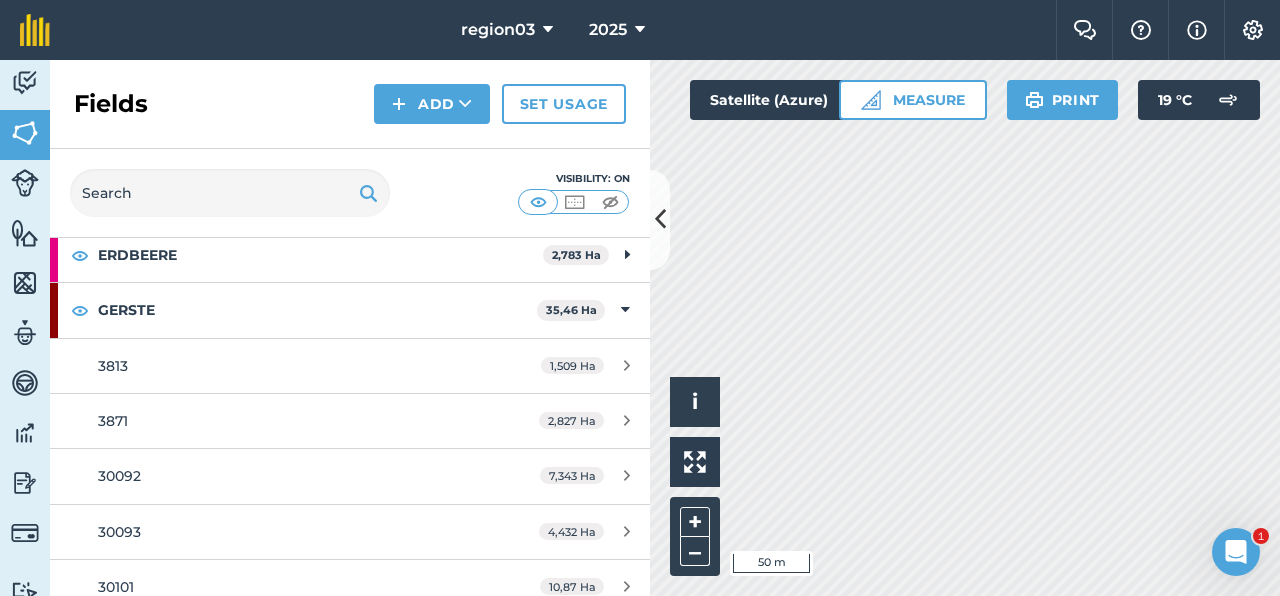 scroll, scrollTop: 397, scrollLeft: 0, axis: vertical 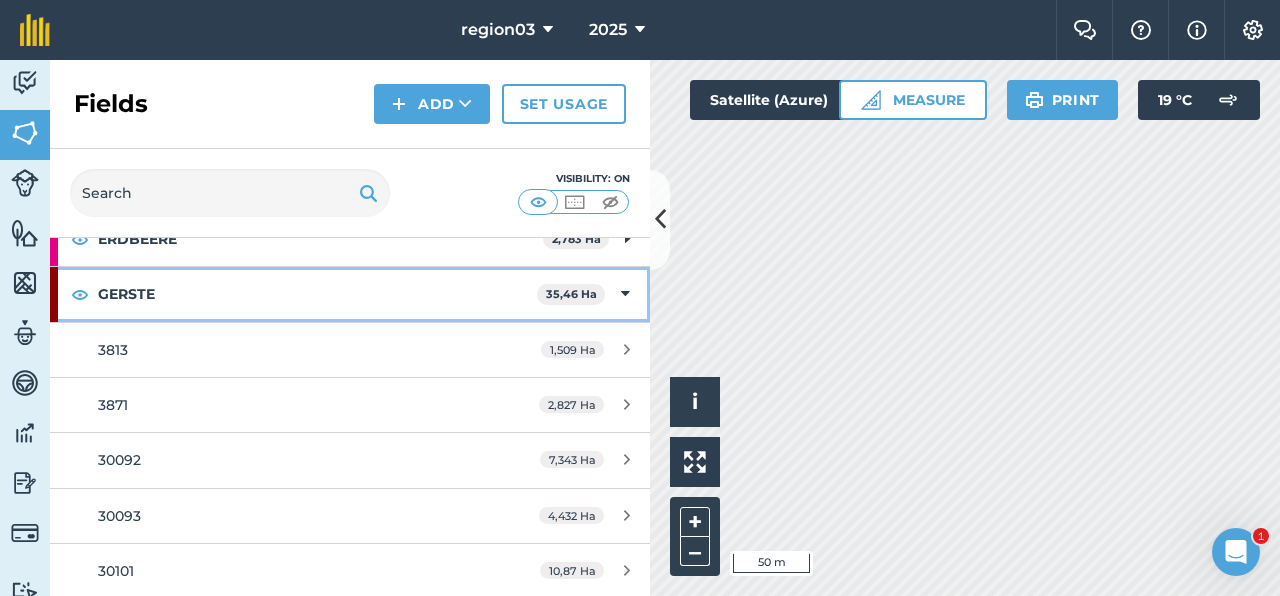 click at bounding box center (625, 294) 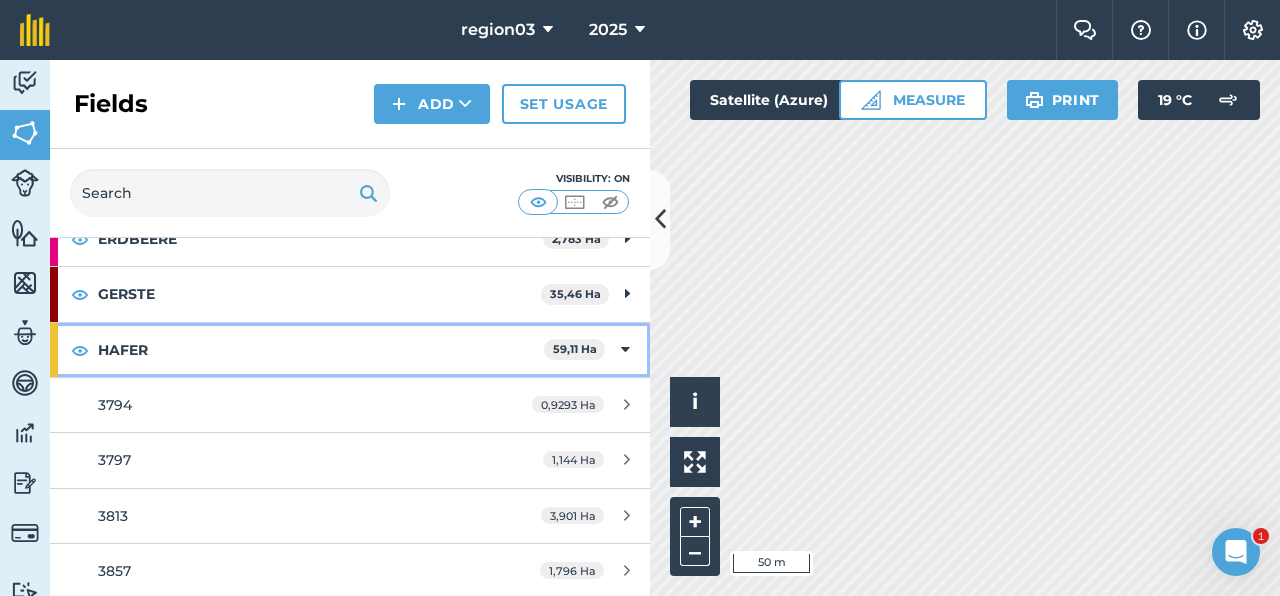click at bounding box center (625, 350) 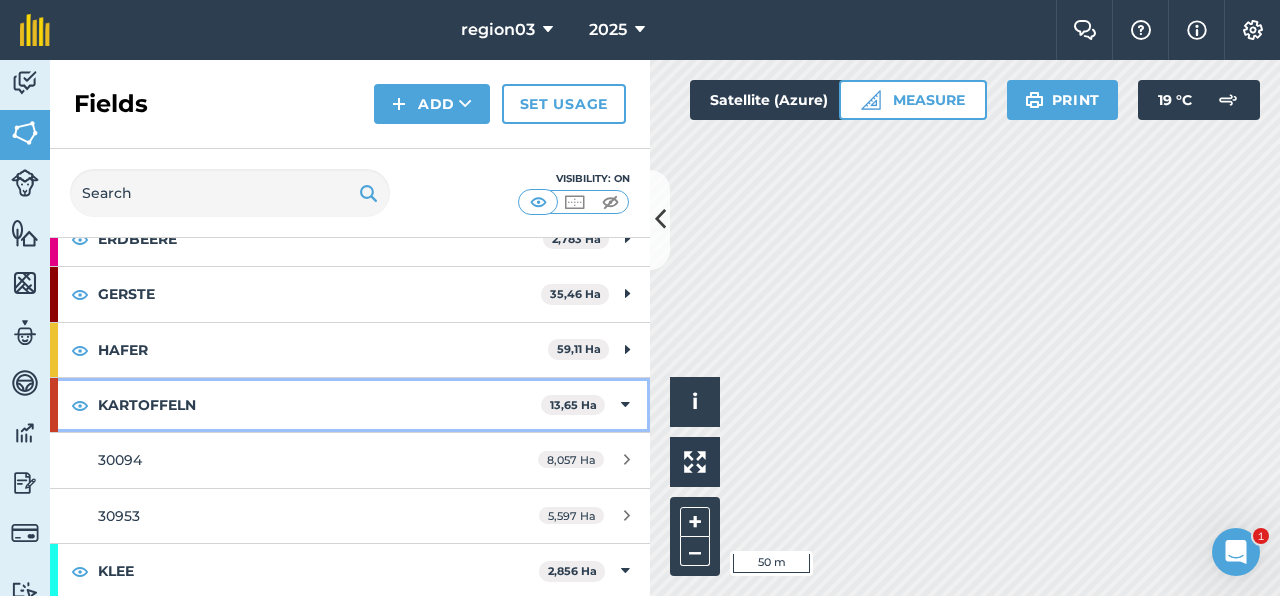 click at bounding box center [625, 405] 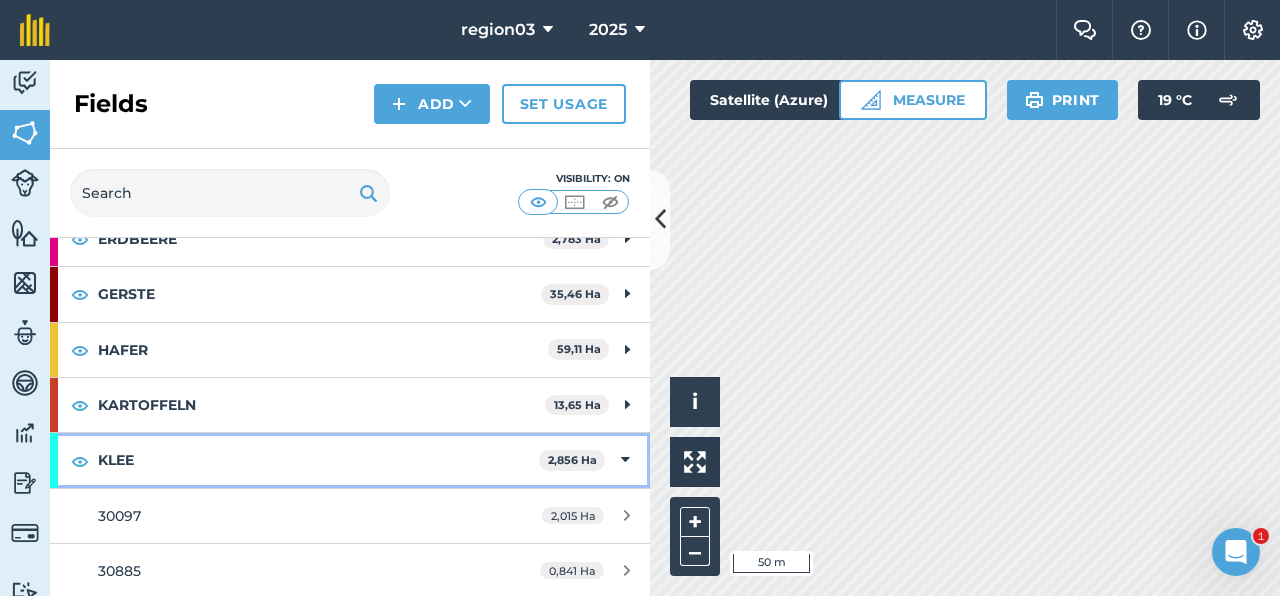 click at bounding box center (625, 460) 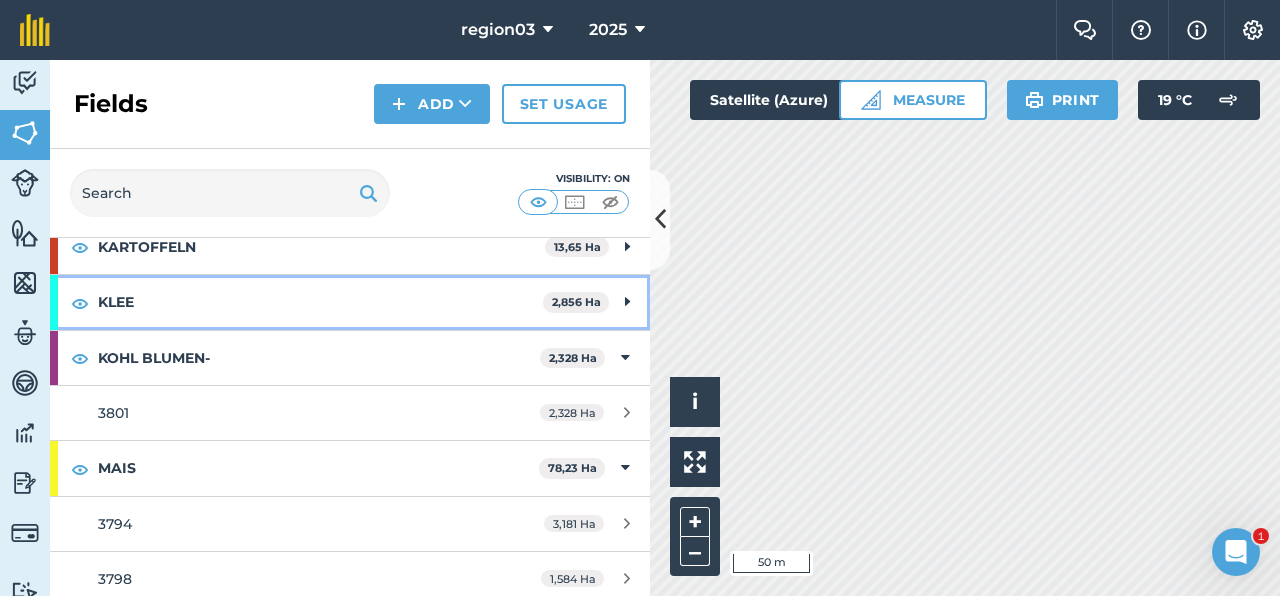 scroll, scrollTop: 569, scrollLeft: 0, axis: vertical 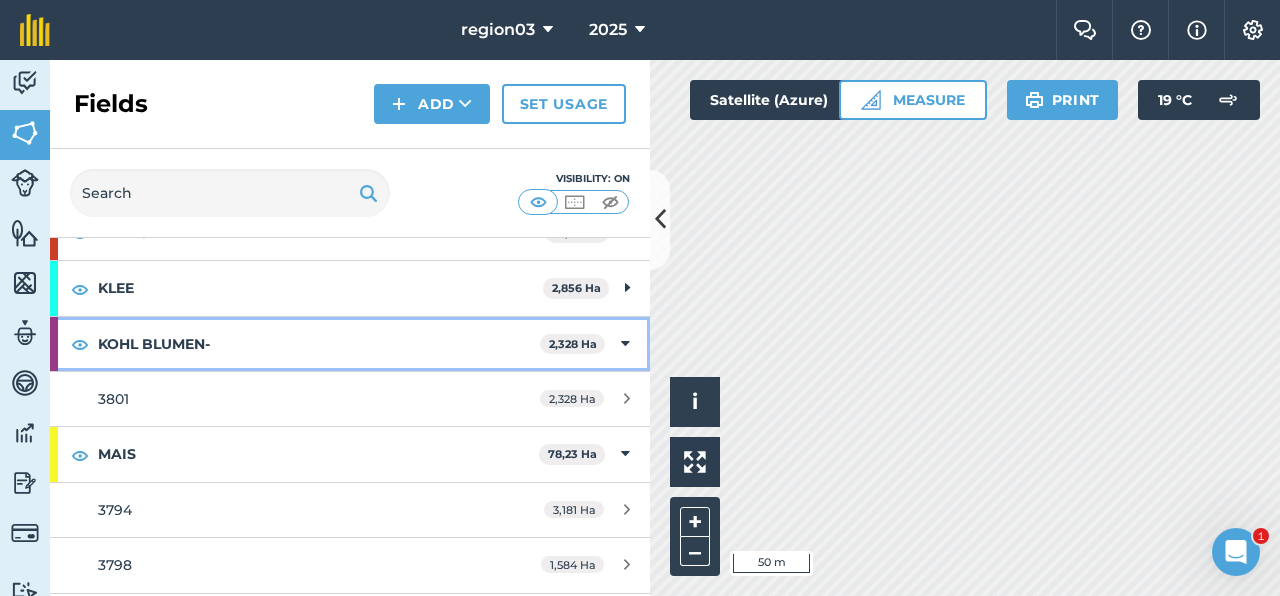 click at bounding box center [625, 344] 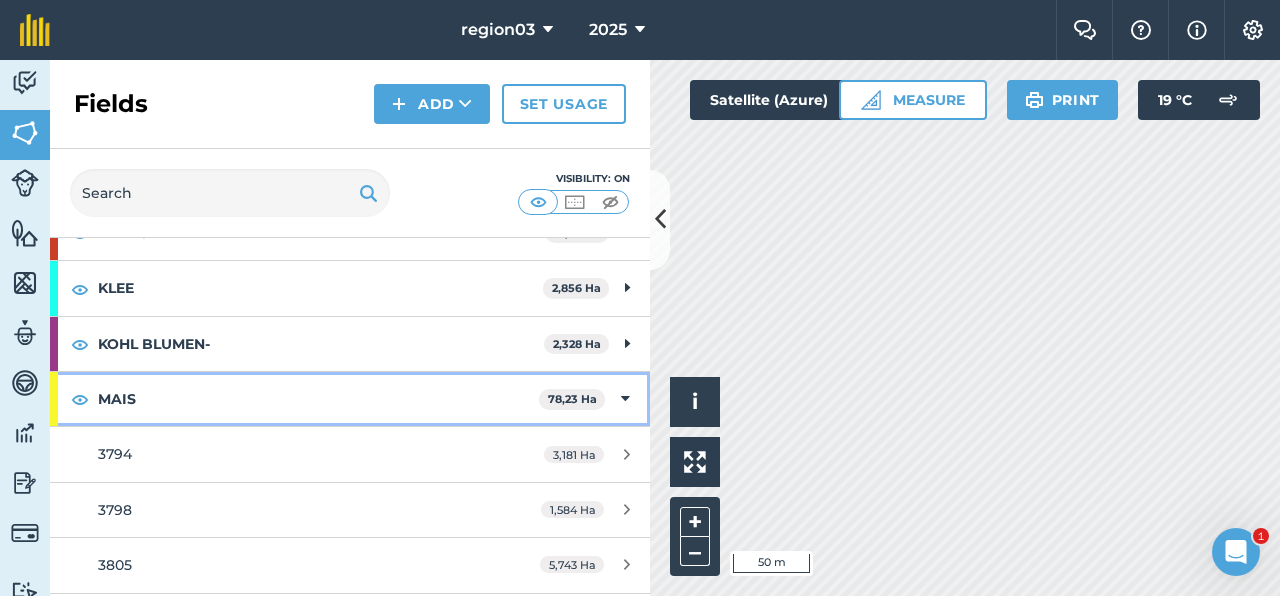 click at bounding box center [625, 399] 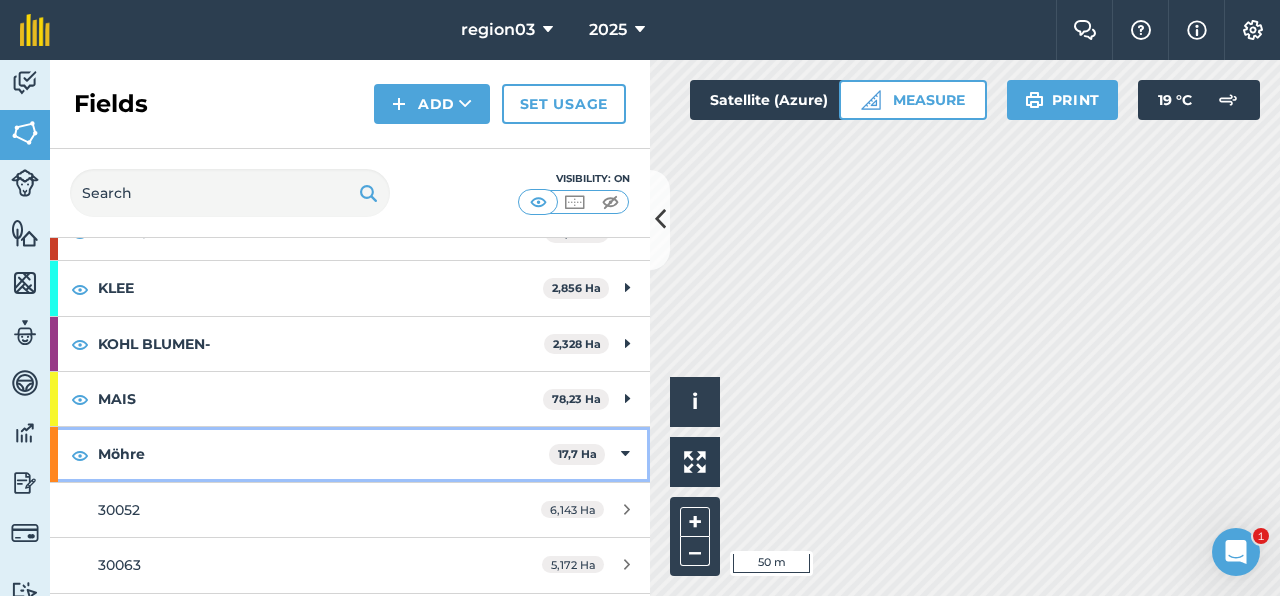 click at bounding box center [625, 454] 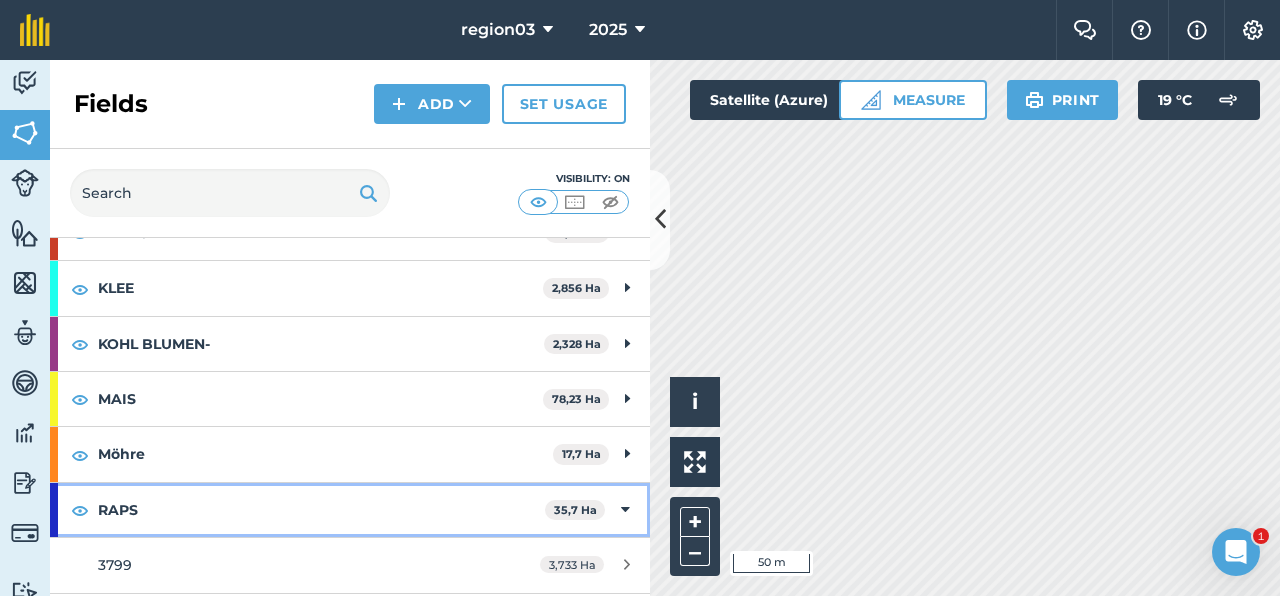 click at bounding box center [625, 510] 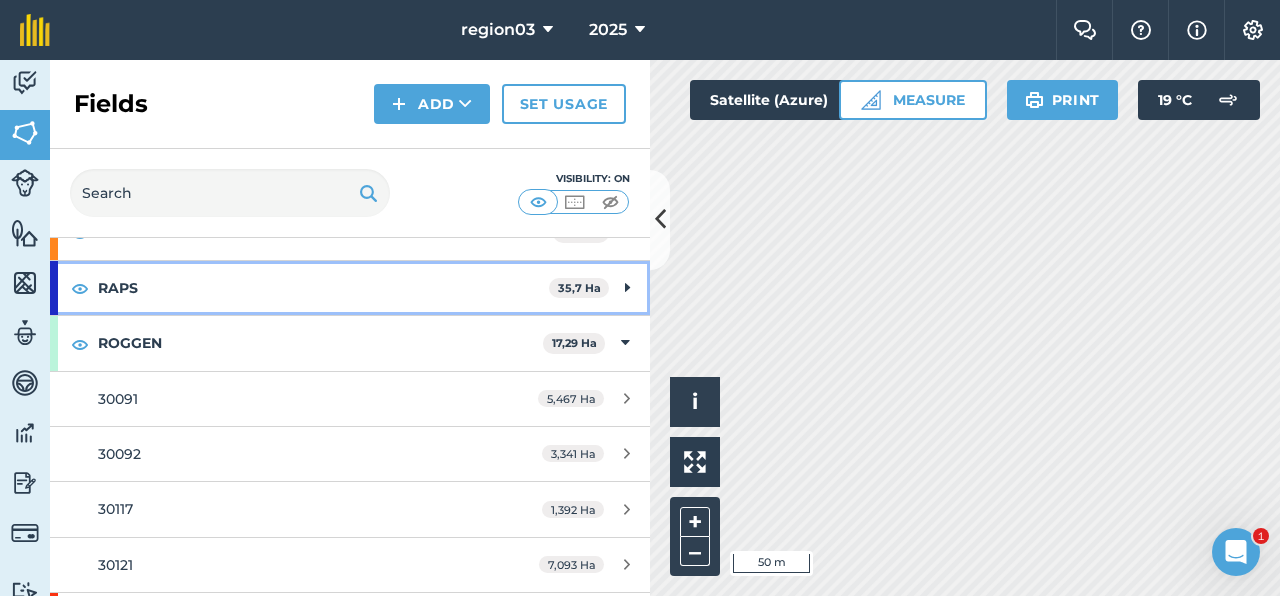 scroll, scrollTop: 792, scrollLeft: 0, axis: vertical 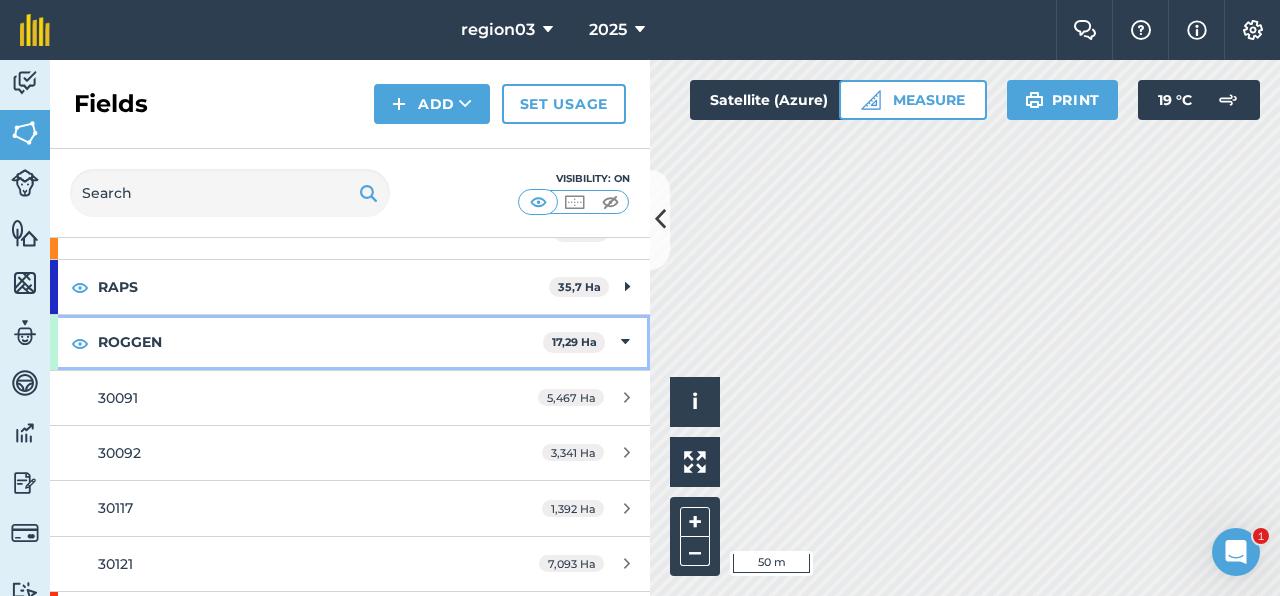 click on "ROGGEN 17,29   Ha" at bounding box center [350, 342] 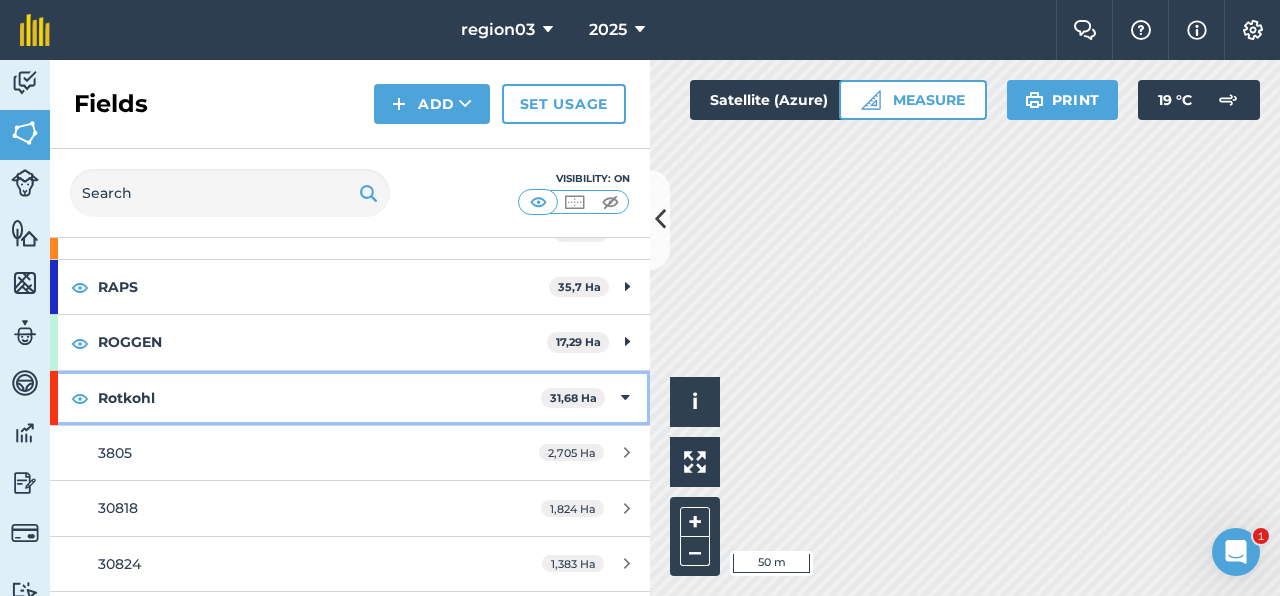 click on "Rotkohl 31,68   Ha" at bounding box center [350, 398] 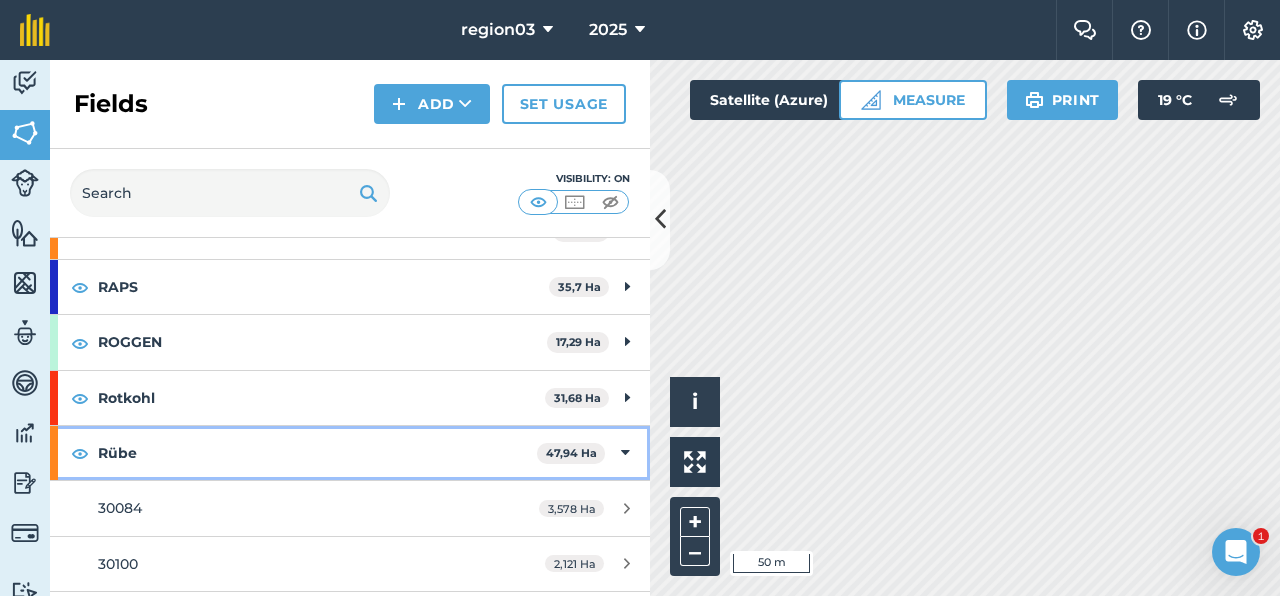 click at bounding box center (625, 453) 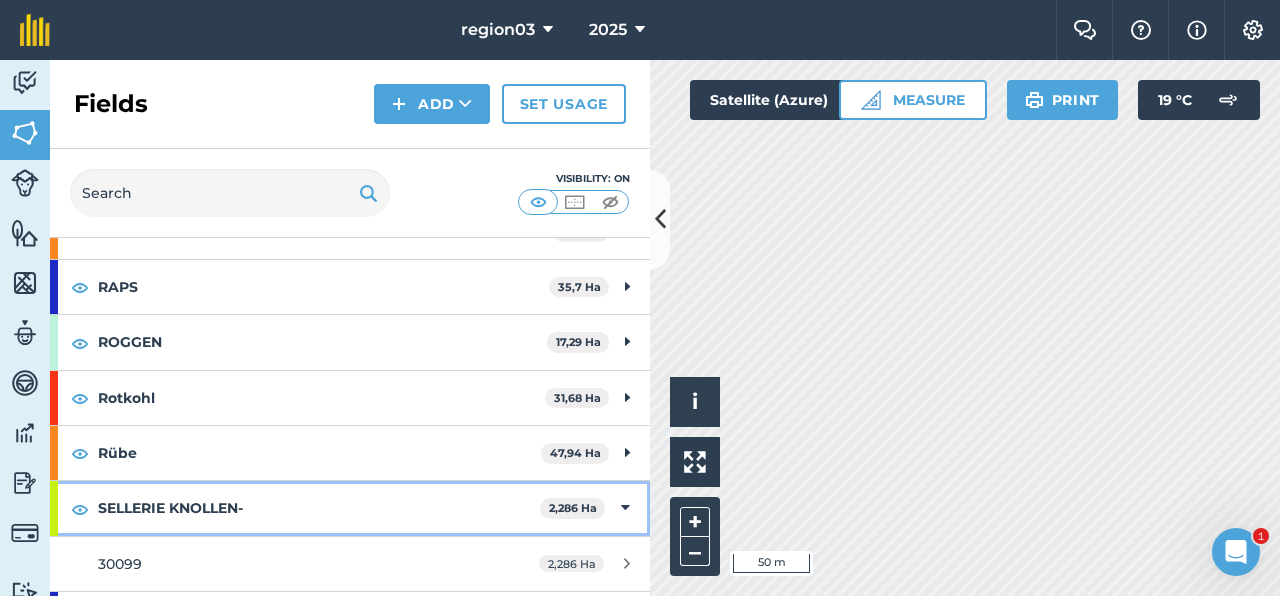 click at bounding box center [625, 508] 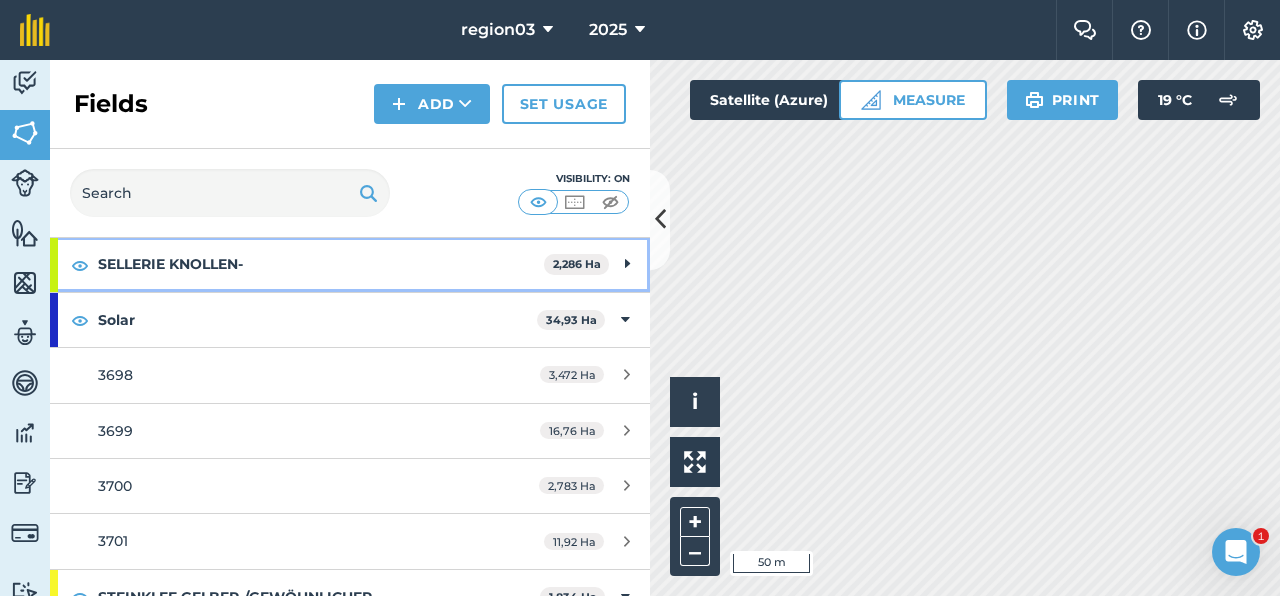 scroll, scrollTop: 1050, scrollLeft: 0, axis: vertical 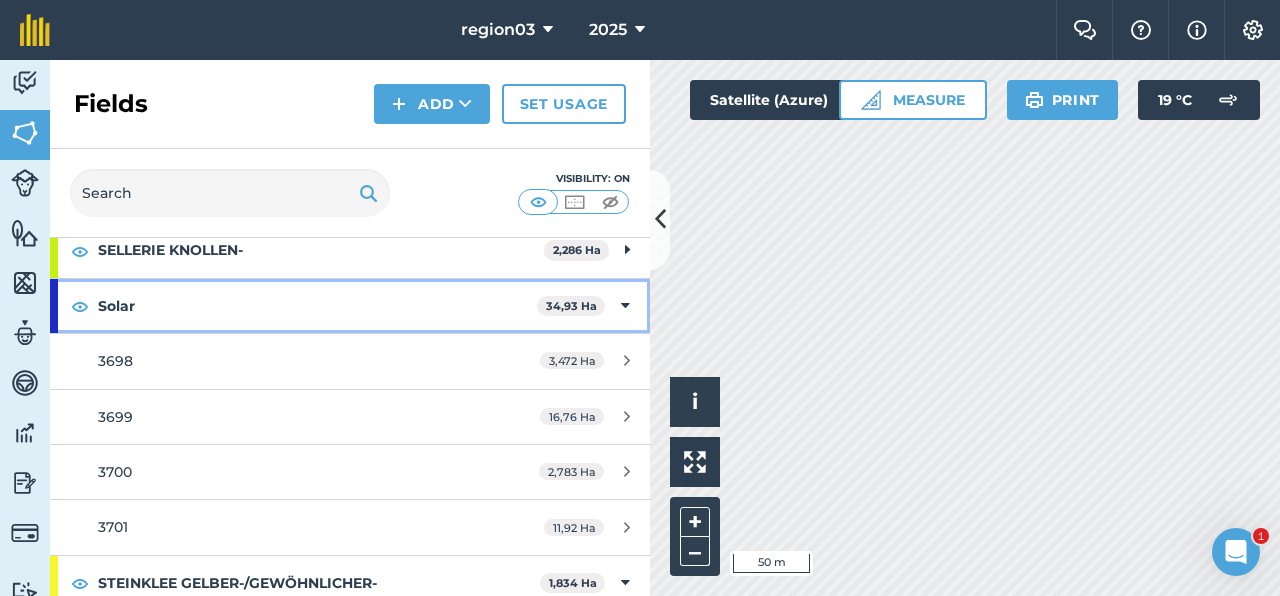 click on "Solar 34,93 Ha" at bounding box center [350, 306] 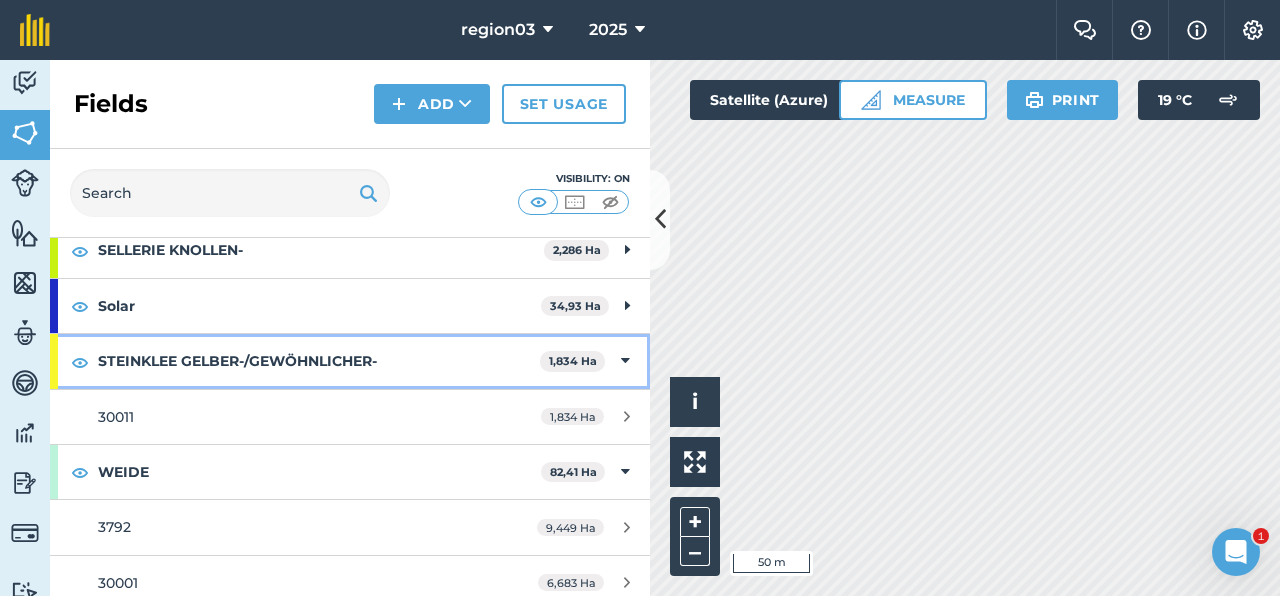 click on "STEINKLEE GELBER-/GEWÖHNLICHER- 1,834   Ha" at bounding box center (350, 361) 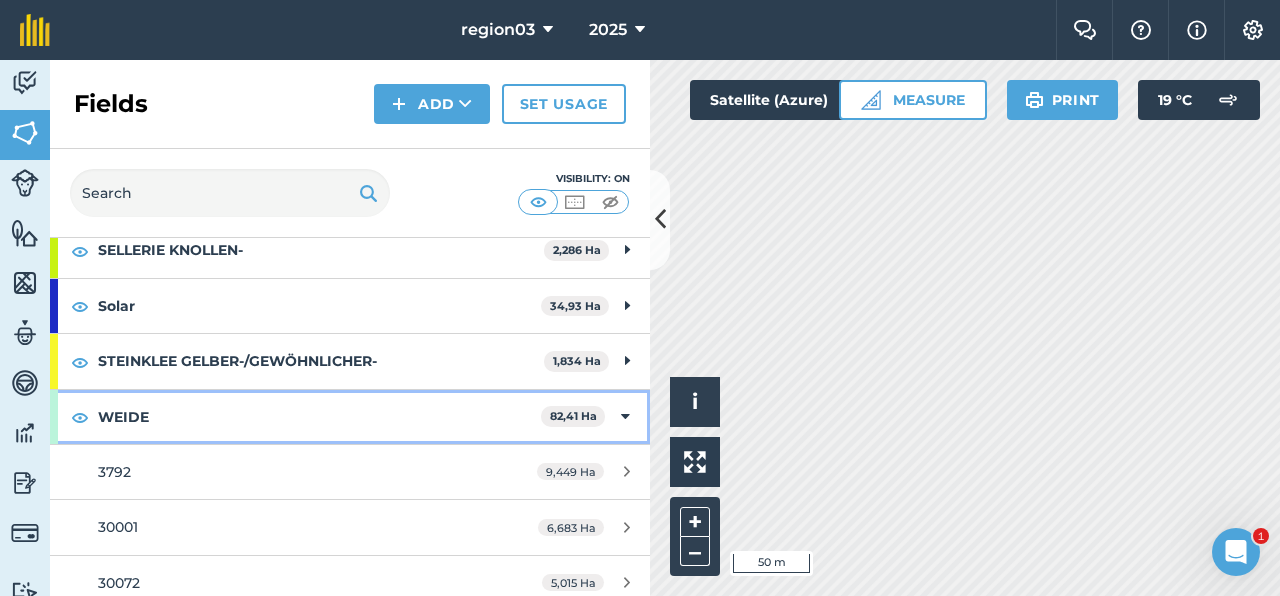 click on "WEIDE 82,41 Ha" at bounding box center [350, 417] 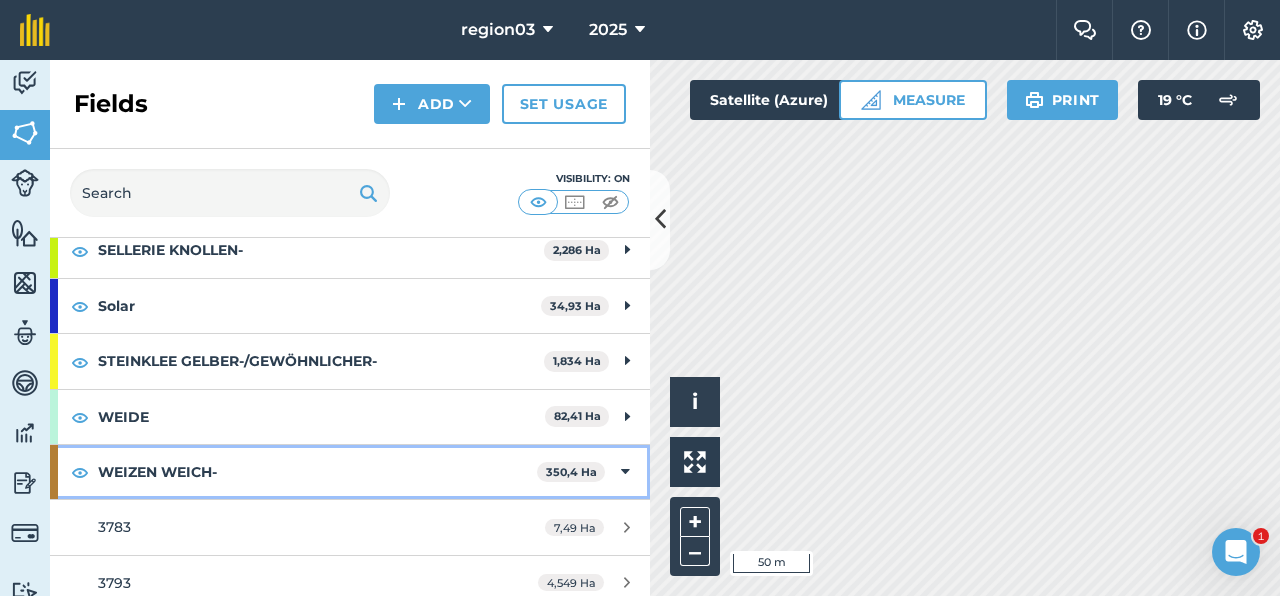 click on "WEIZEN WEICH- 350,4   Ha" at bounding box center (350, 472) 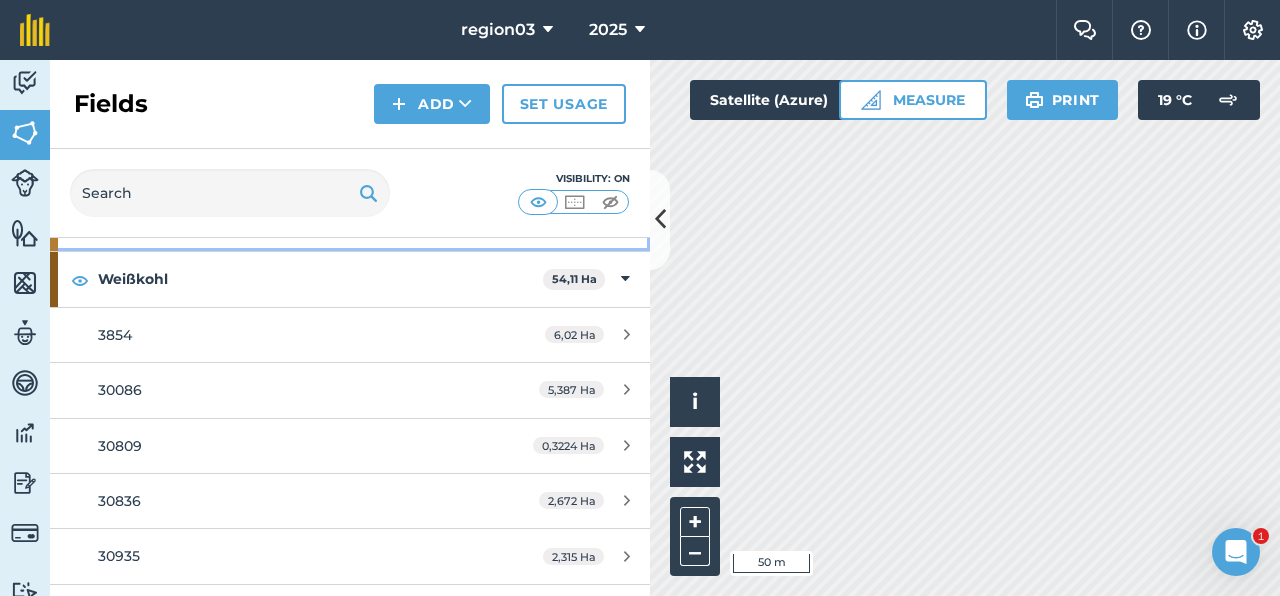 scroll, scrollTop: 1308, scrollLeft: 0, axis: vertical 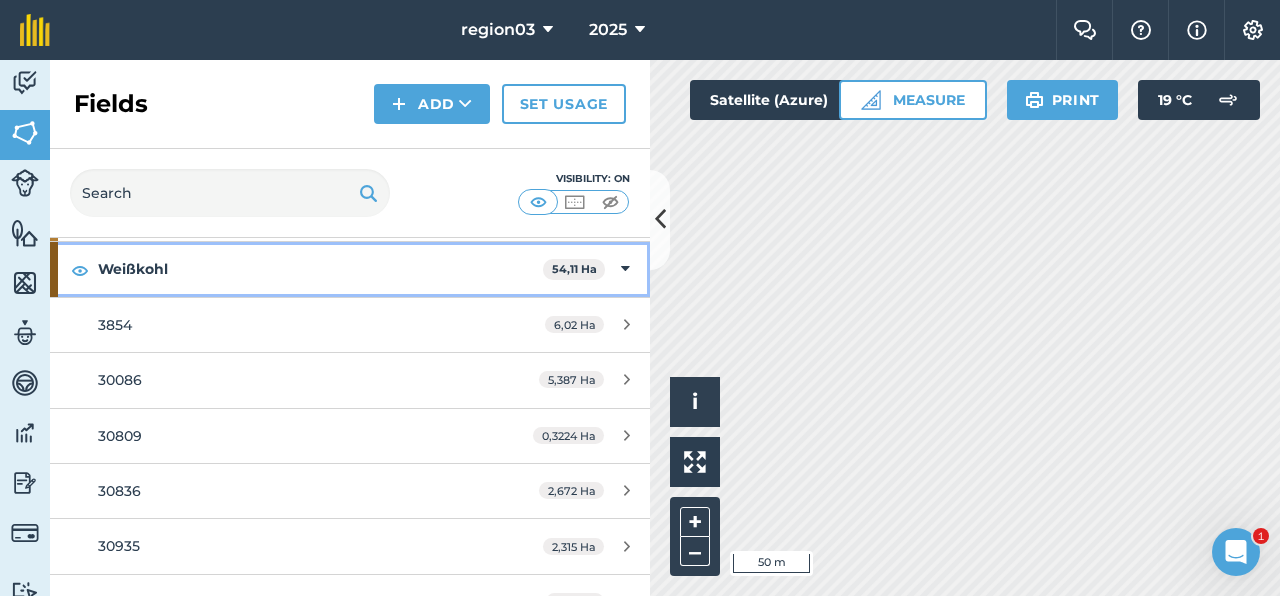 click at bounding box center (625, 269) 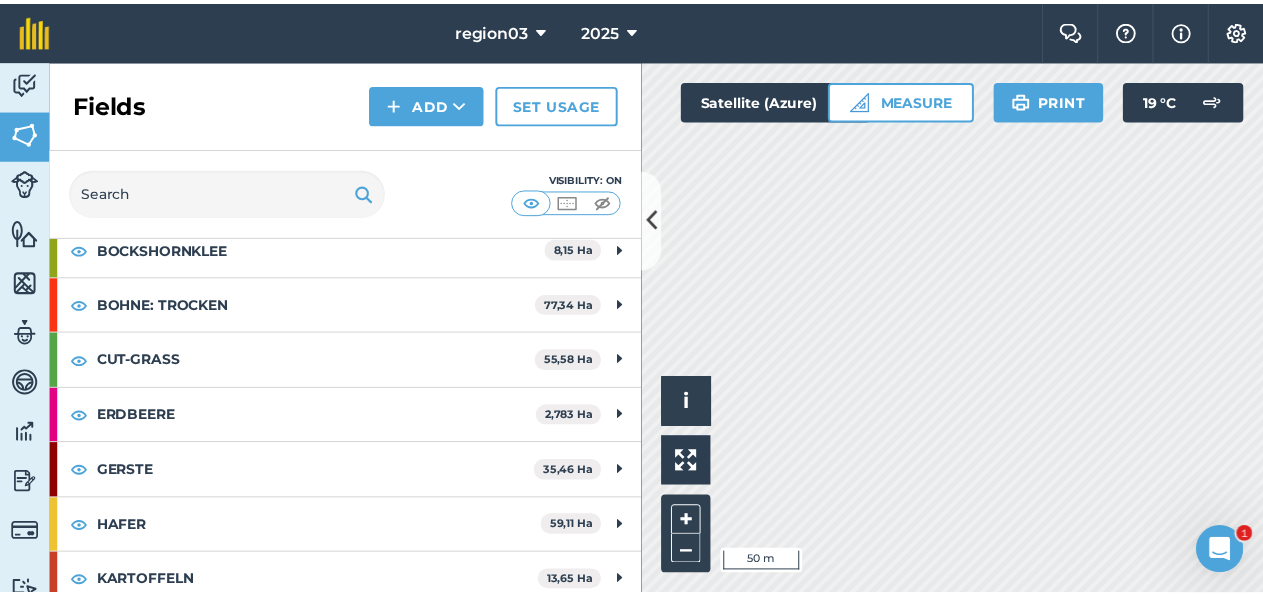 scroll, scrollTop: 0, scrollLeft: 0, axis: both 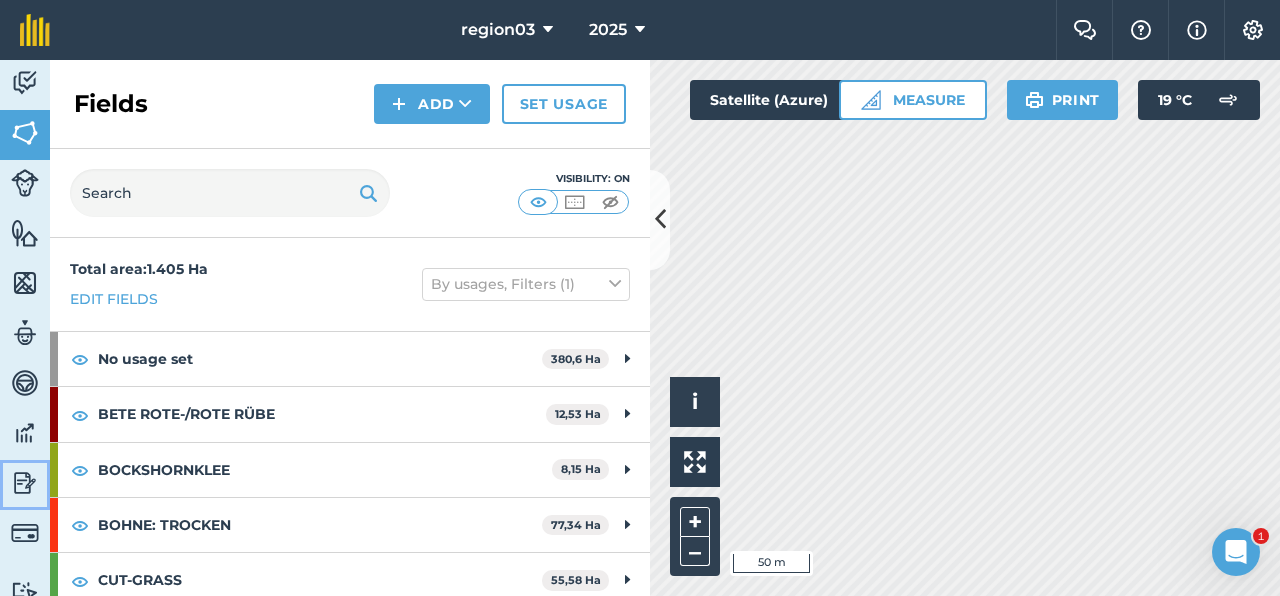 click at bounding box center [25, 483] 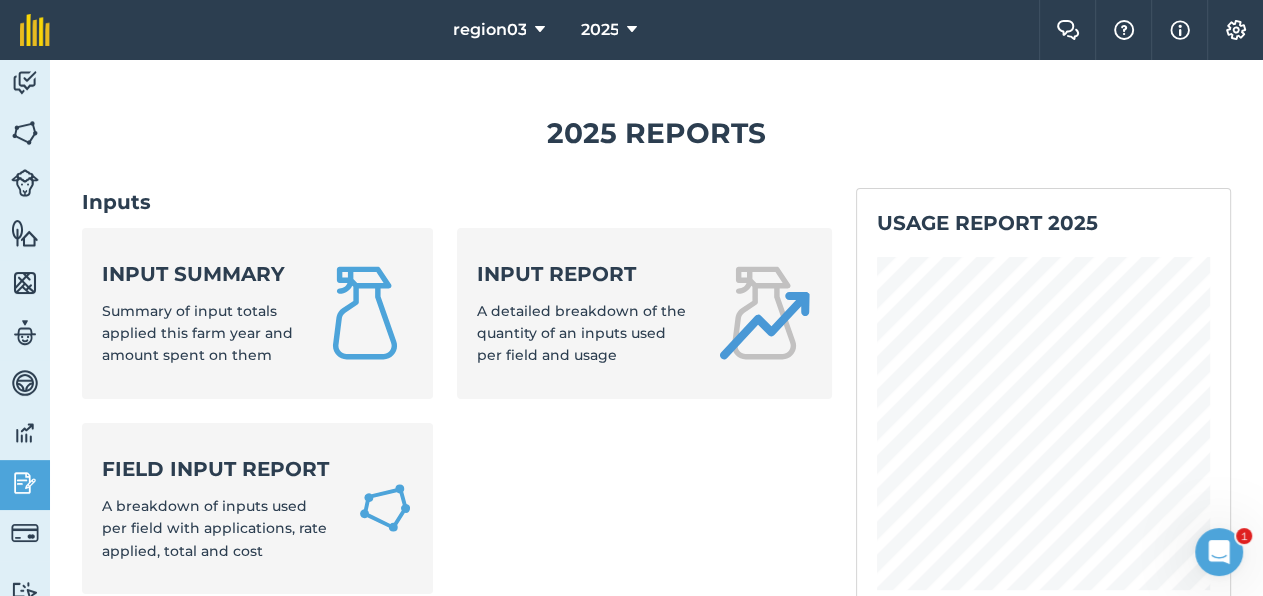 click on "Usage report [YEAR] Include archived fields Usage Area  ( Ha ) % No usage set 380,6   Ha 27 WEIZEN WEICH- 350,4   Ha 25 WEIDE 82,41   Ha 6 MAIS 78,23   Ha 6 BOHNE: TROCKEN 77,34   Ha 6 HAFER 59,11   Ha 4 CUT-GRASS 55,58   Ha 4 Weißkohl 54,11   Ha 4 Rübe 47,94   Ha 3 RAPS 35,7   Ha 3 GERSTE 35,46   Ha 3 Solar 34,93   Ha 2 Rotkohl 31,68   Ha 2 Möhre 17,7   Ha 1 ROGGEN 17,29   Ha 1 KARTOFFELN 13,65   Ha 1 BETE ROTE-/ROTE RÜBE 12,53   Ha 1 BOCKSHORNKLEE 8,15   Ha 1 KLEE 2,856   Ha 0 ERDBEERE 2,783   Ha 0 KOHL BLUMEN- 2,328   Ha 0 SELLERIE KNOLLEN- 2,286   Ha 0 STEINKLEE GELBER-/GEWÖHNLICHER- 1,834   Ha 0 Total area 1.405   Ha" at bounding box center (1043, 1031) 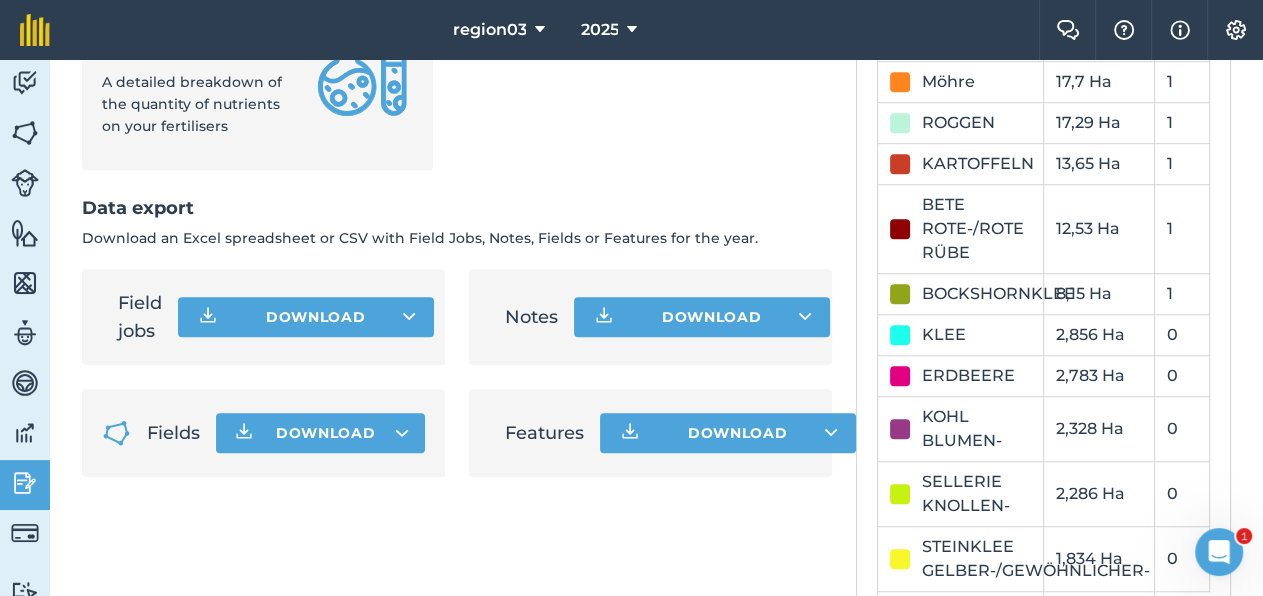 scroll, scrollTop: 1221, scrollLeft: 0, axis: vertical 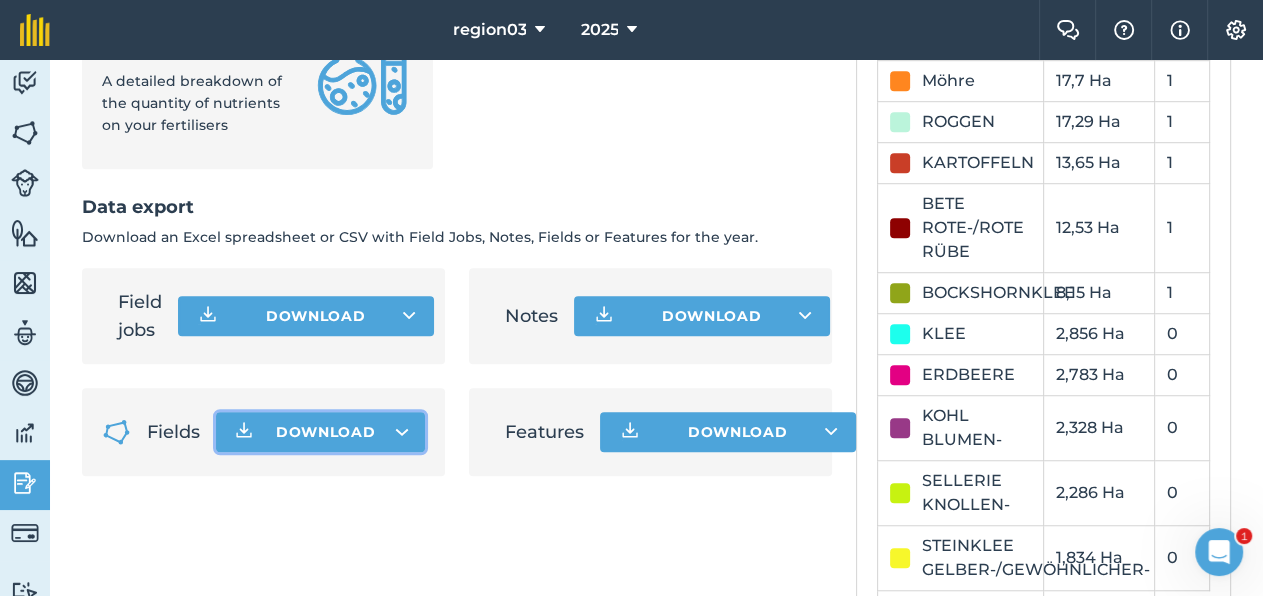 click on "Download" at bounding box center [326, 432] 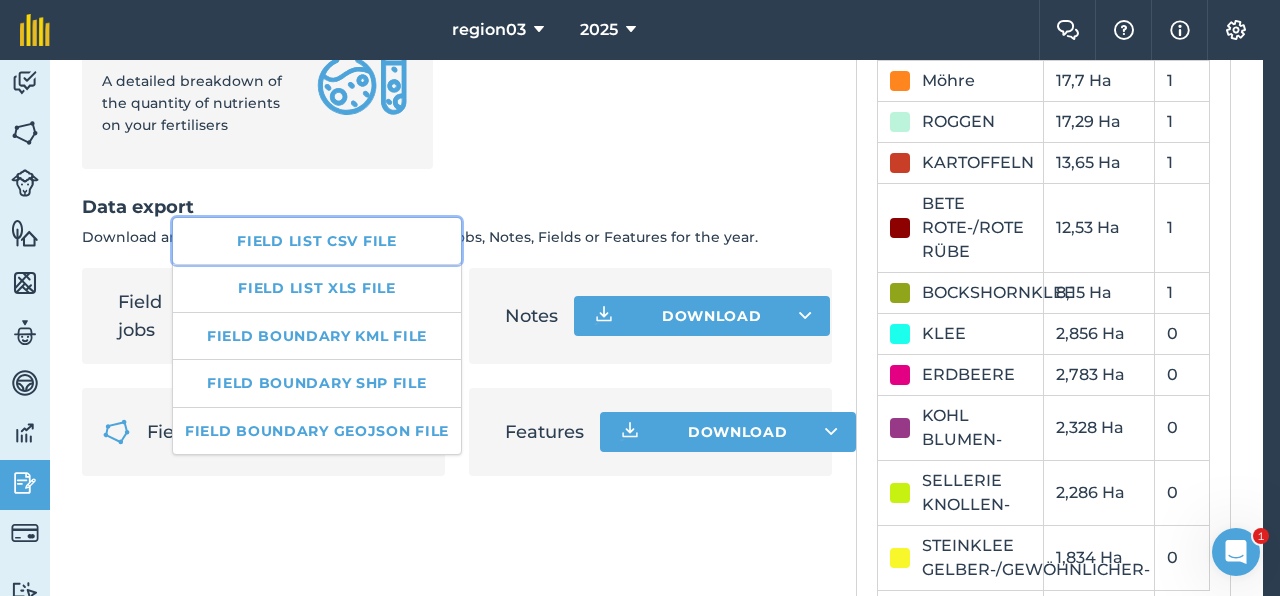 click on "Field list CSV file" at bounding box center (317, 241) 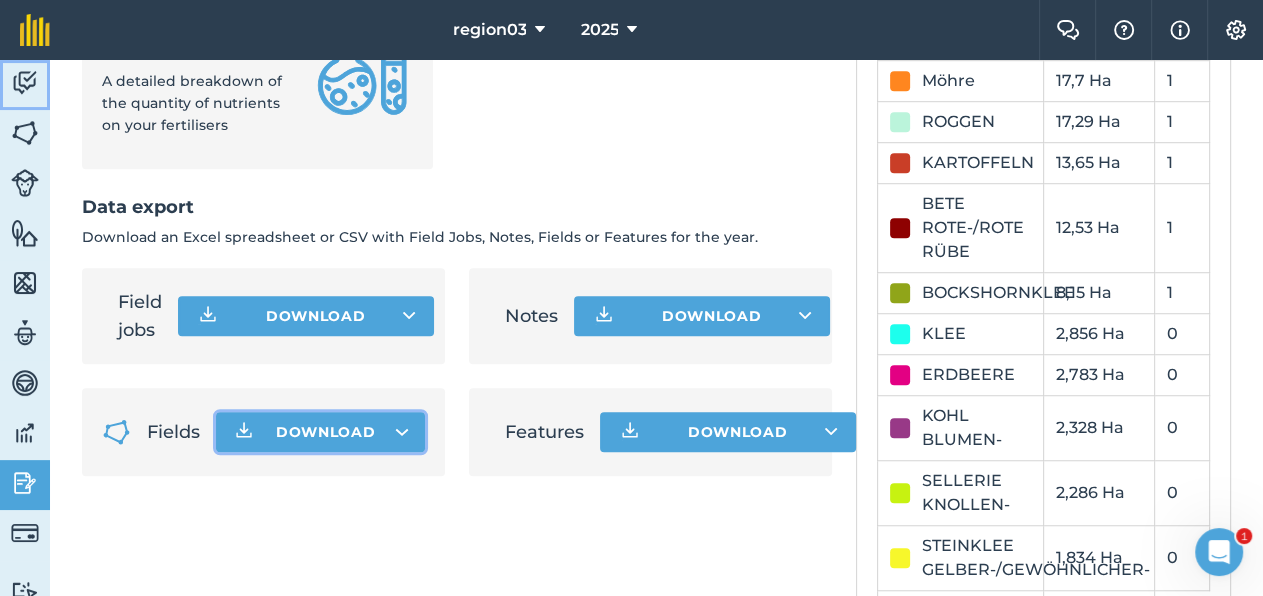 click at bounding box center (25, 83) 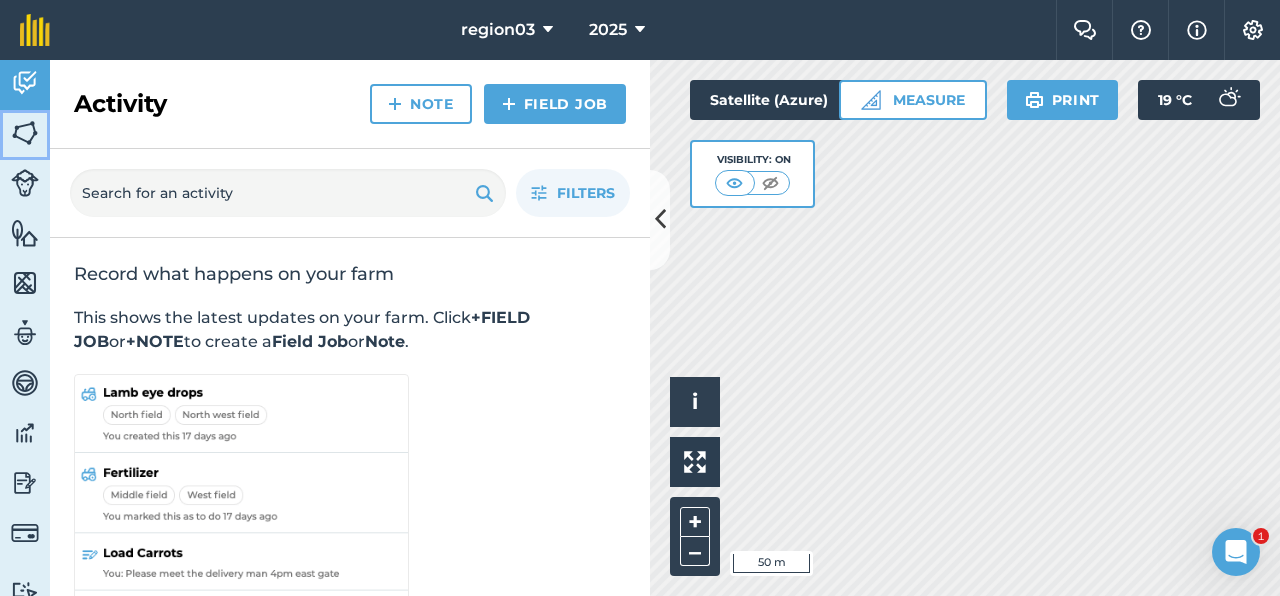 click on "Fields" at bounding box center (25, 135) 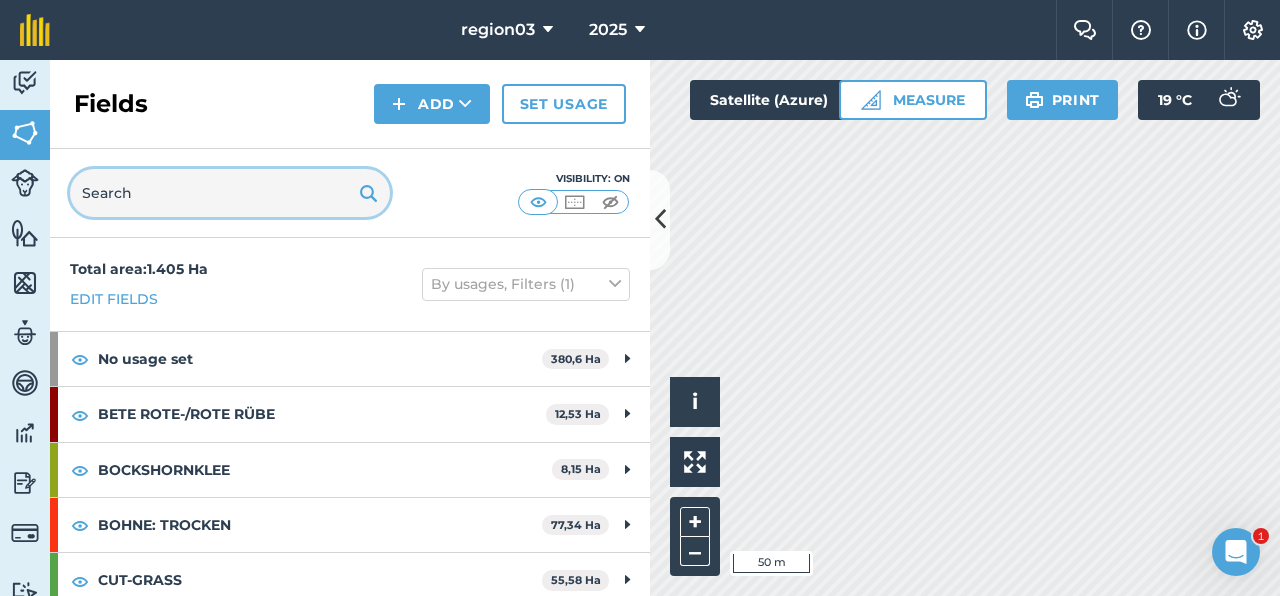 click at bounding box center (230, 193) 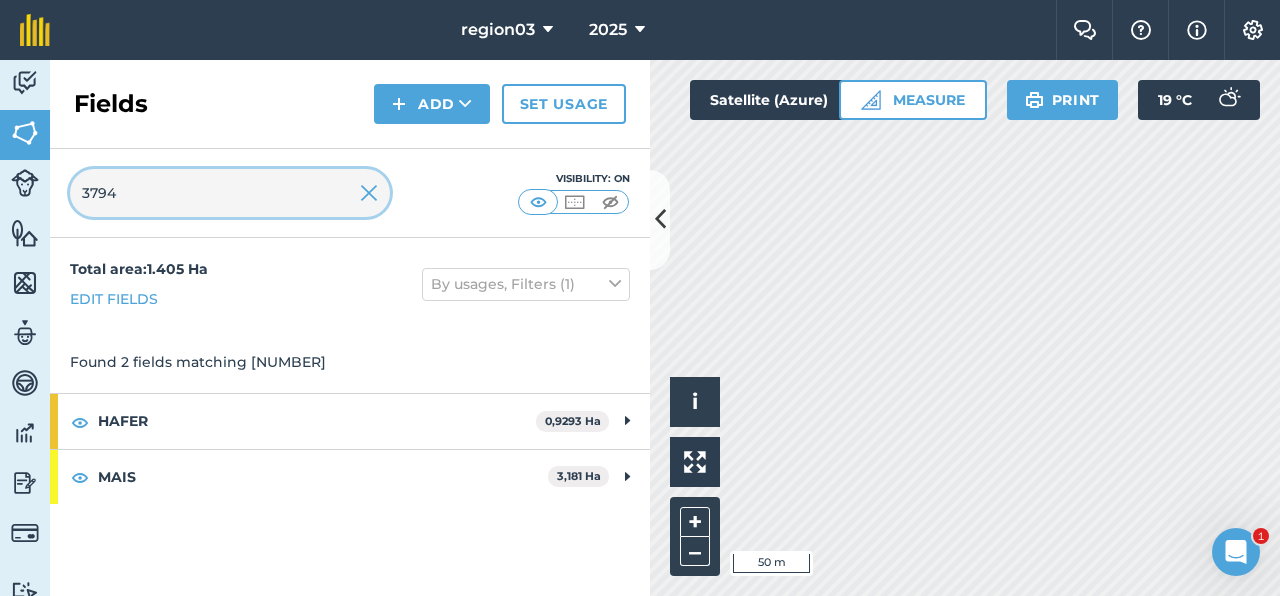 type on "3794" 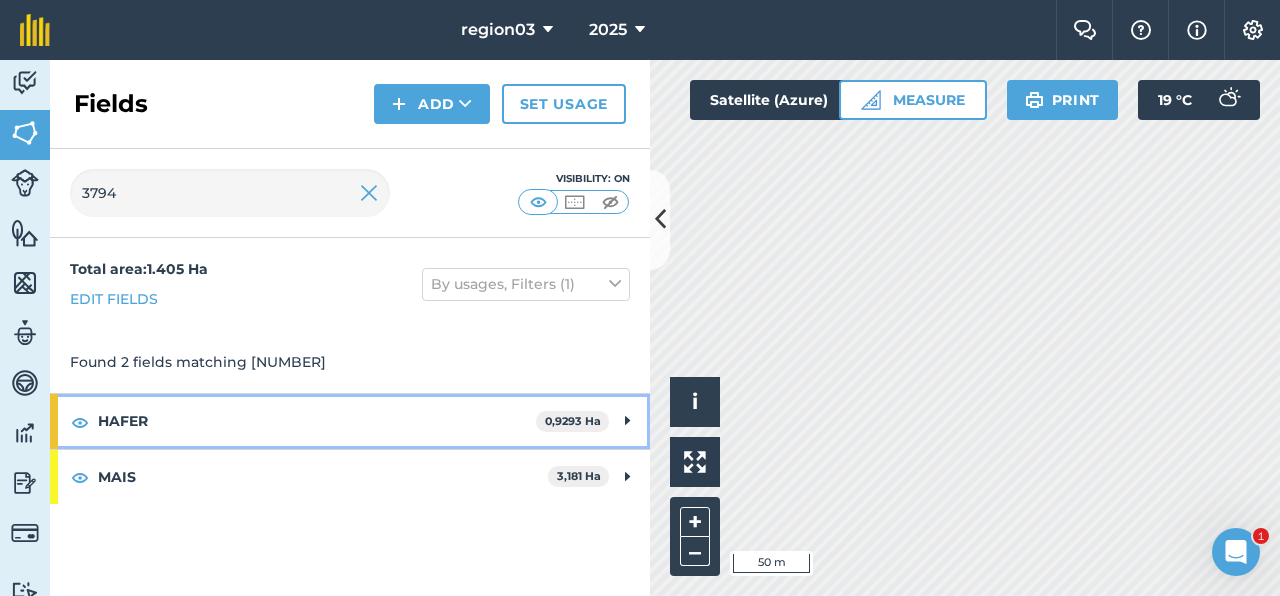 click on "HAFER" at bounding box center (317, 421) 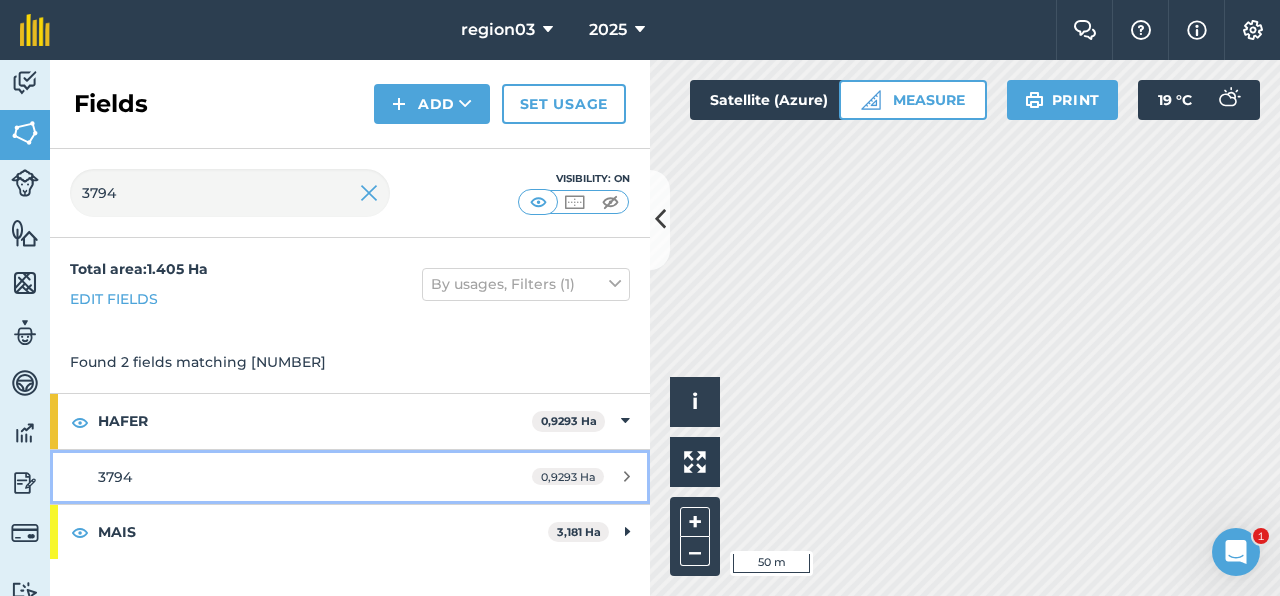 click on "3794" at bounding box center [115, 477] 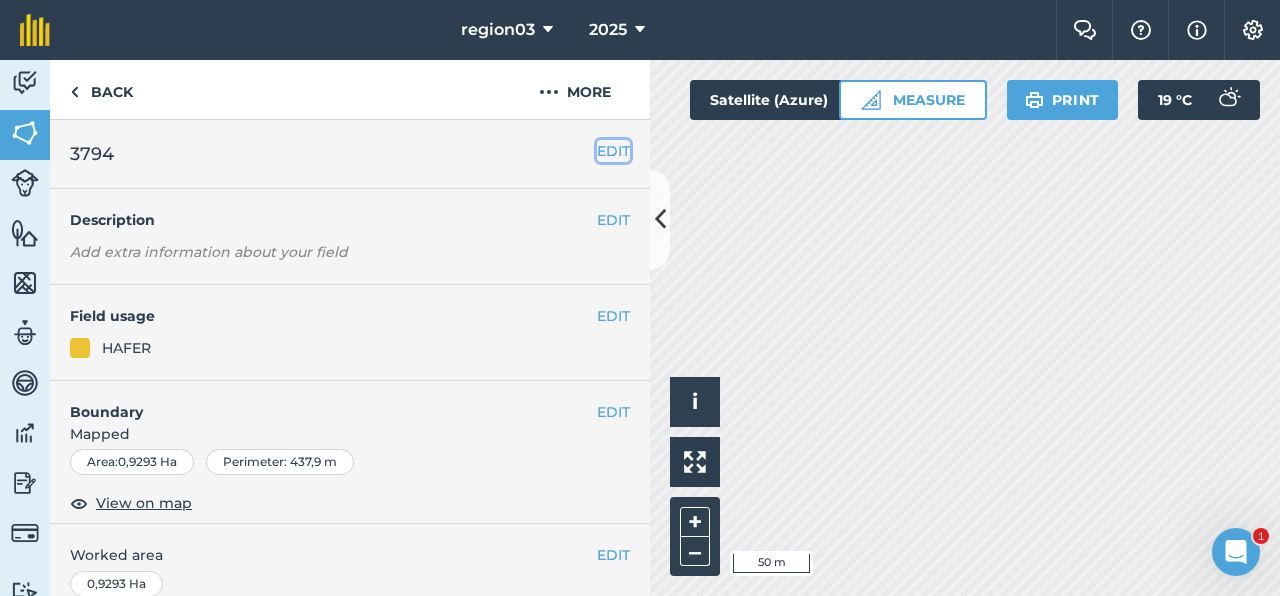 click on "EDIT" at bounding box center [613, 151] 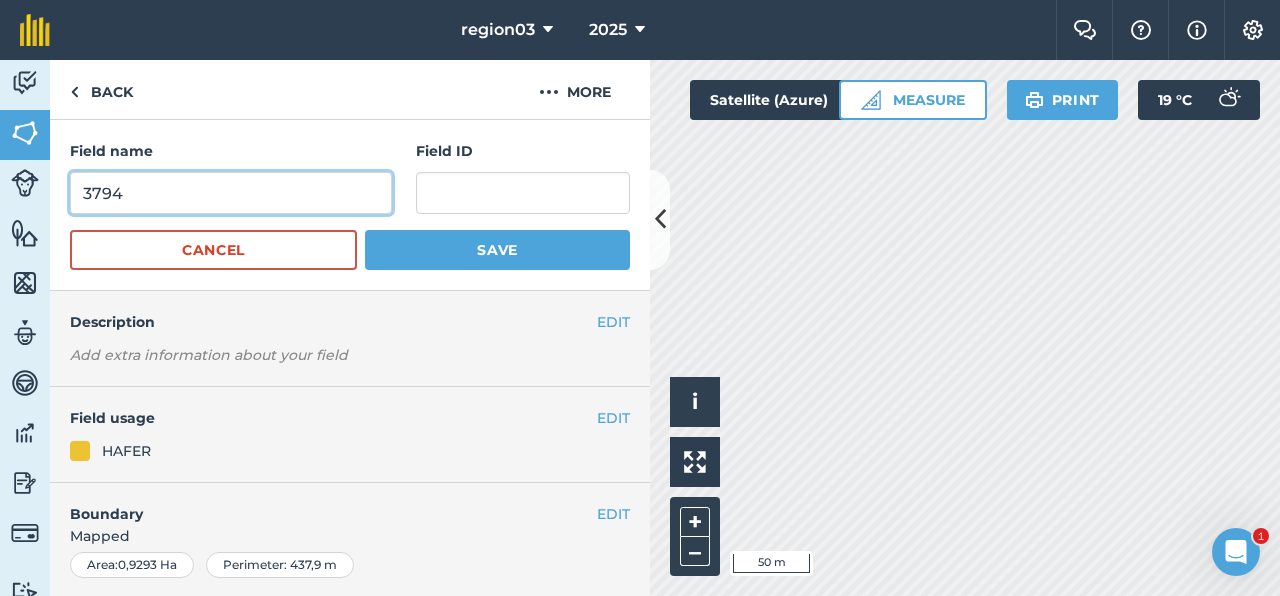 click on "3794" at bounding box center (231, 193) 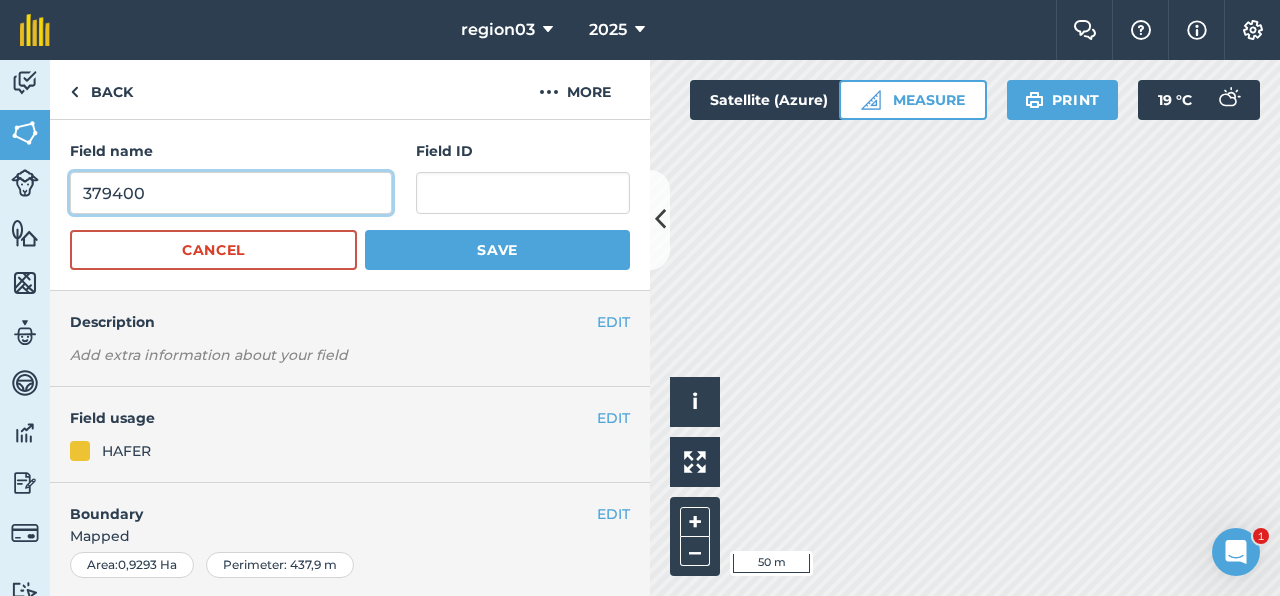 type on "379400" 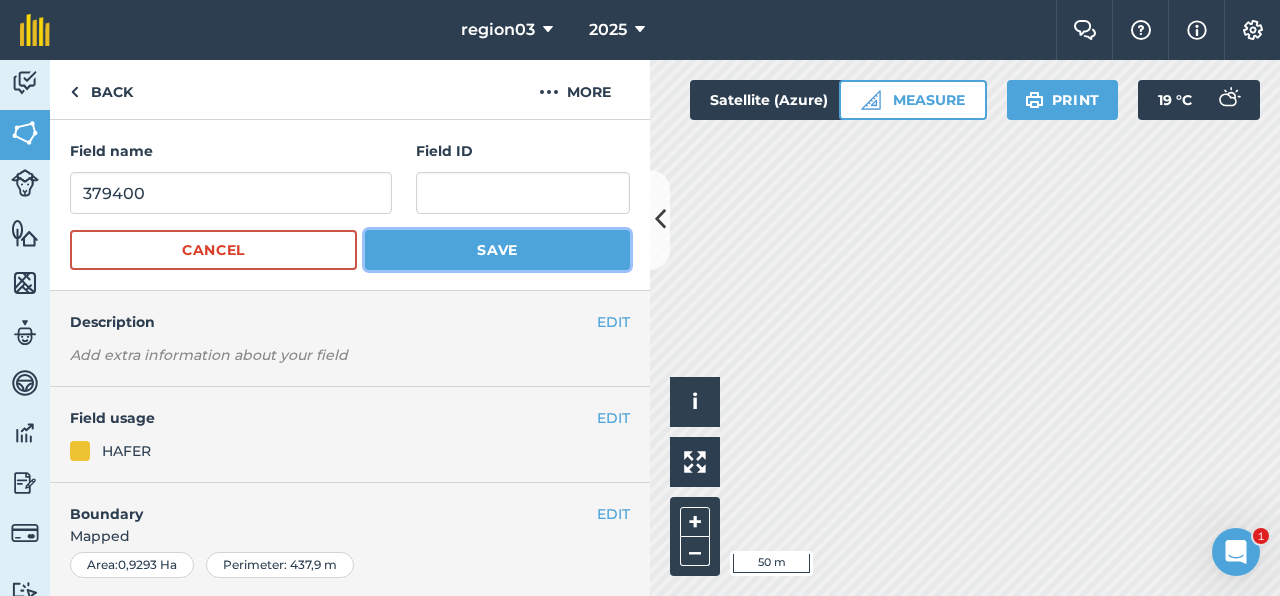 click on "Save" at bounding box center [497, 250] 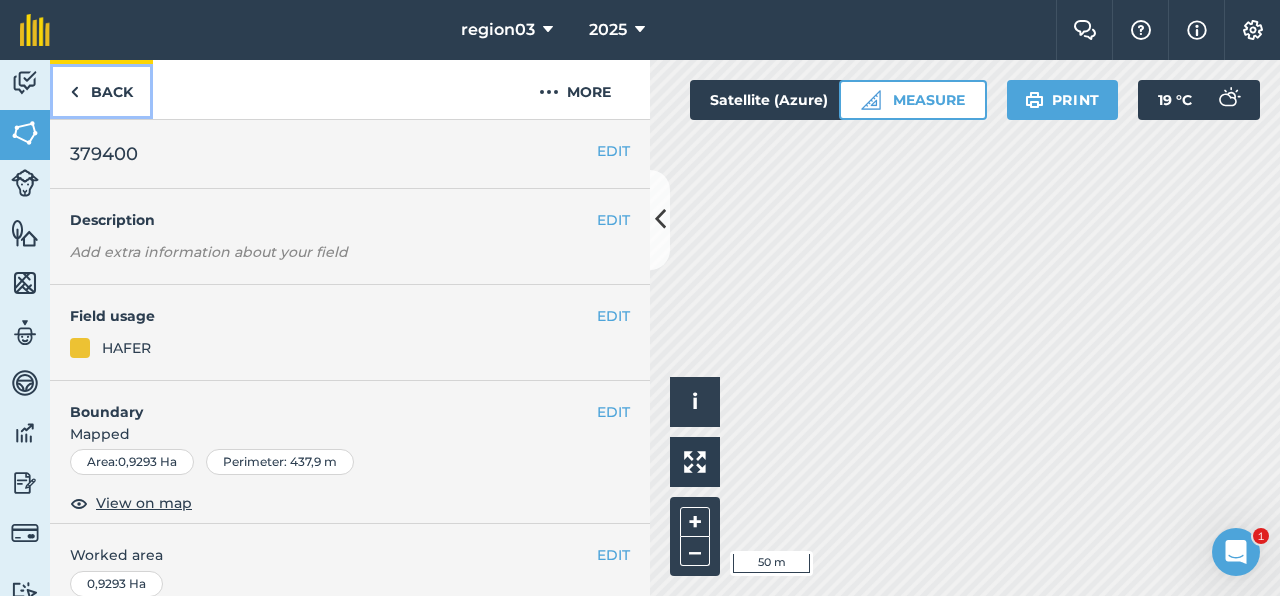 click on "Back" at bounding box center [101, 89] 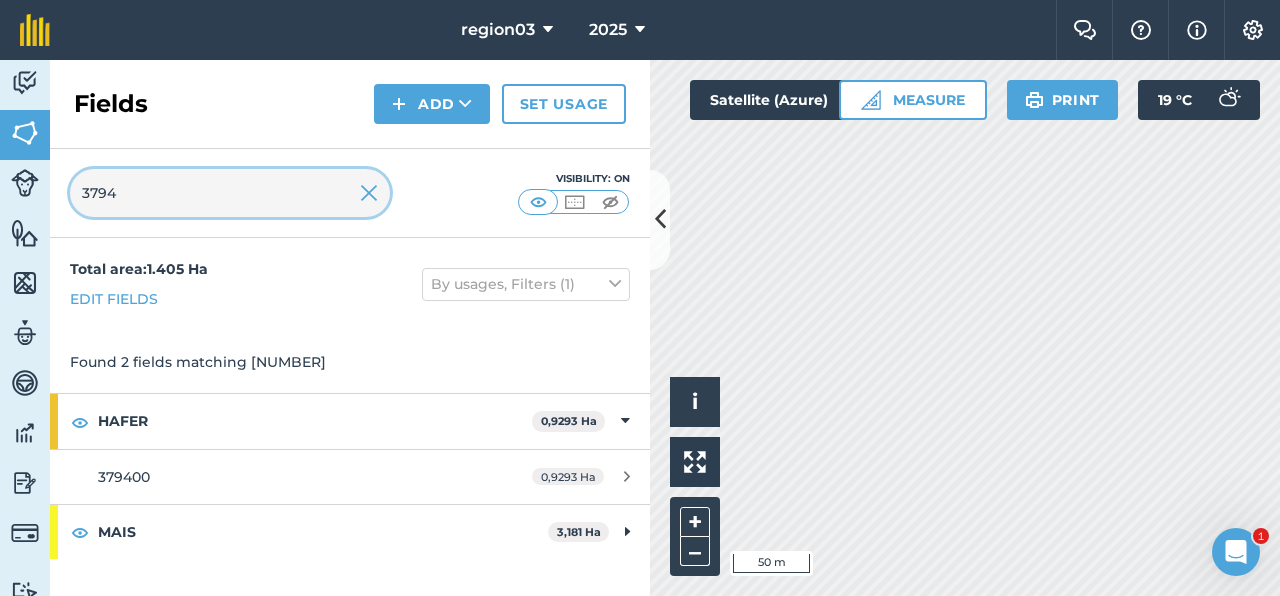 click on "3794" at bounding box center [230, 193] 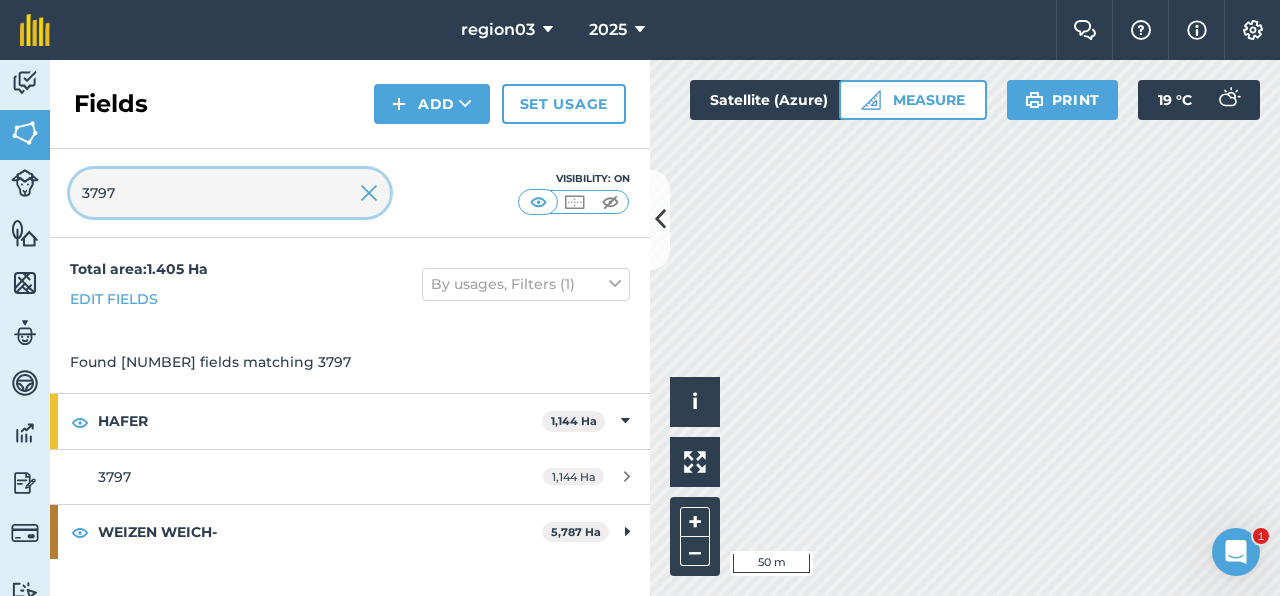 type on "3797" 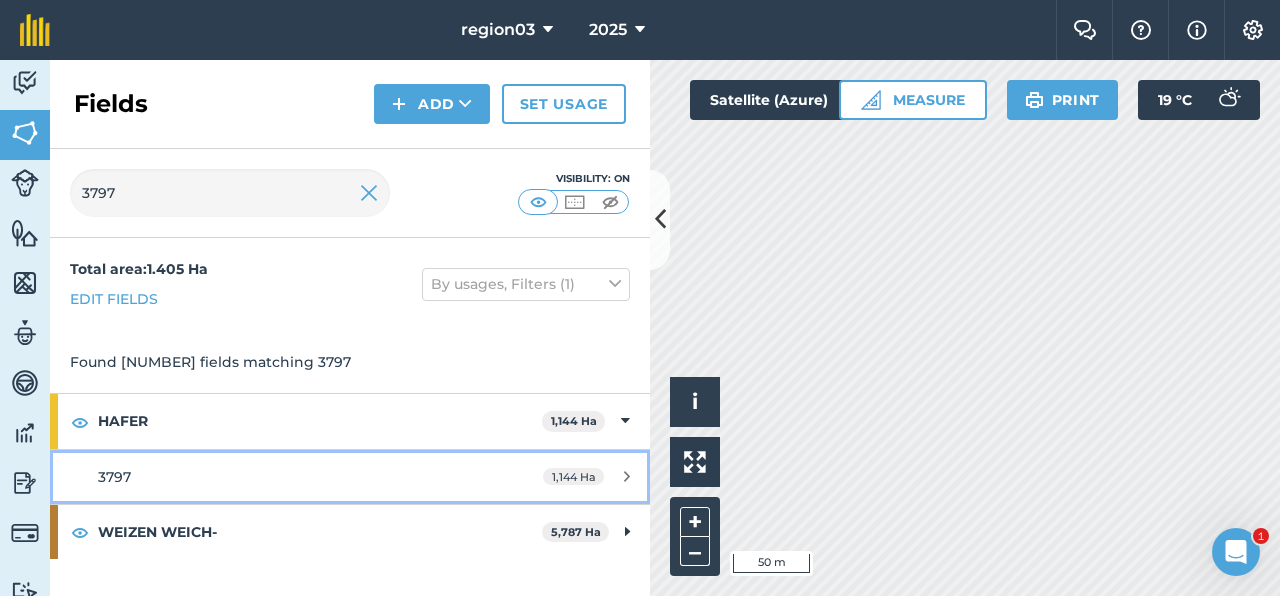 click on "3797" at bounding box center [286, 477] 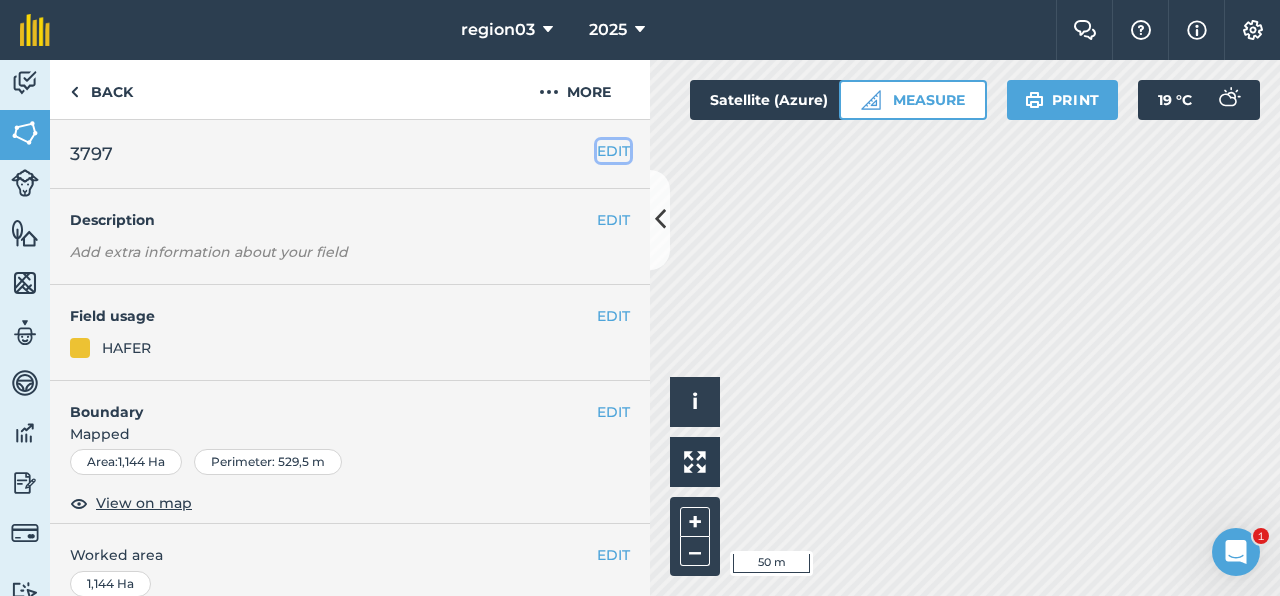 click on "EDIT" at bounding box center (613, 151) 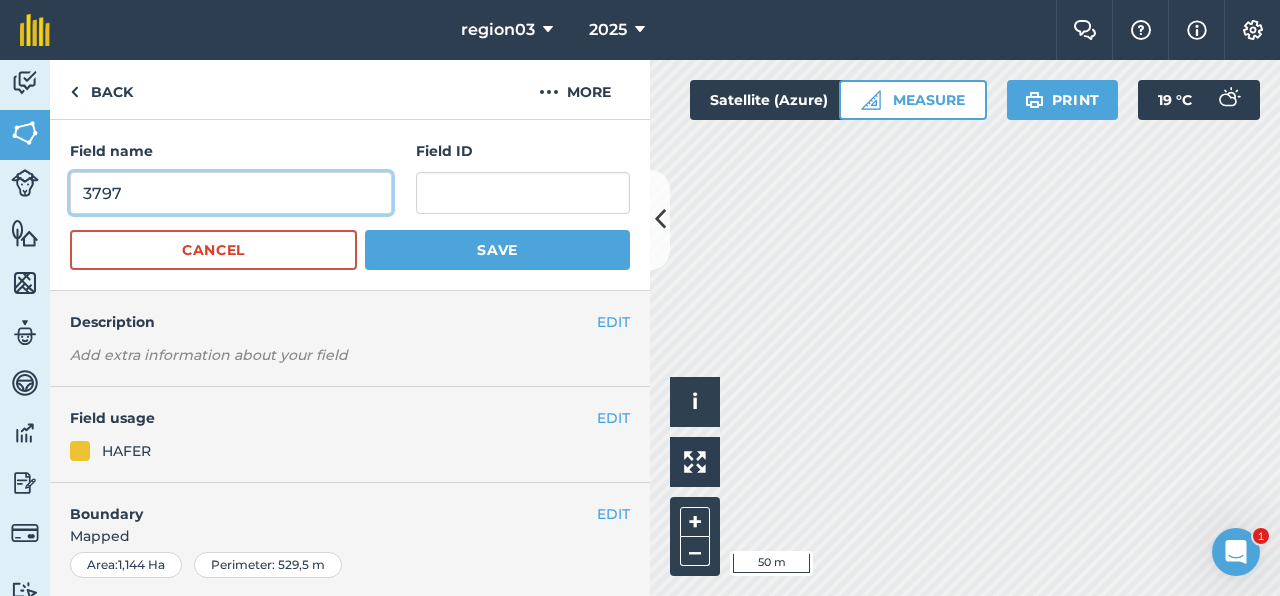 click on "3797" at bounding box center (231, 193) 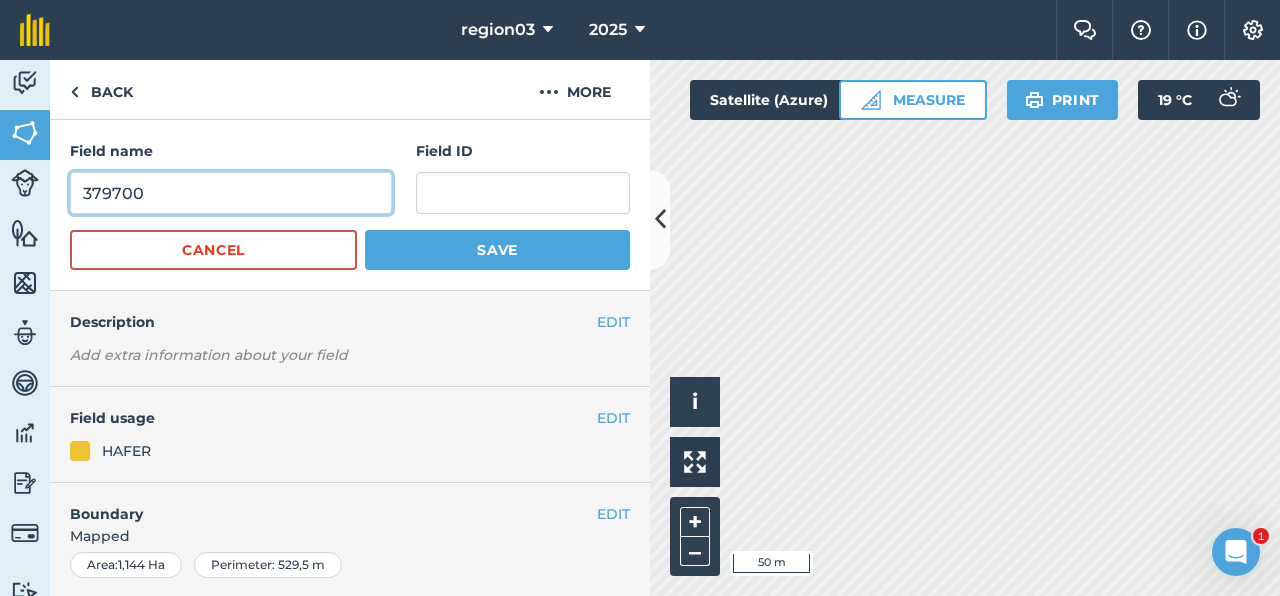 type on "379700" 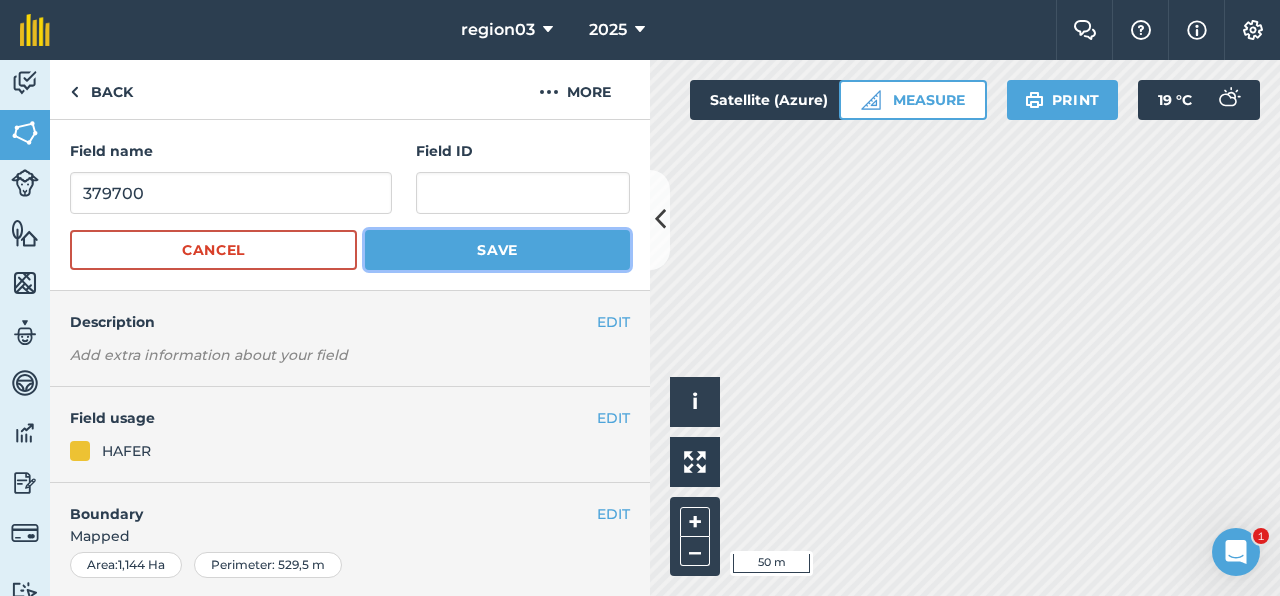 click on "Save" at bounding box center (497, 250) 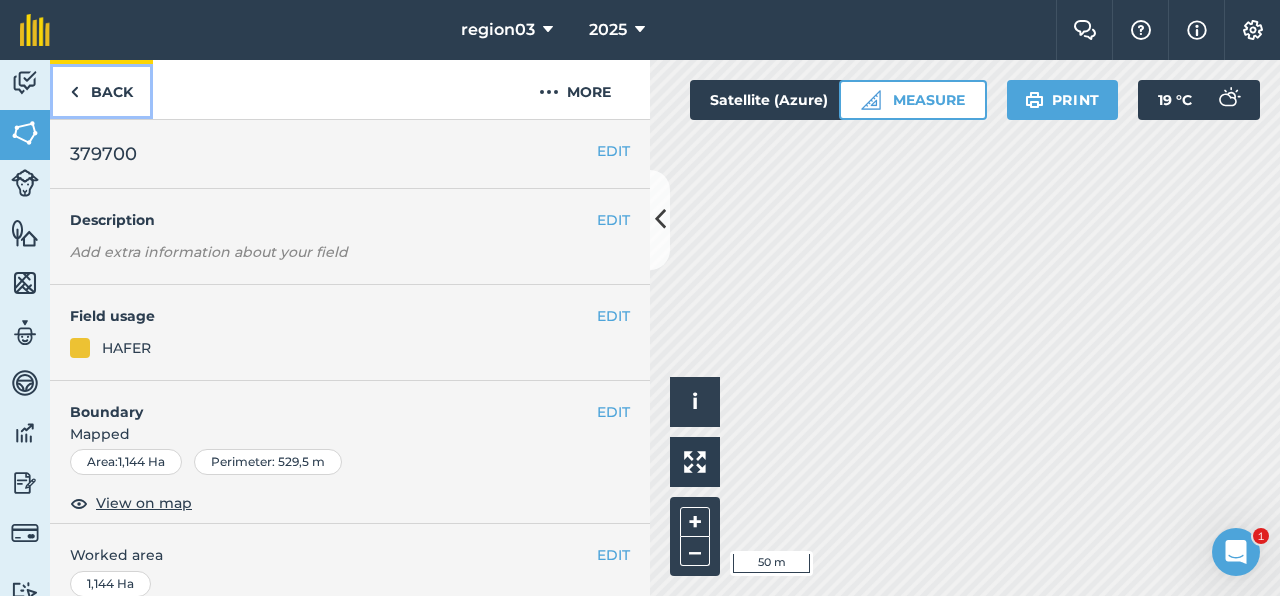 click on "Back" at bounding box center [101, 89] 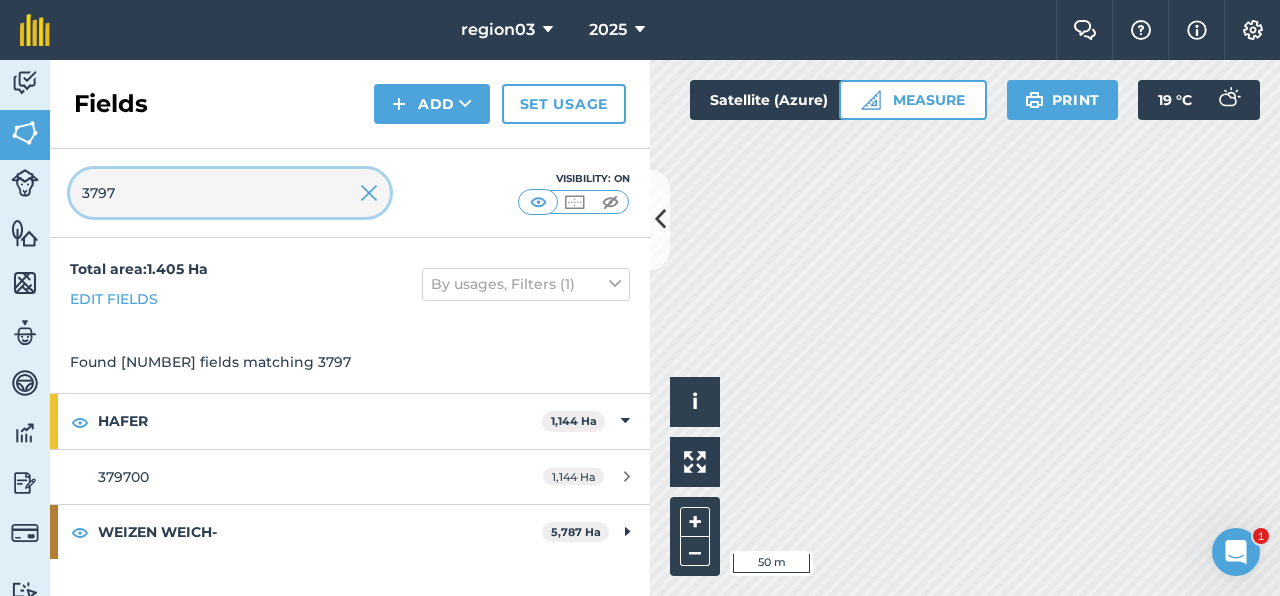 click on "3797" at bounding box center [230, 193] 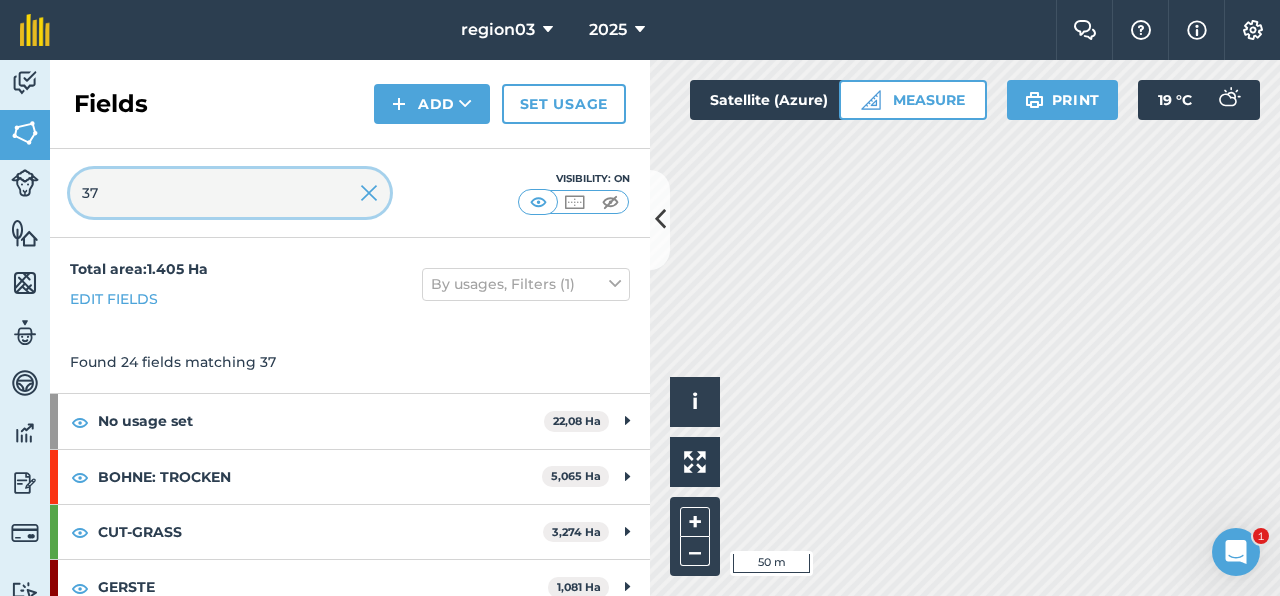 type on "3" 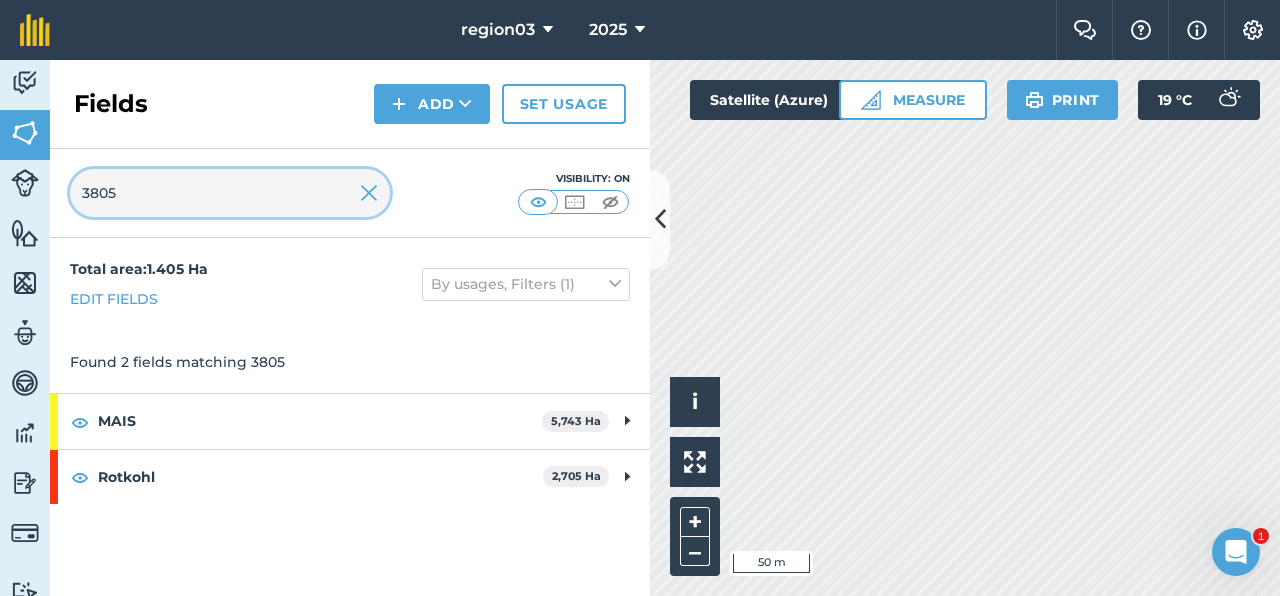 type on "3805" 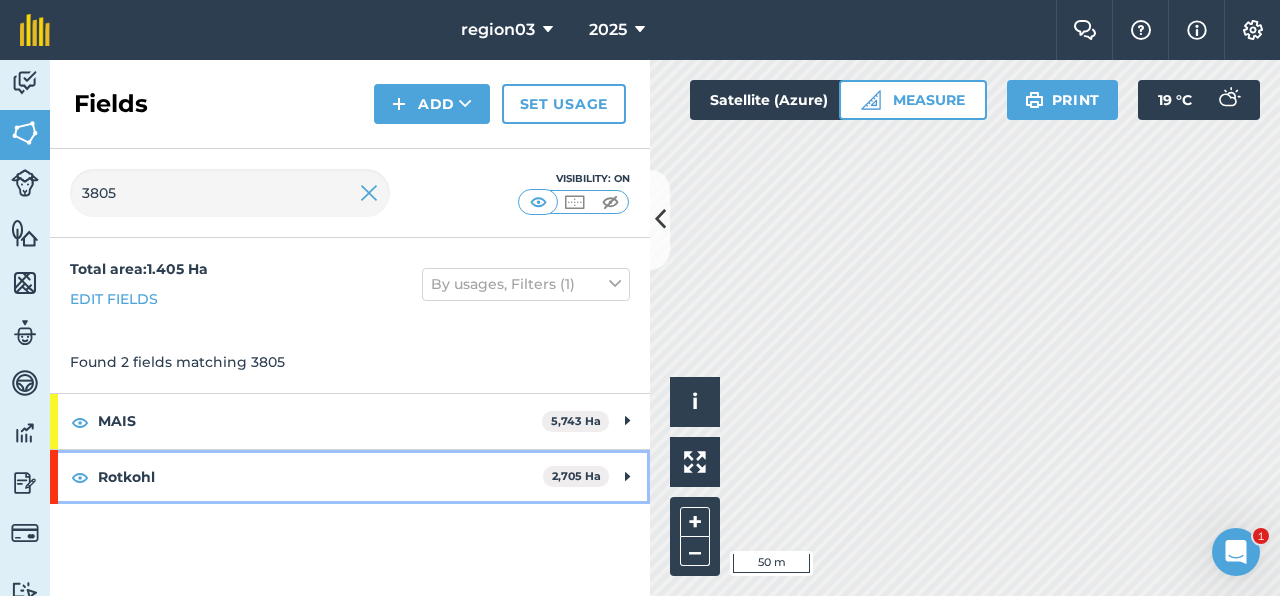 click on "Rotkohl" at bounding box center (320, 477) 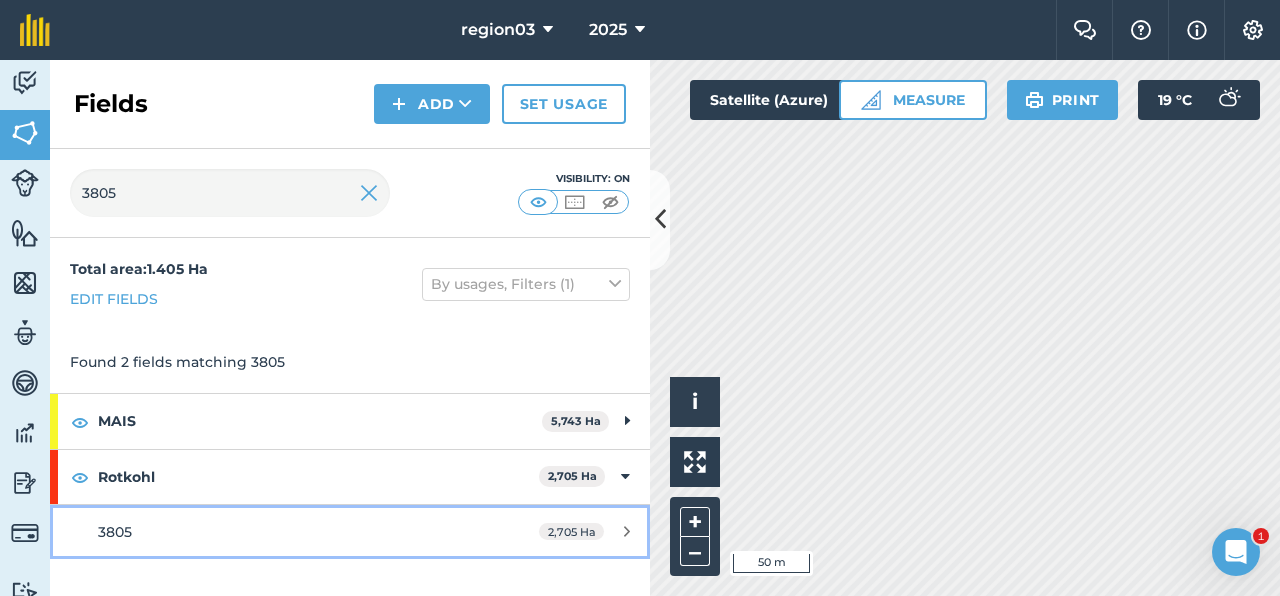 click on "3805" at bounding box center [286, 532] 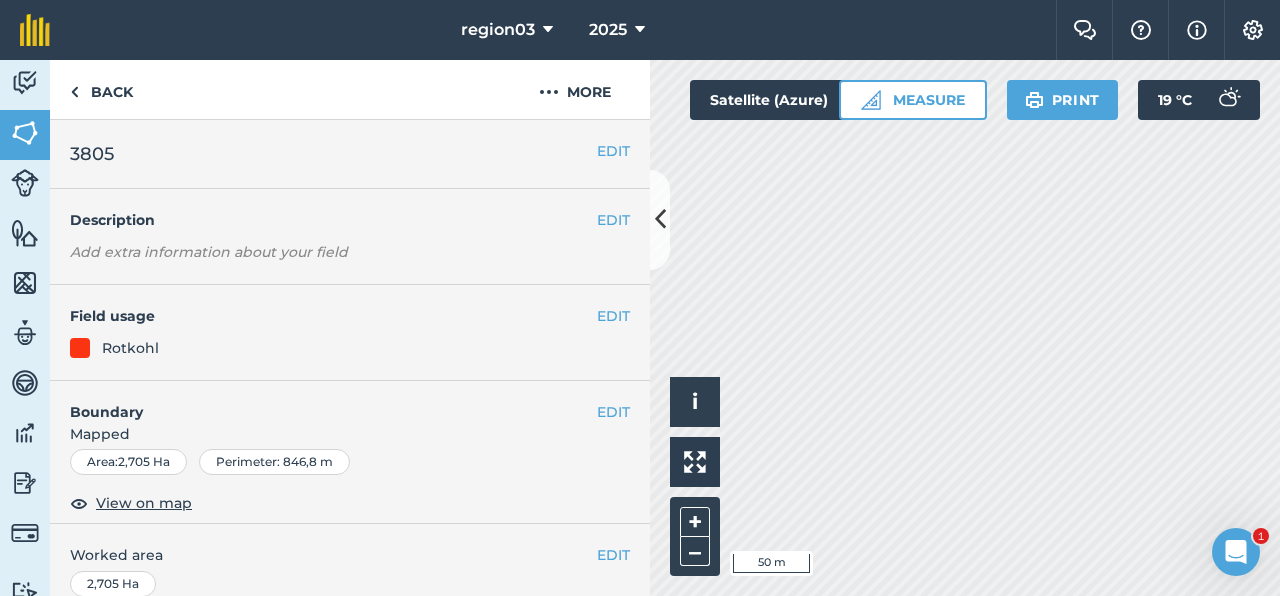 click on "EDIT [NUMBER]" at bounding box center [350, 154] 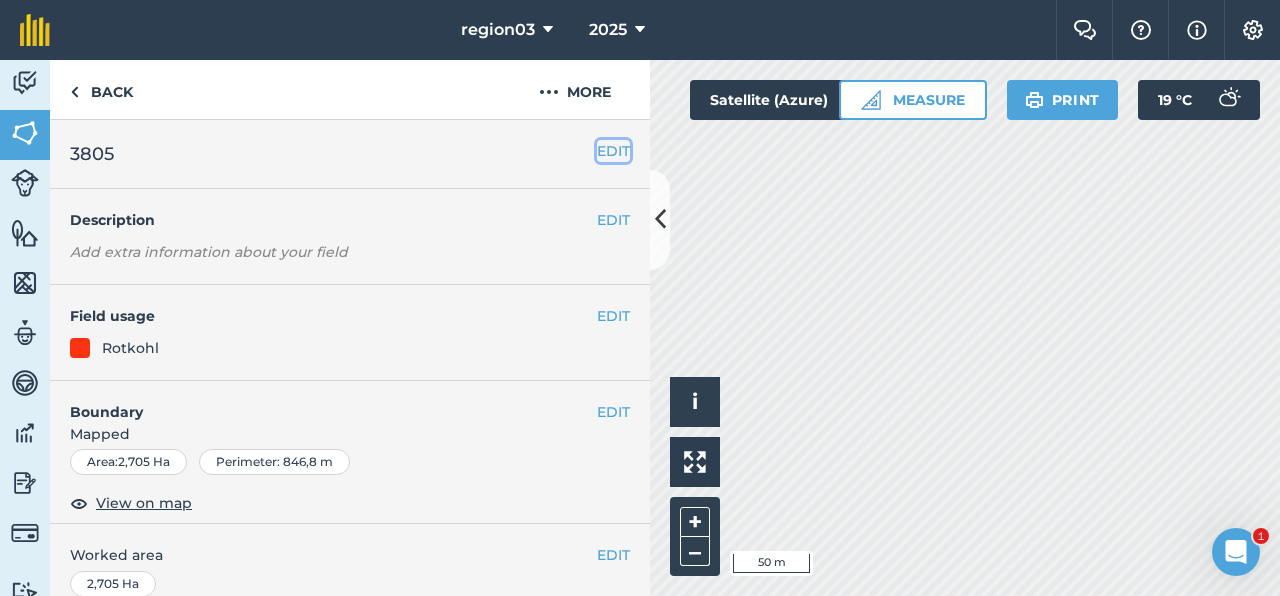 click on "EDIT" at bounding box center [613, 151] 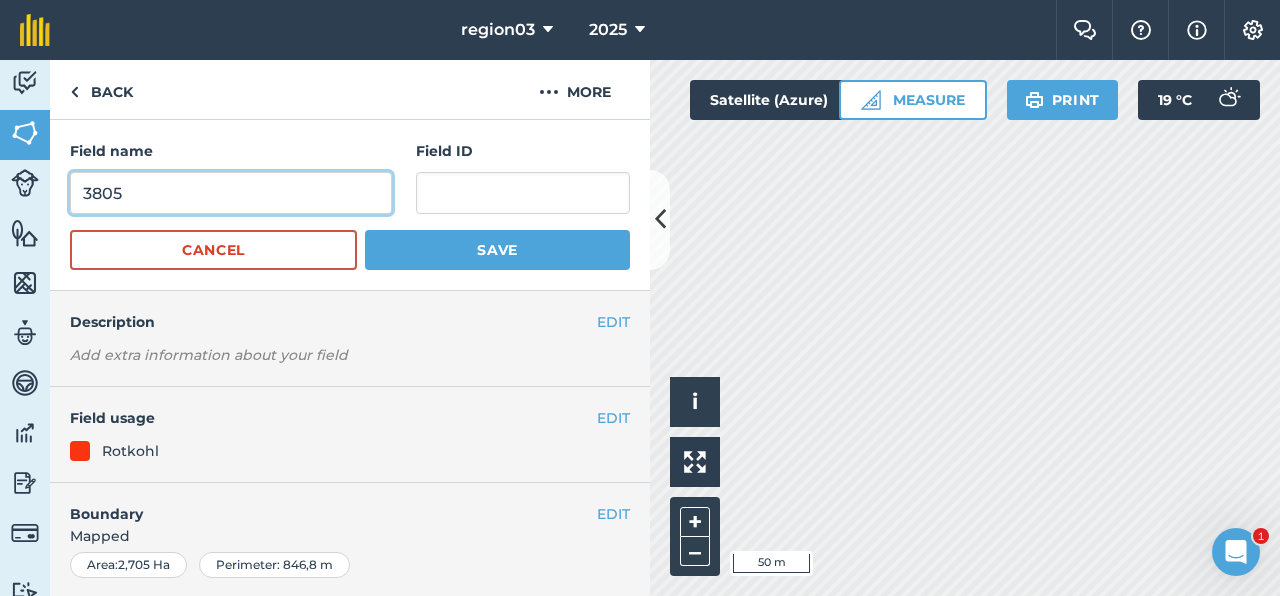 click on "3805" at bounding box center [231, 193] 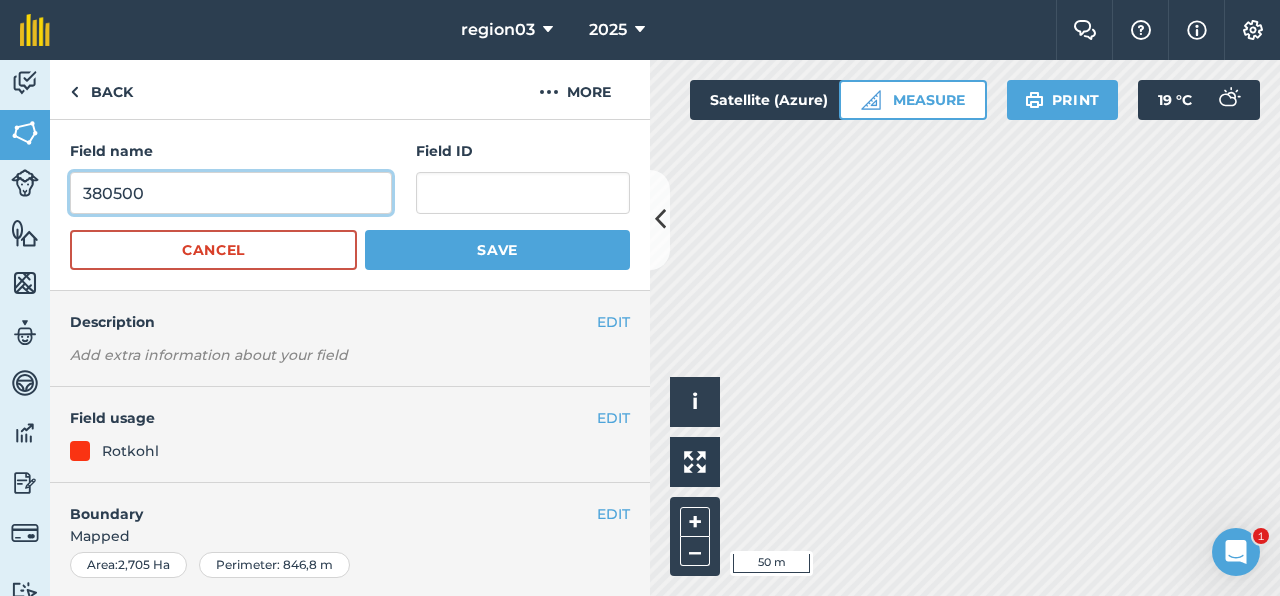 type on "380500" 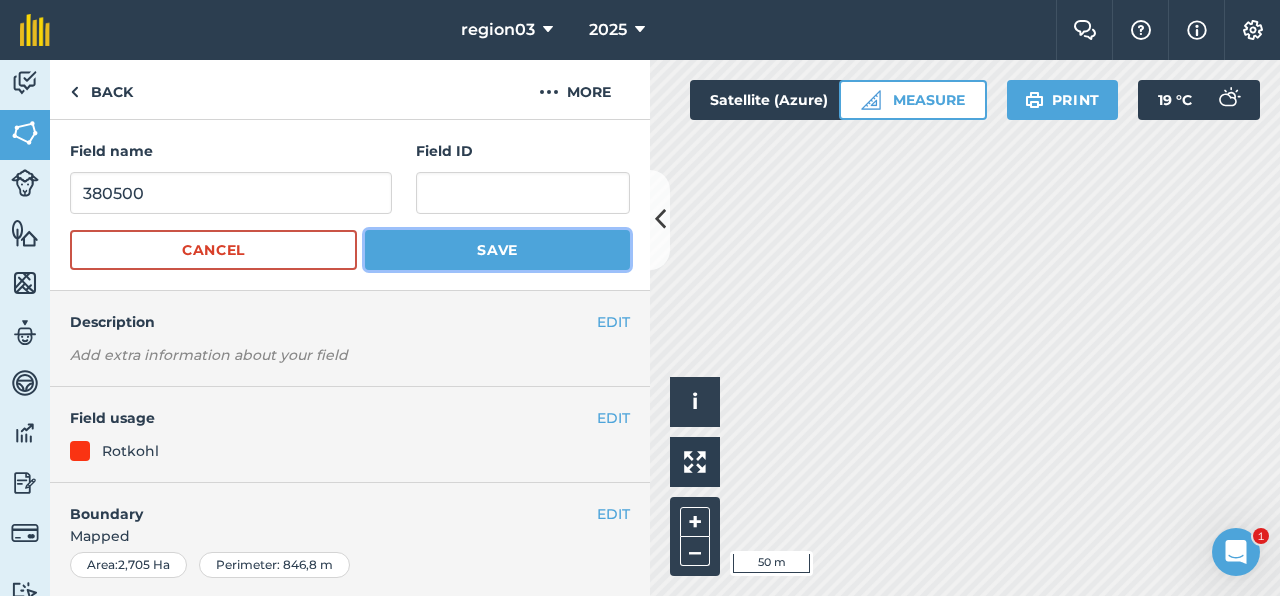 click on "Save" at bounding box center (497, 250) 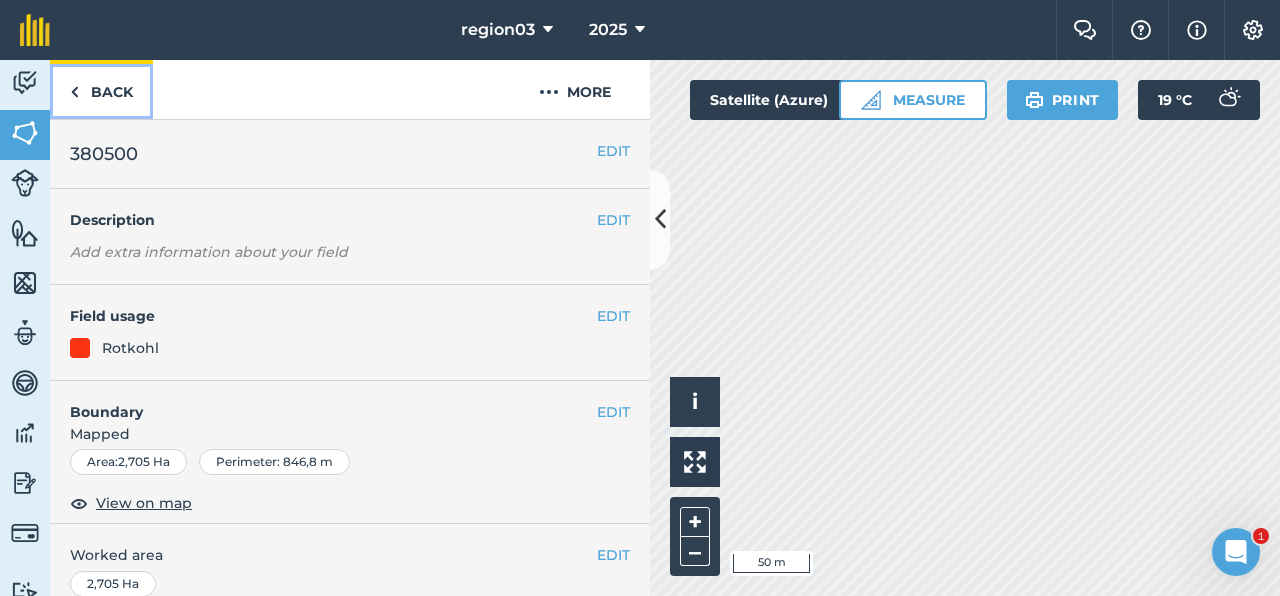 click on "Back" at bounding box center [101, 89] 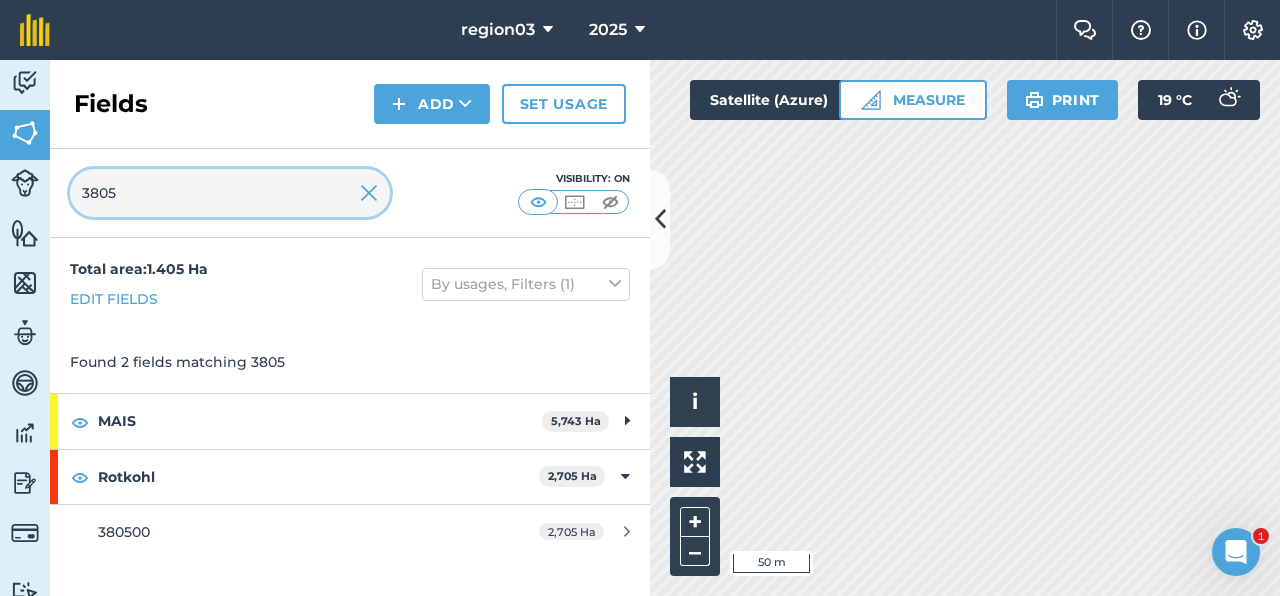 click on "3805" at bounding box center [230, 193] 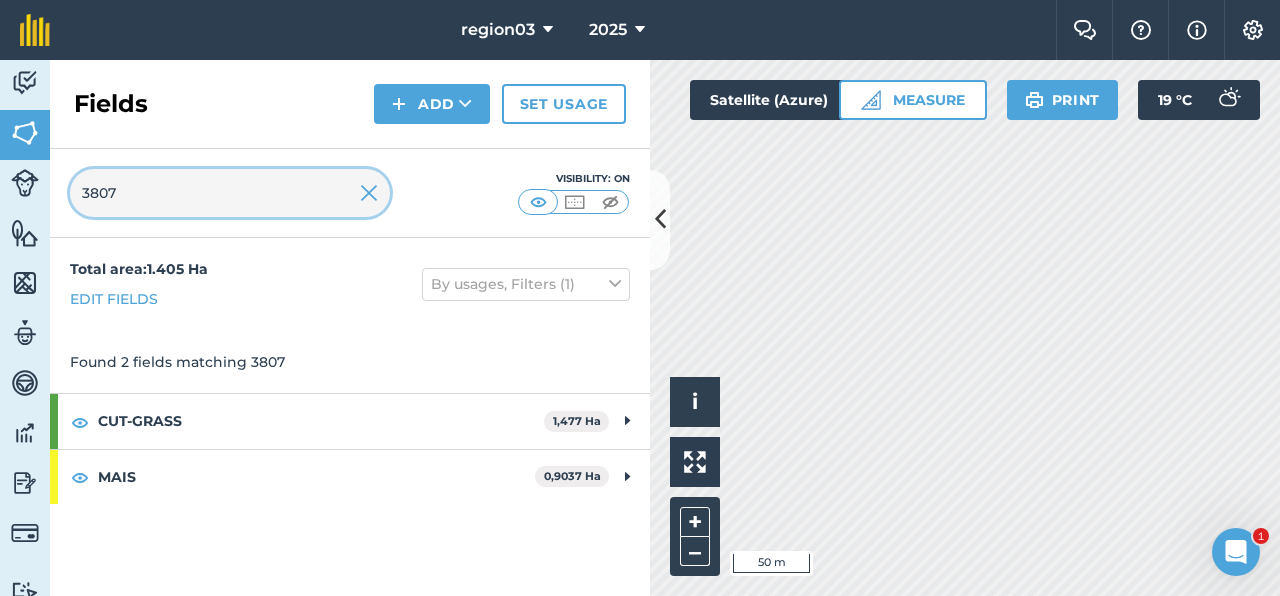 type on "3807" 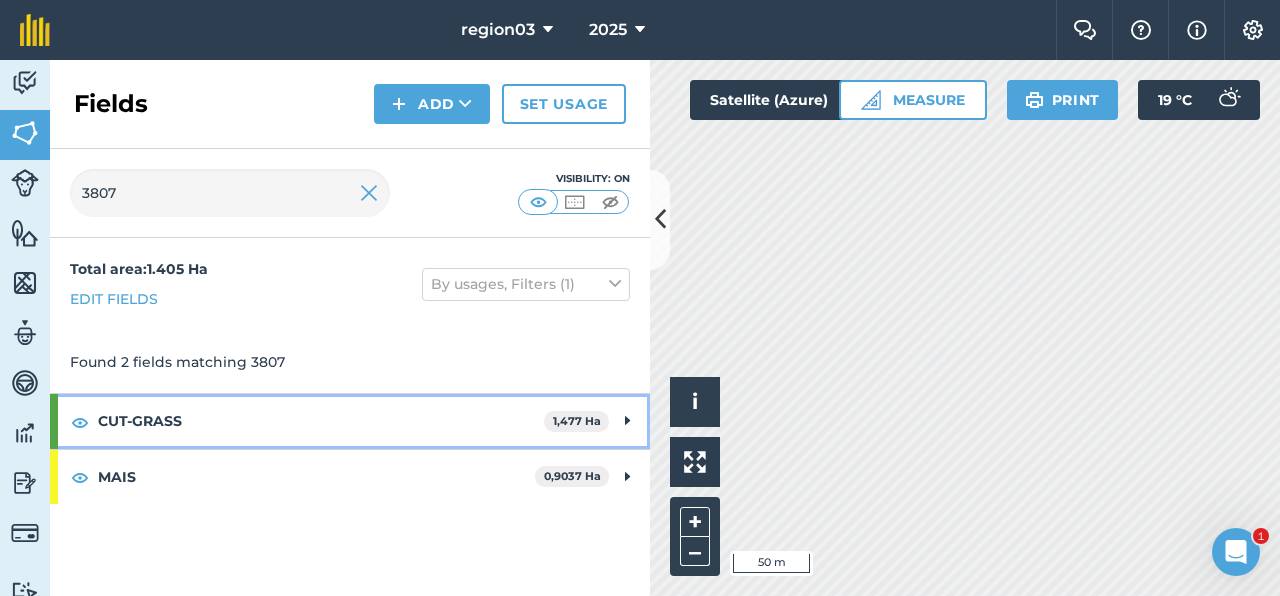 click on "CUT-GRASS" at bounding box center (321, 421) 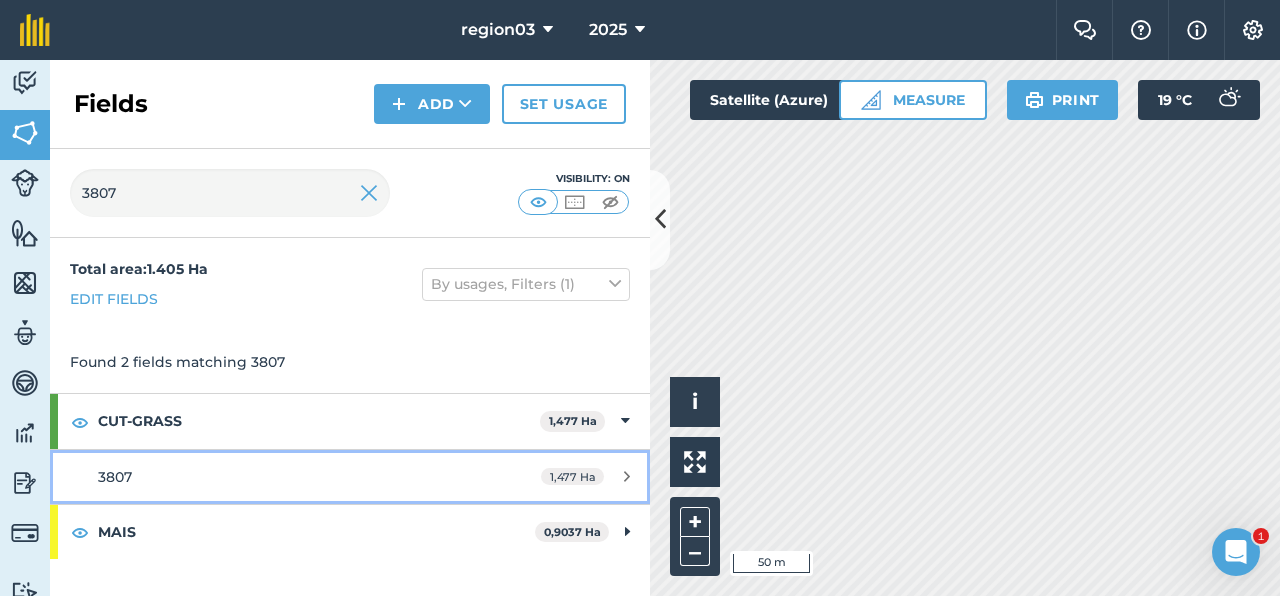click on "3807" at bounding box center [115, 477] 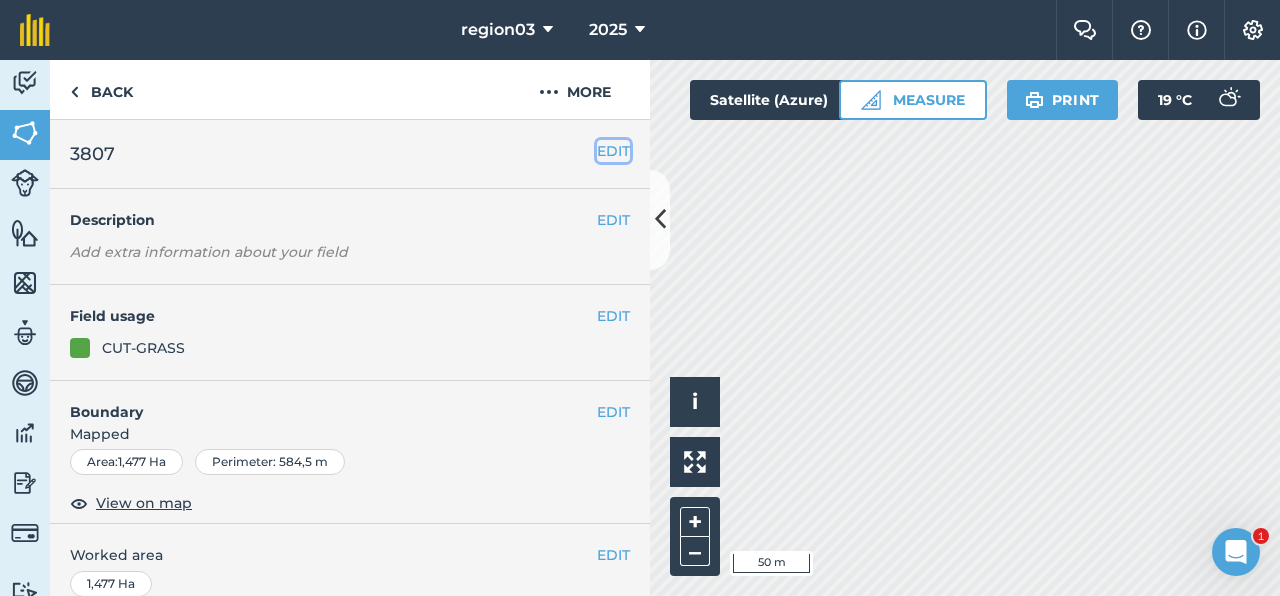 click on "EDIT" at bounding box center (613, 151) 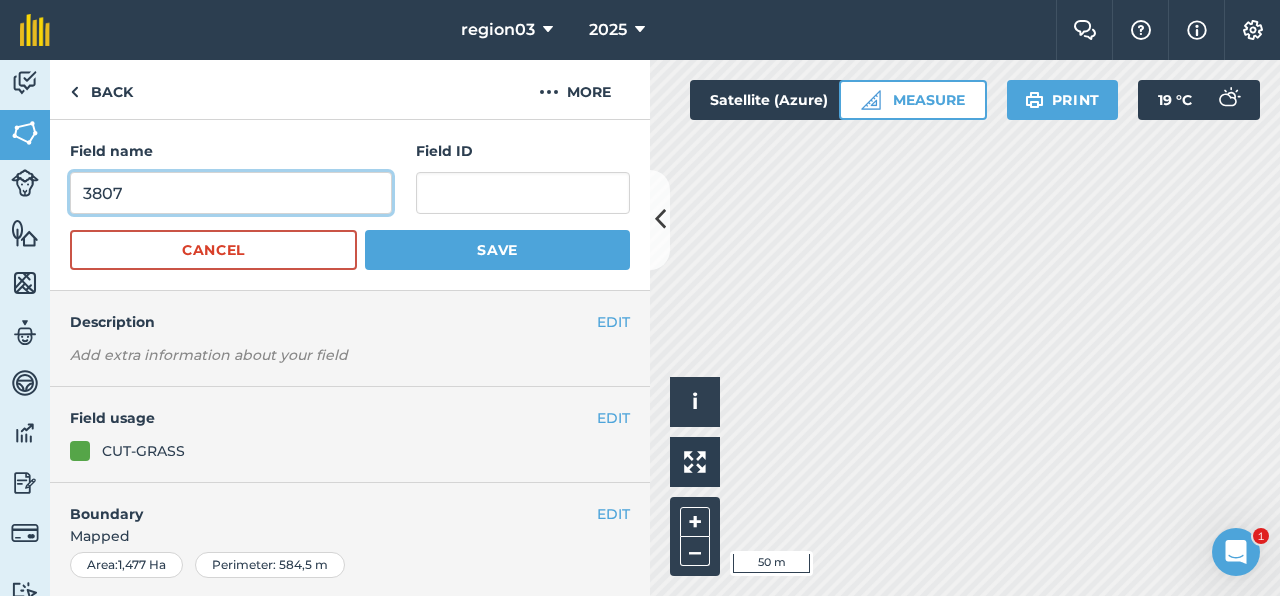 click on "3807" at bounding box center (231, 193) 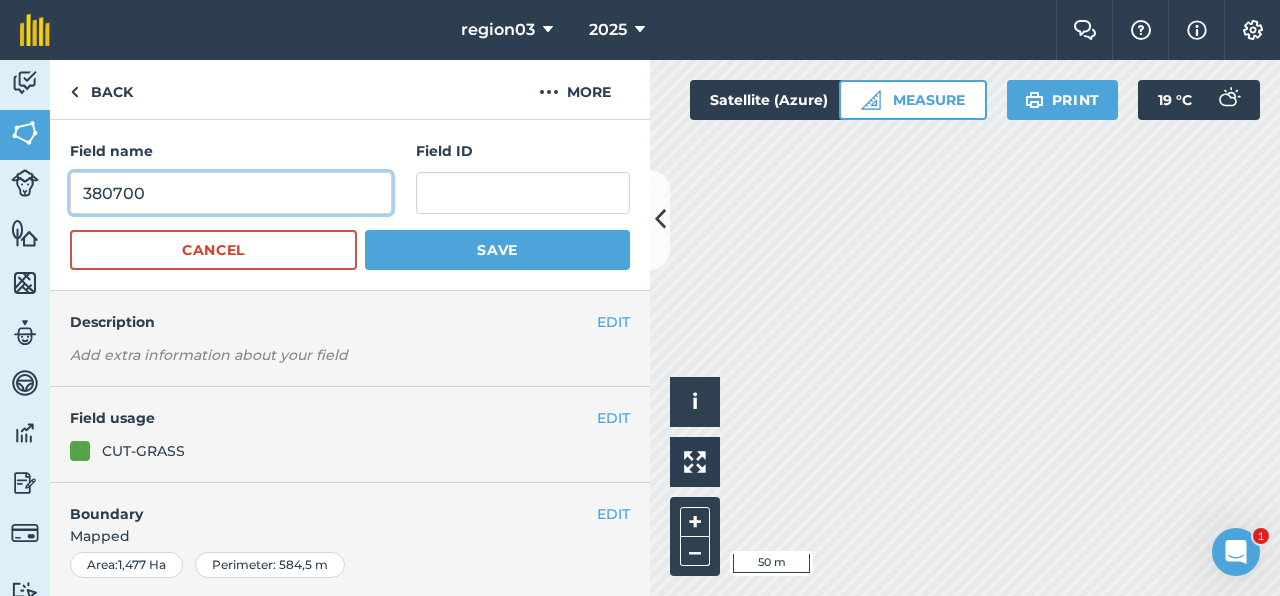 type on "380700" 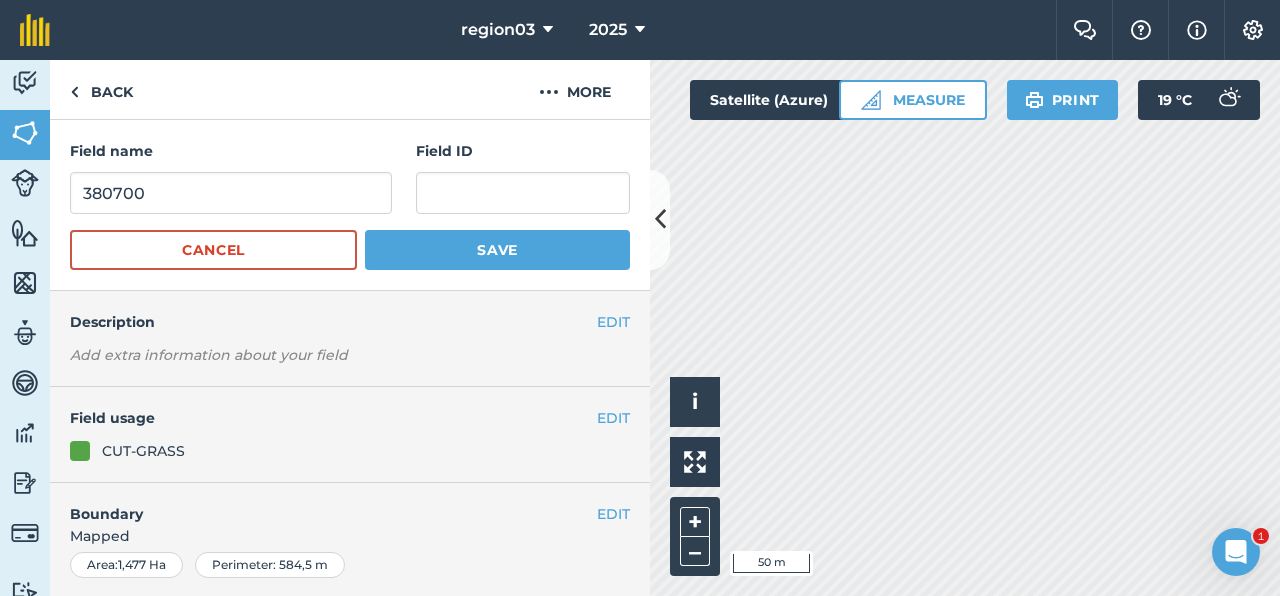 click on "Field name 380700 Field ID Cancel Save" at bounding box center (350, 205) 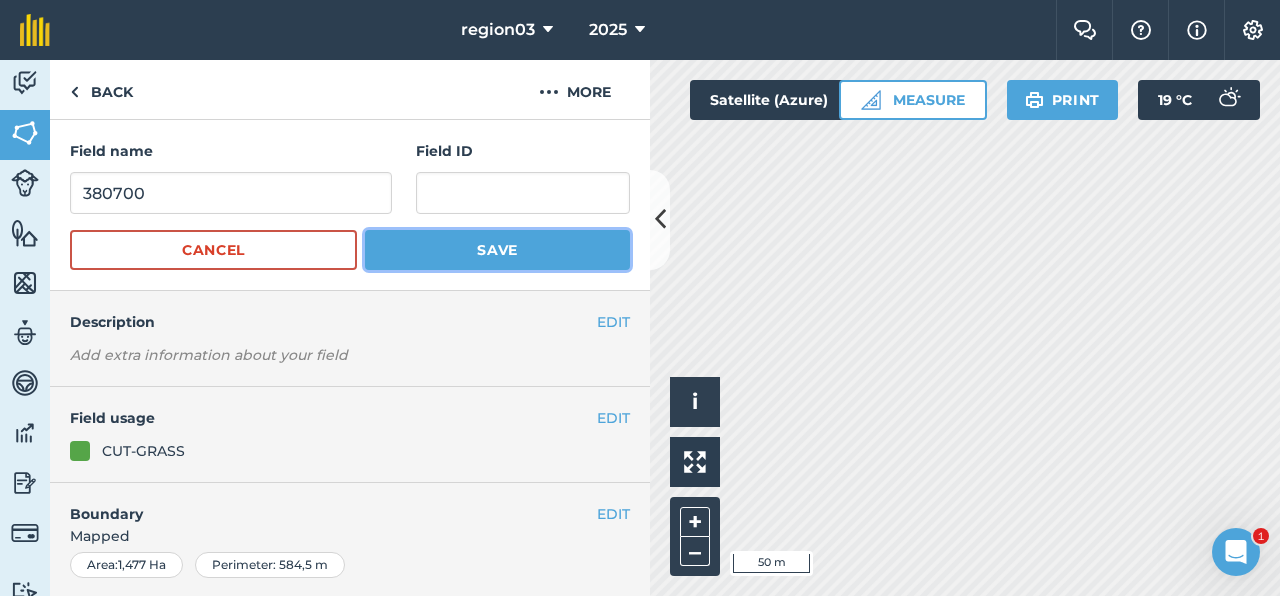 click on "Save" at bounding box center (497, 250) 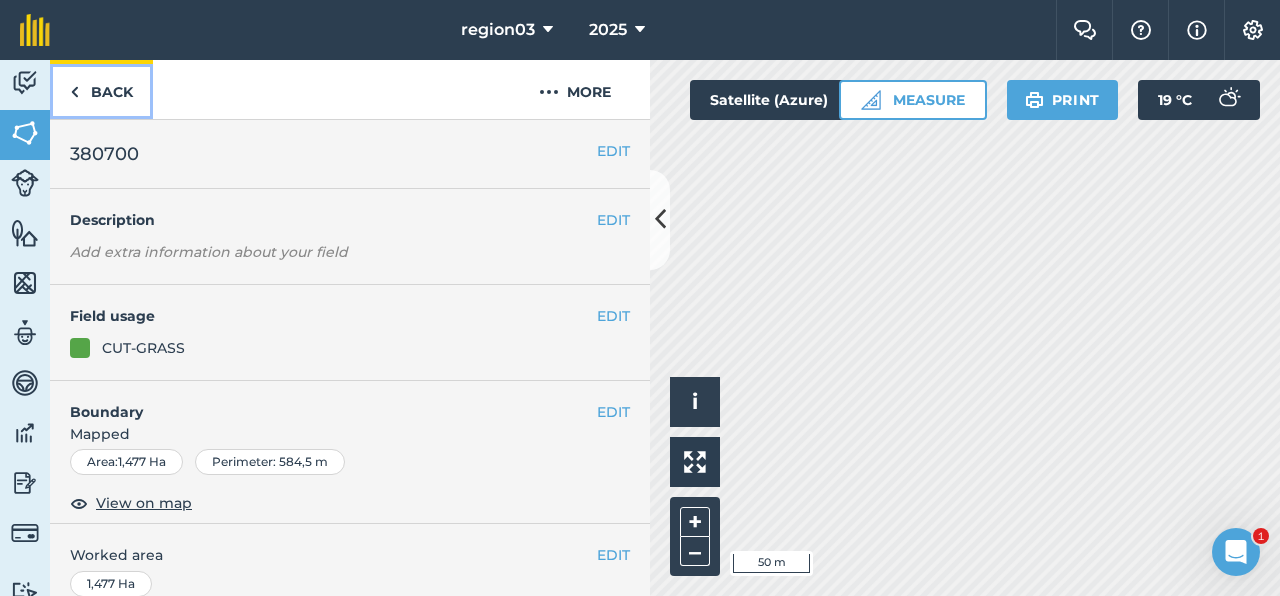 click on "Back" at bounding box center (101, 89) 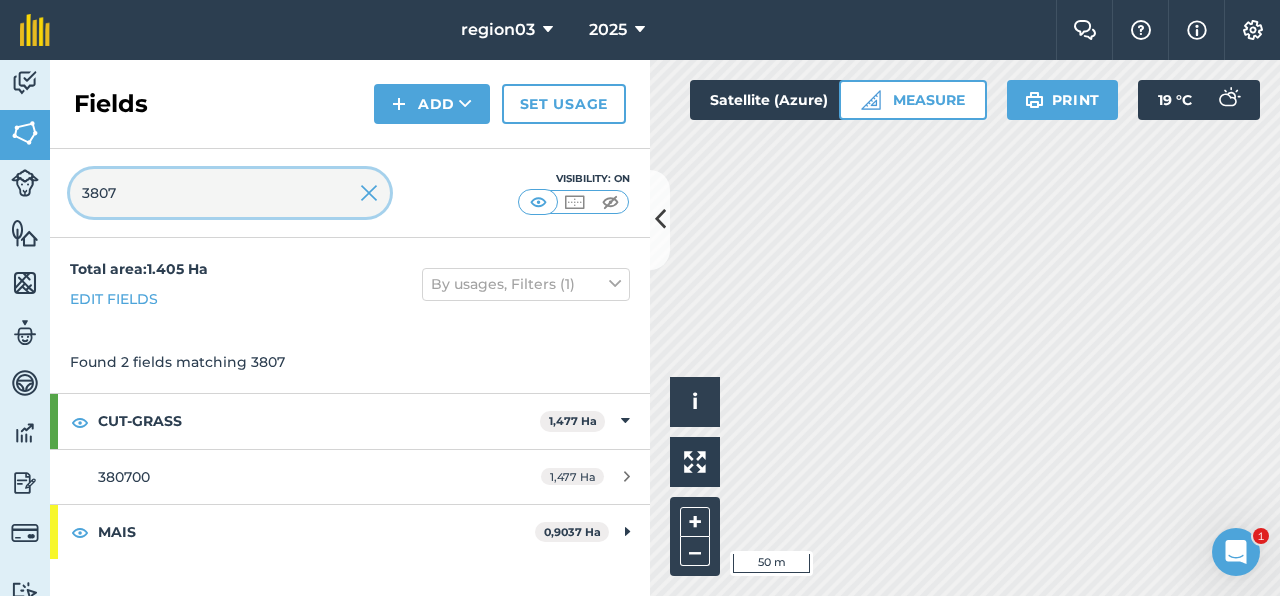 click on "3807" at bounding box center (230, 193) 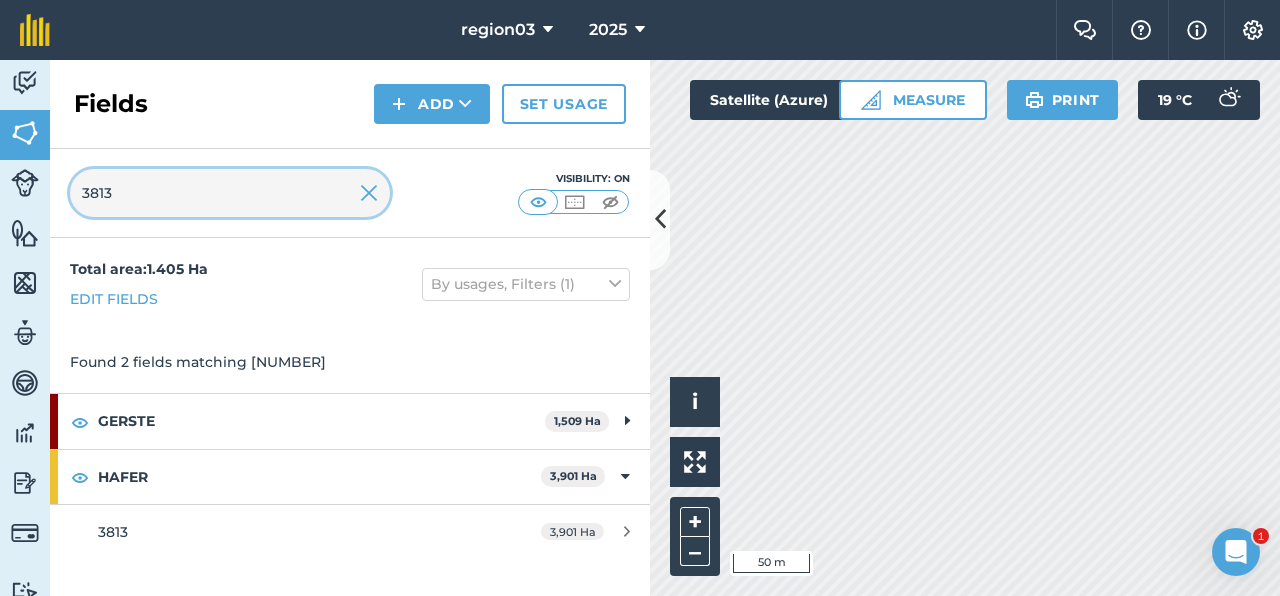 type on "3813" 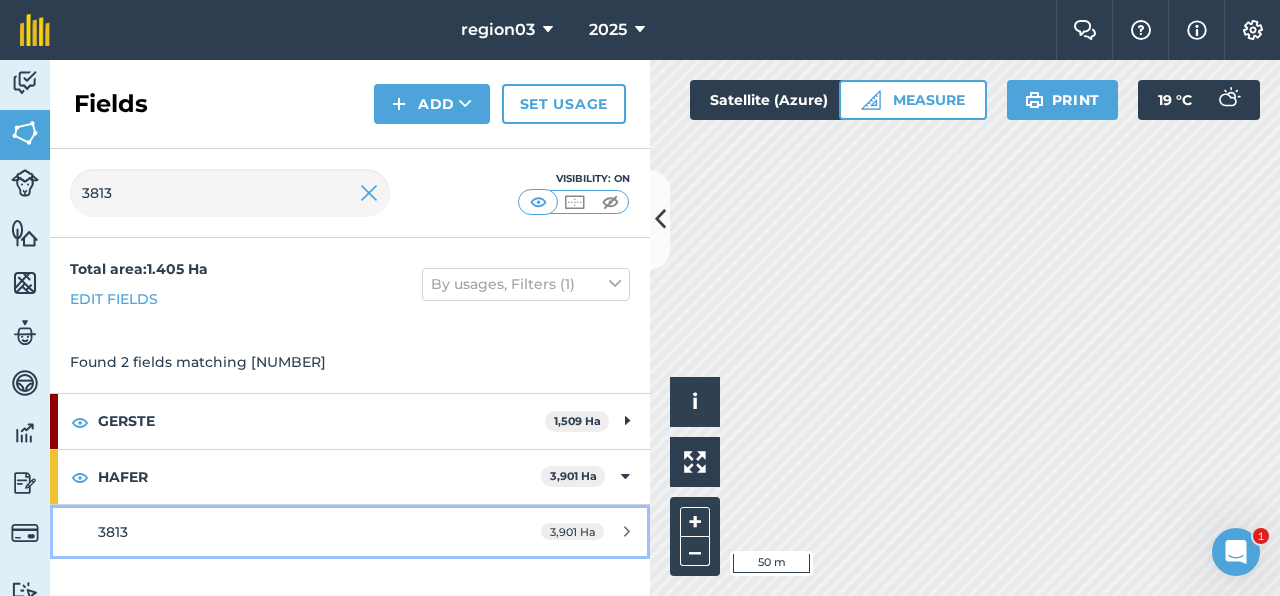 click on "3813" at bounding box center (286, 532) 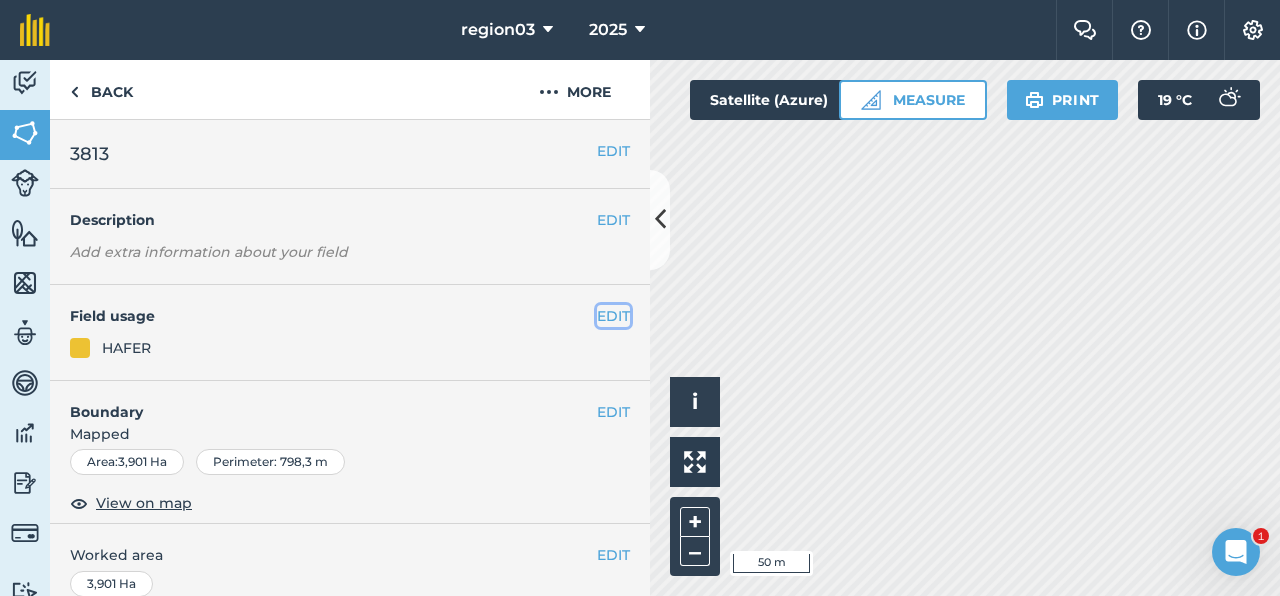 click on "EDIT" at bounding box center [613, 316] 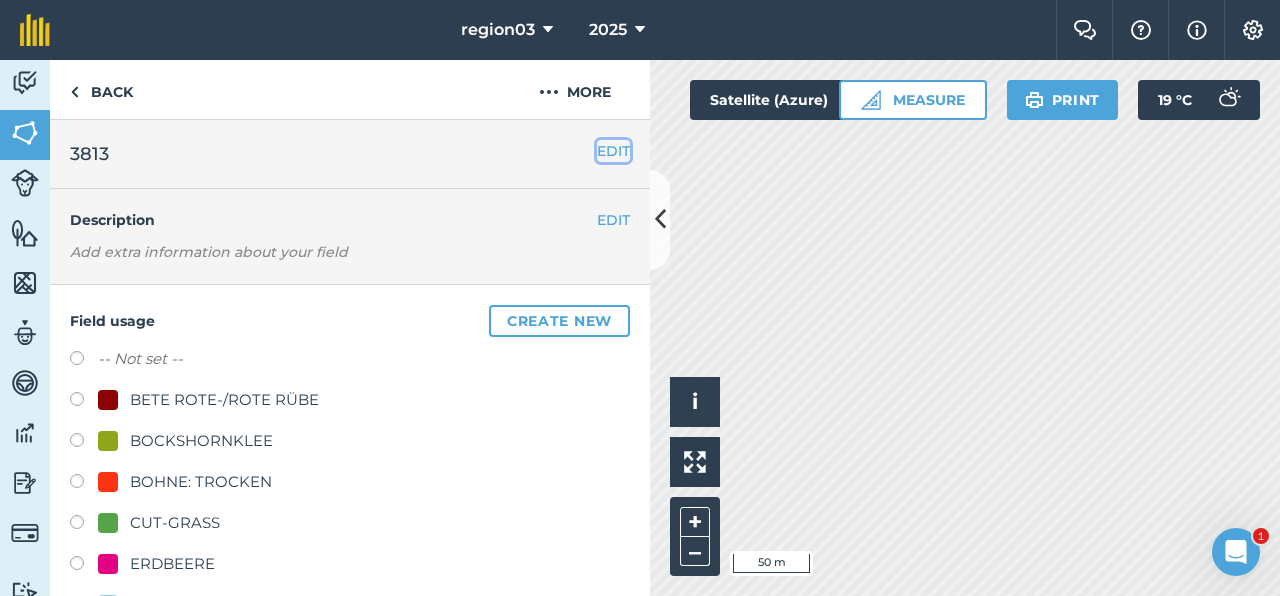 click on "EDIT" at bounding box center [613, 151] 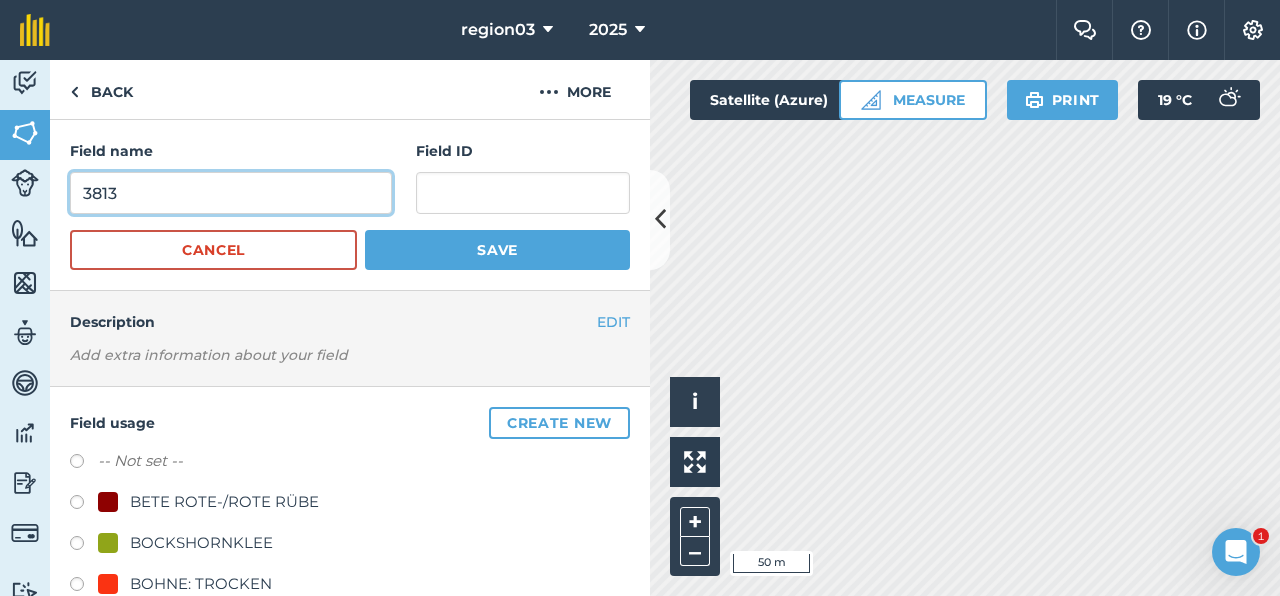 click on "3813" at bounding box center (231, 193) 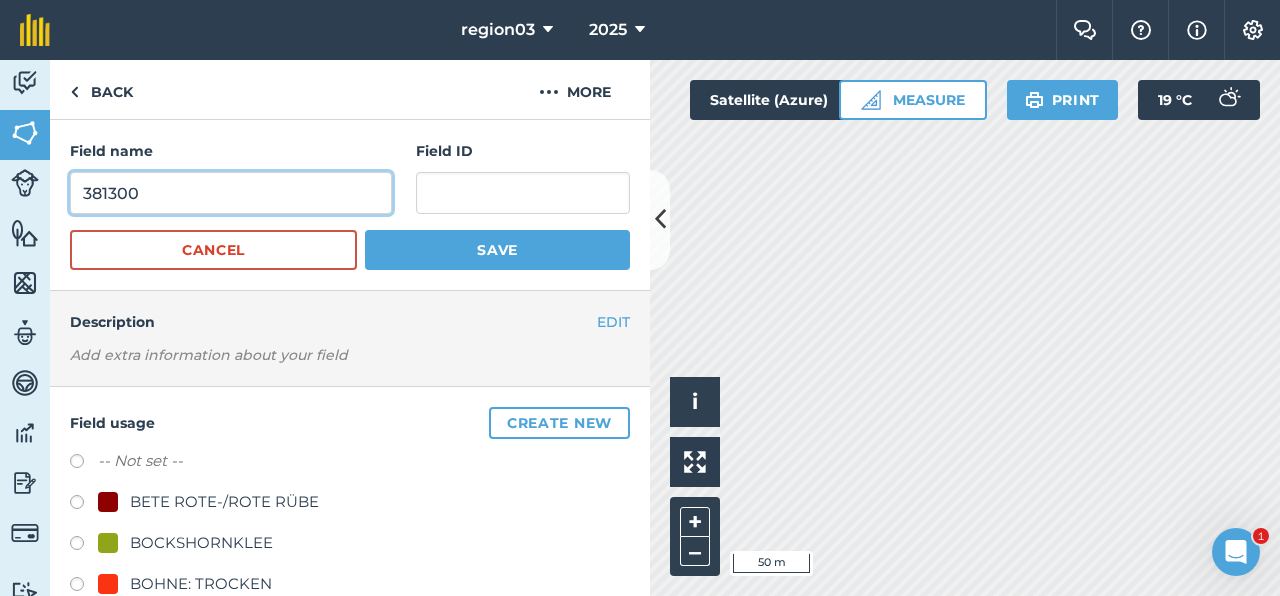 type on "381300" 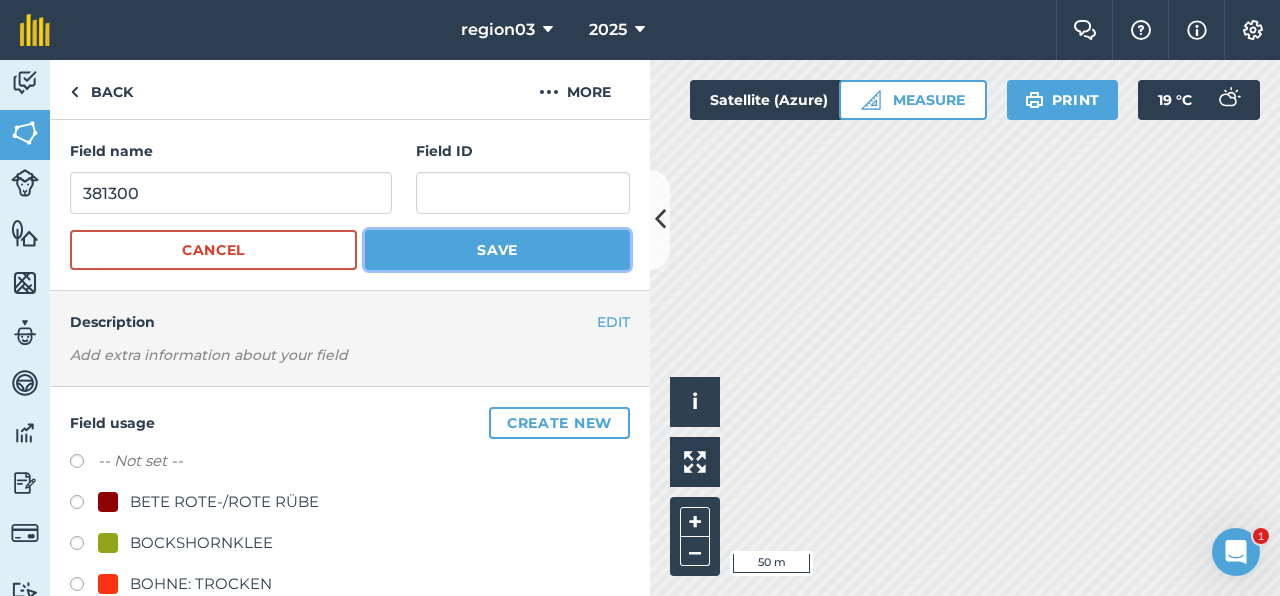 click on "Save" at bounding box center (497, 250) 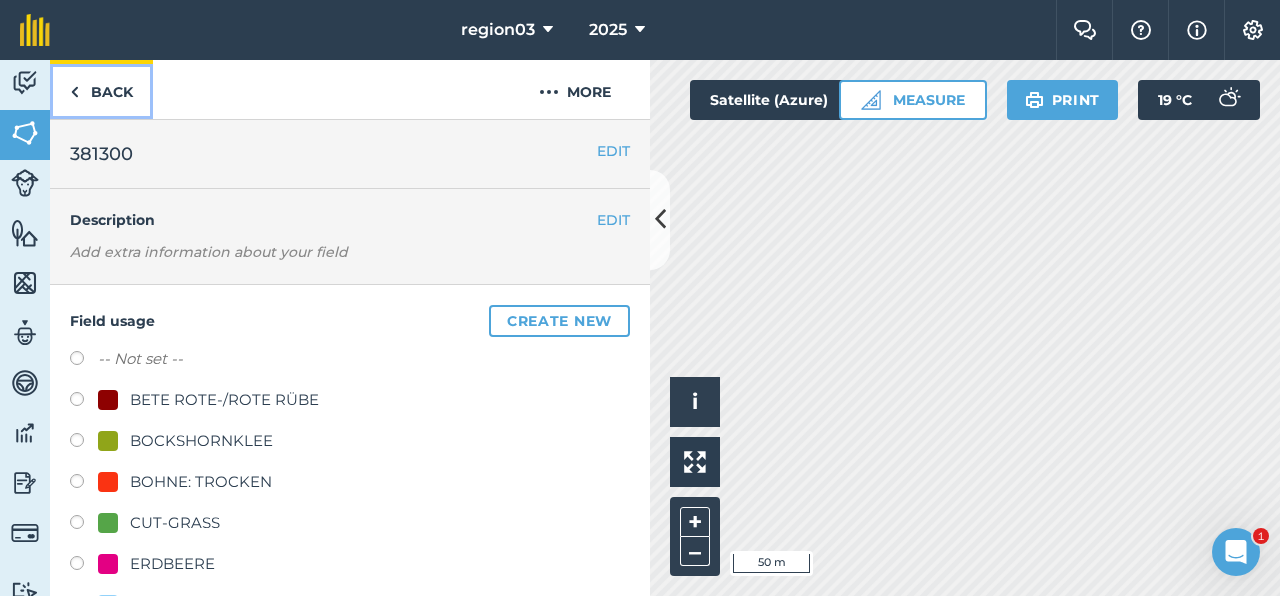click on "Back" at bounding box center [101, 89] 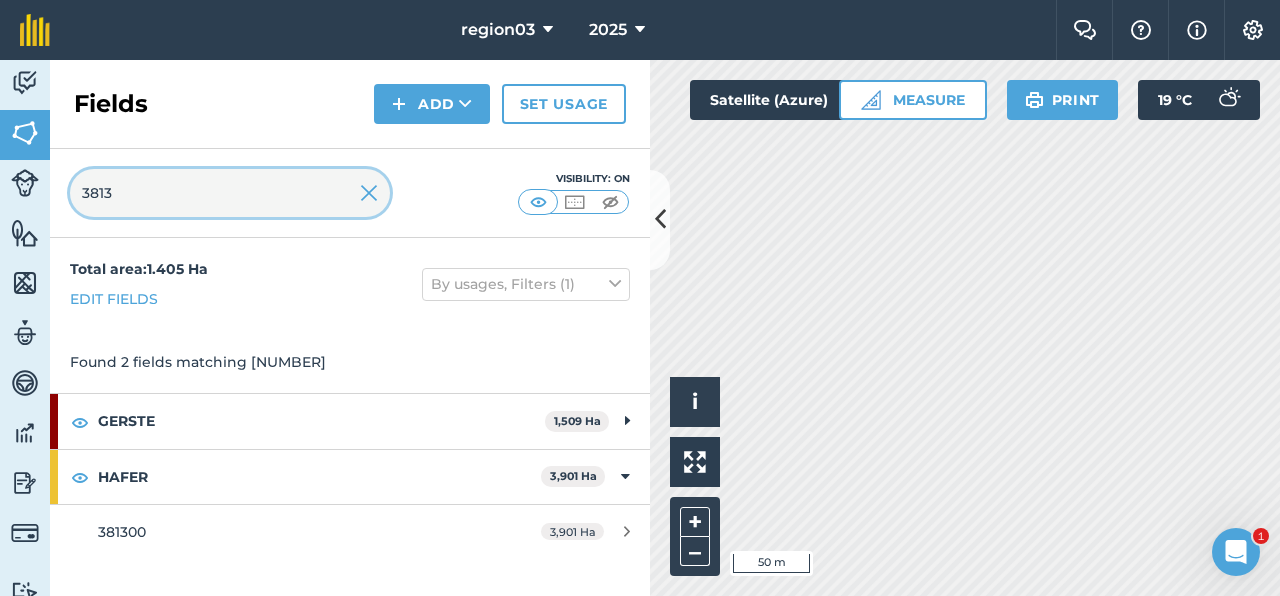 click on "3813" at bounding box center (230, 193) 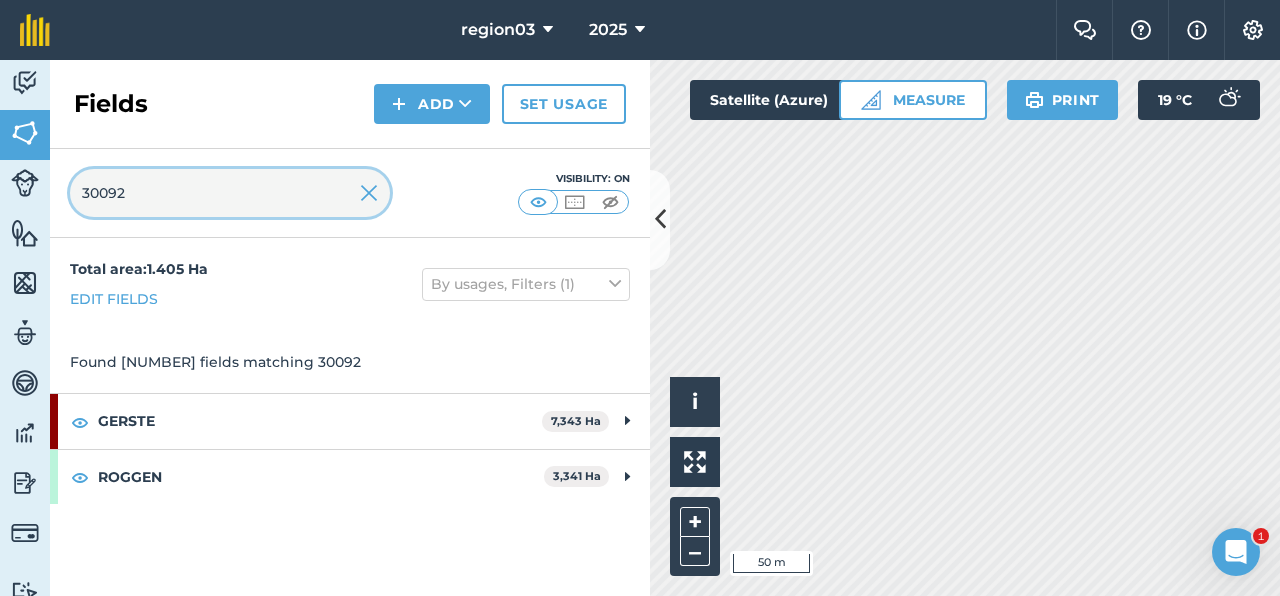 type on "30092" 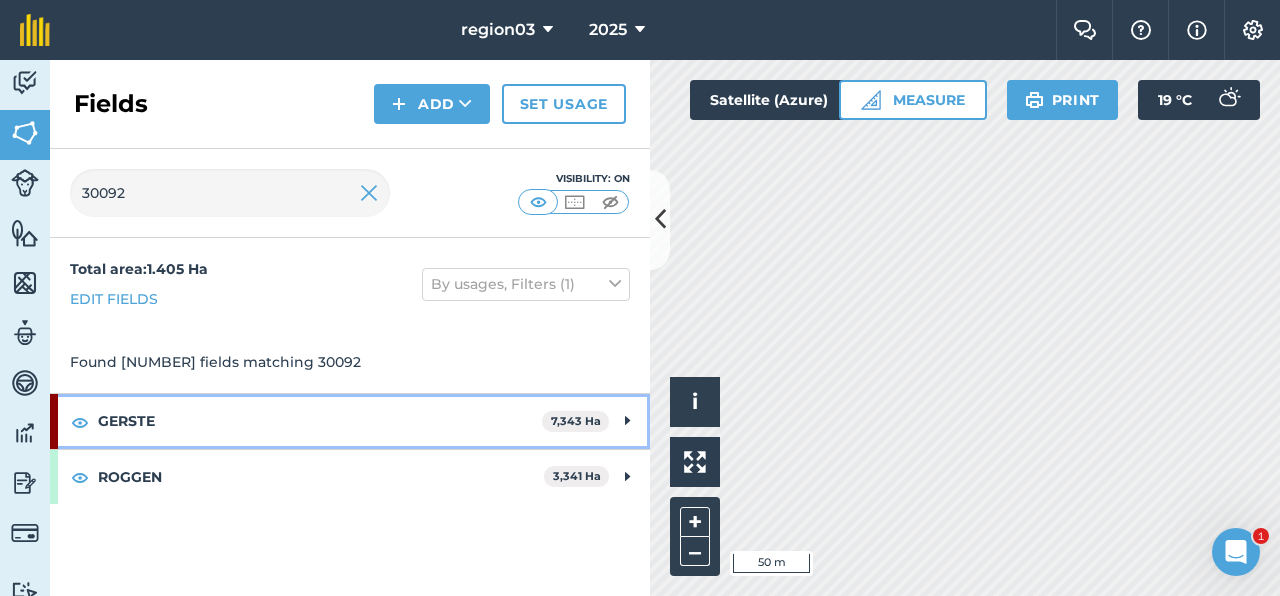 click on "GERSTE" at bounding box center (320, 421) 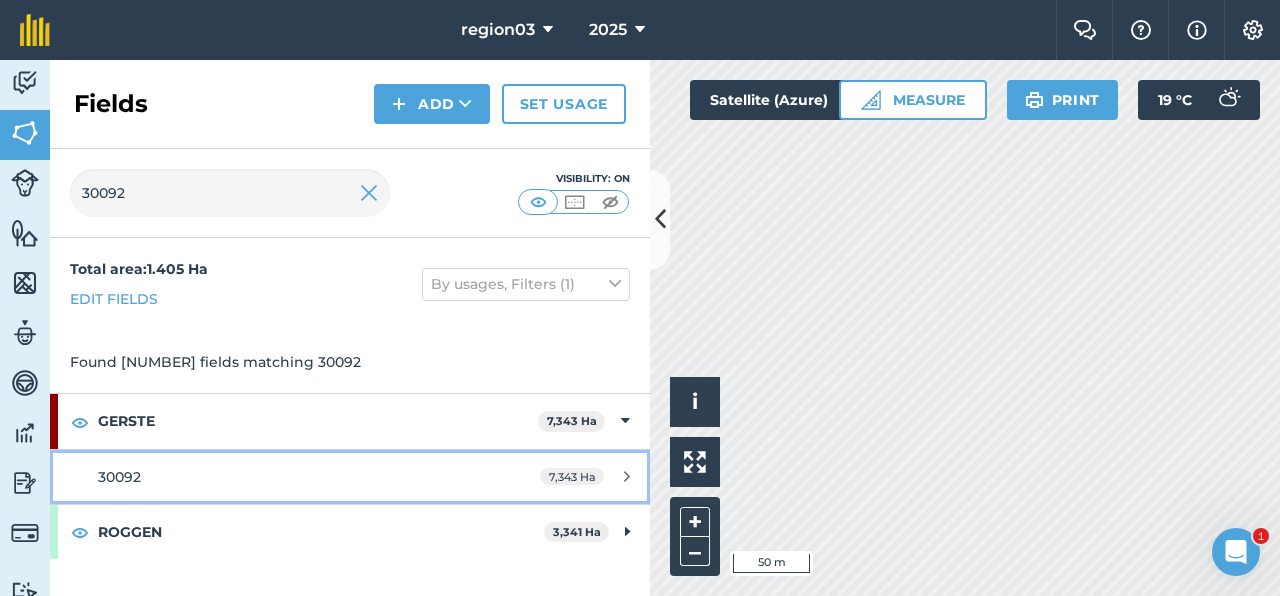click on "30092" at bounding box center [286, 477] 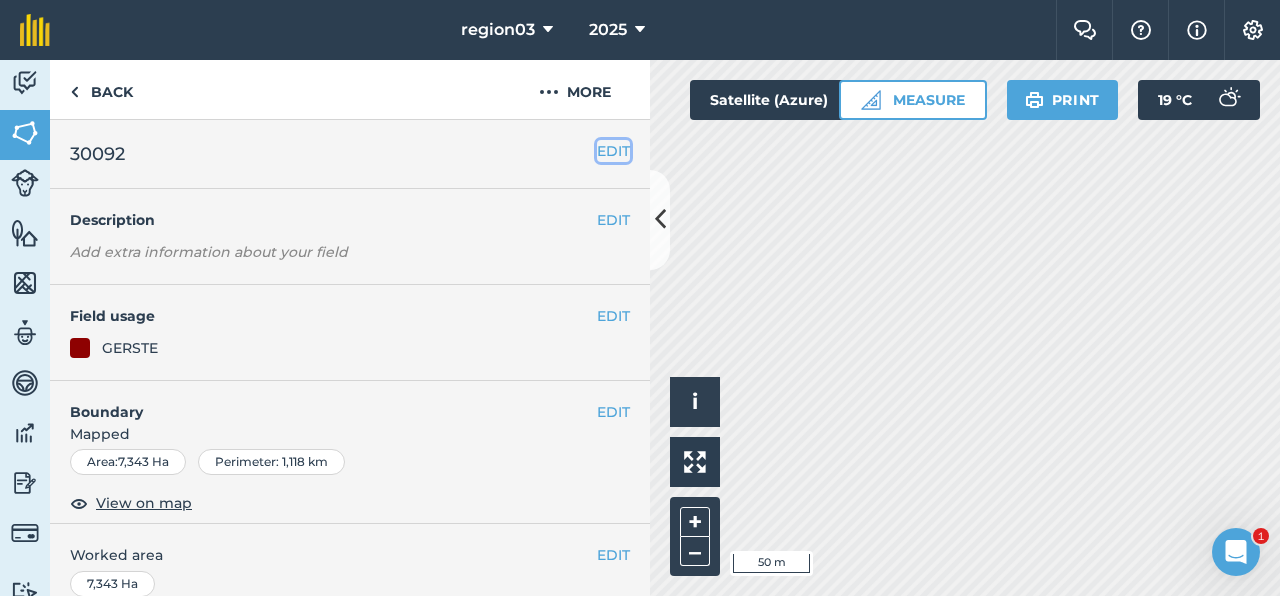 click on "EDIT" at bounding box center (613, 151) 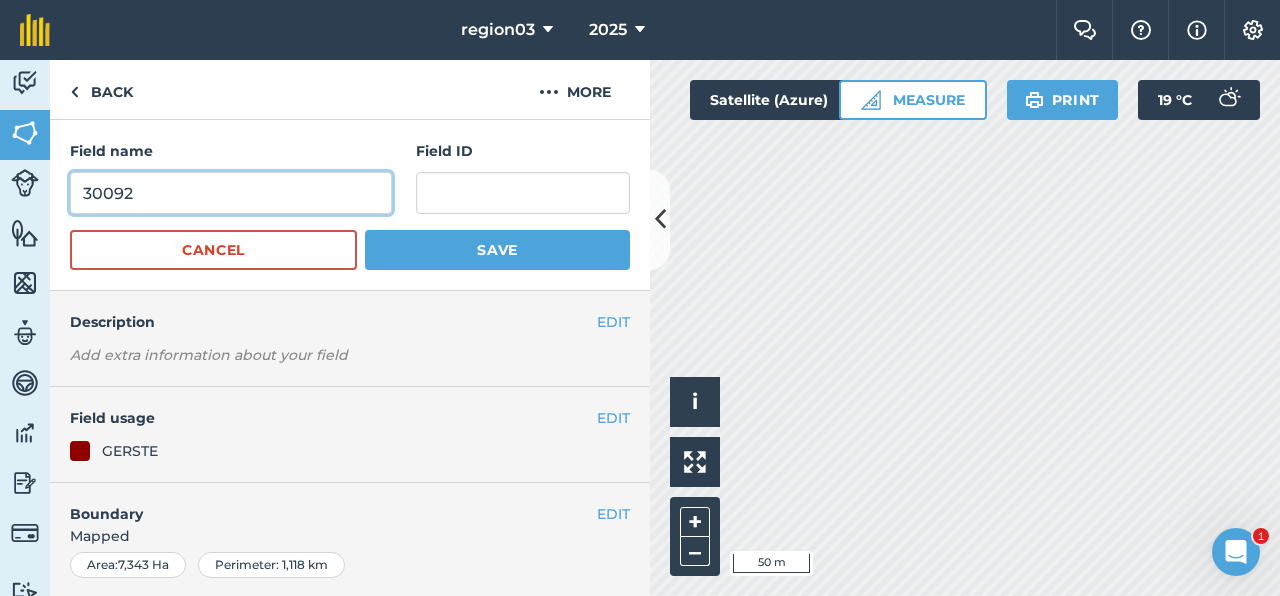 click on "30092" at bounding box center (231, 193) 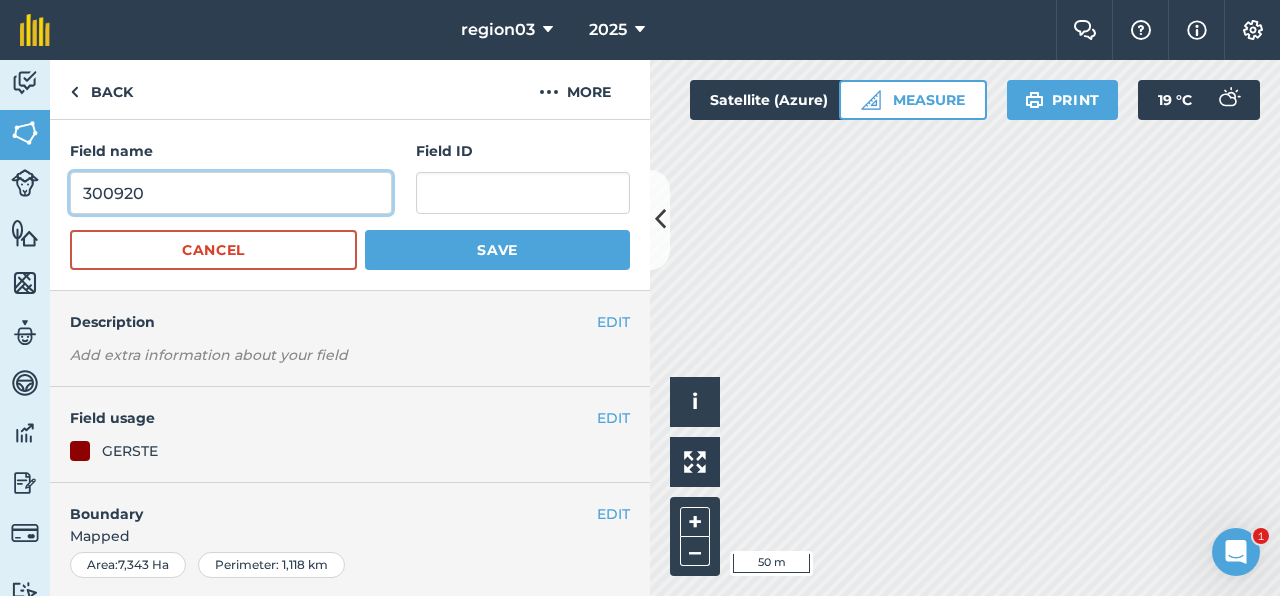 type on "300920" 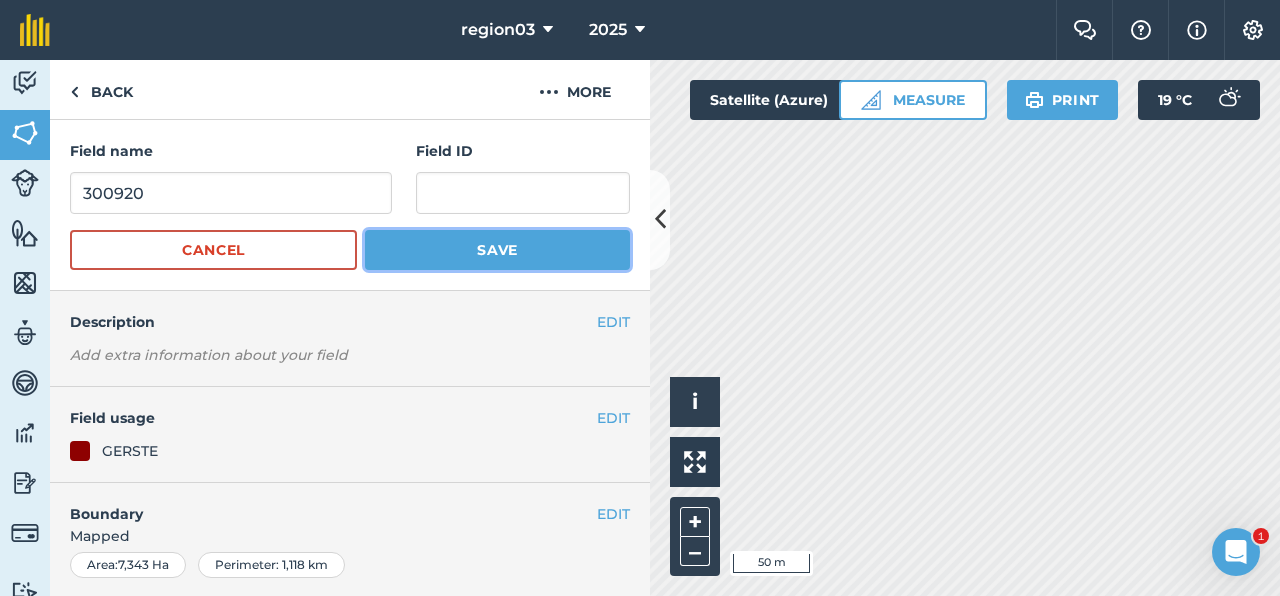 click on "Save" at bounding box center [497, 250] 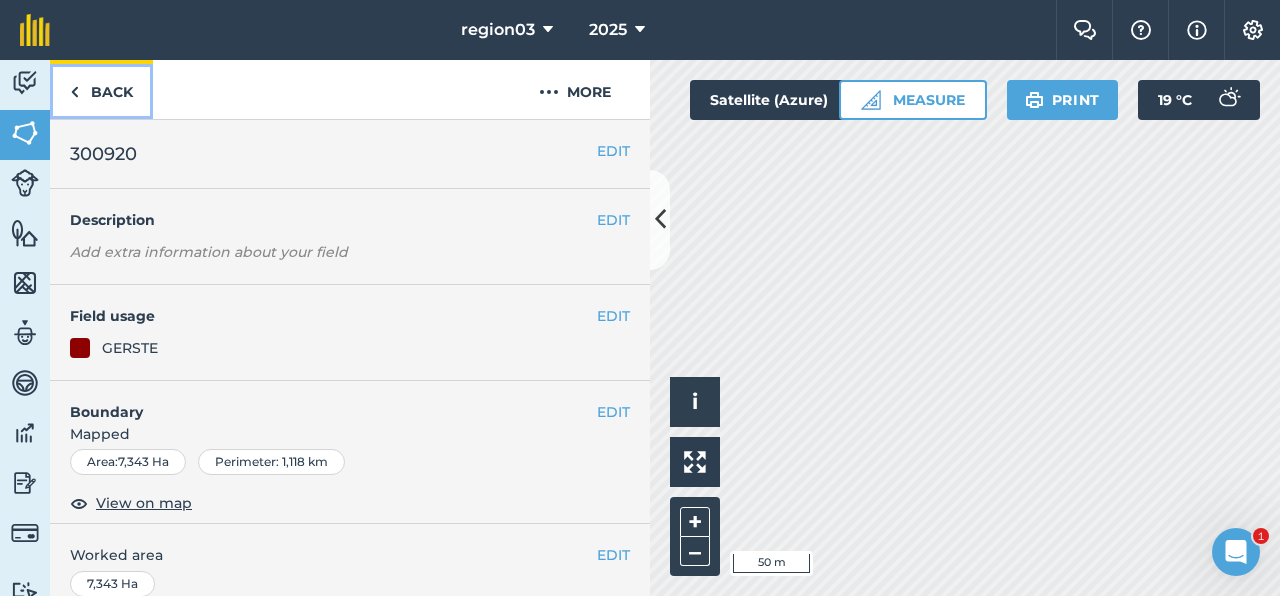 click on "Back" at bounding box center (101, 89) 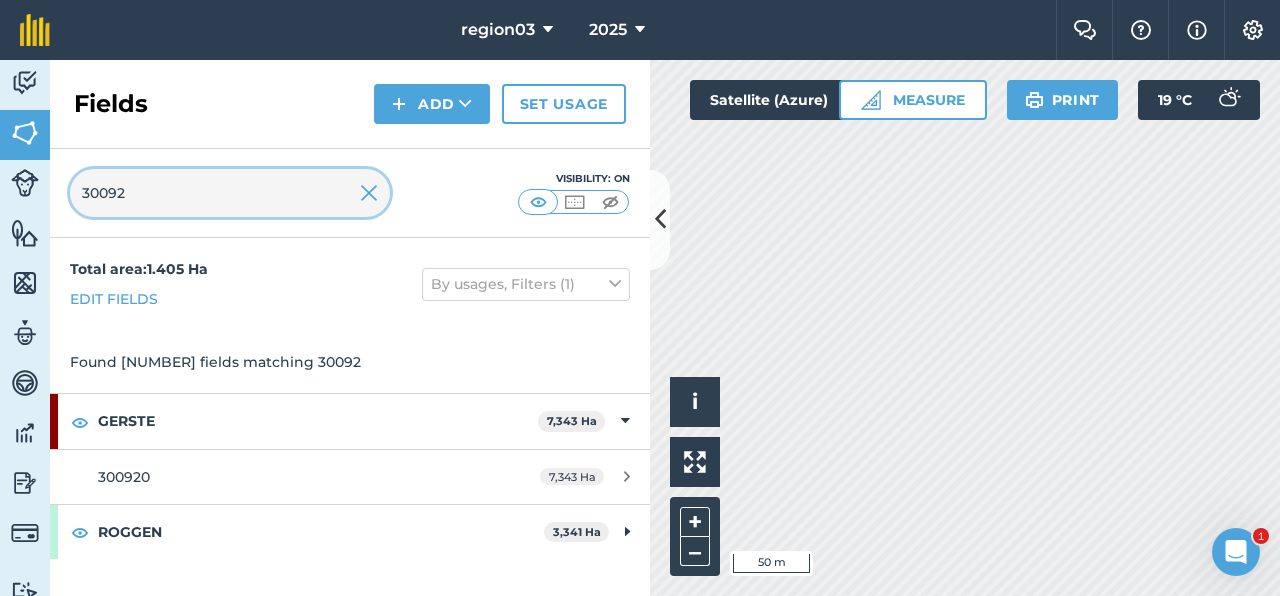 click on "30092" at bounding box center [230, 193] 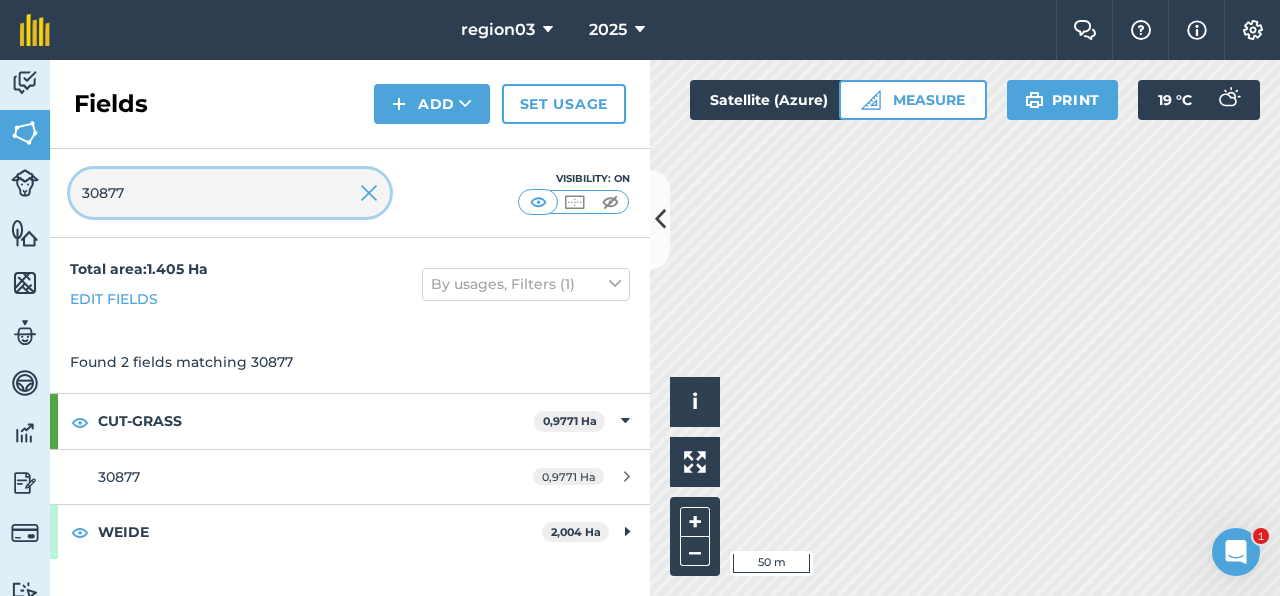 type on "30877" 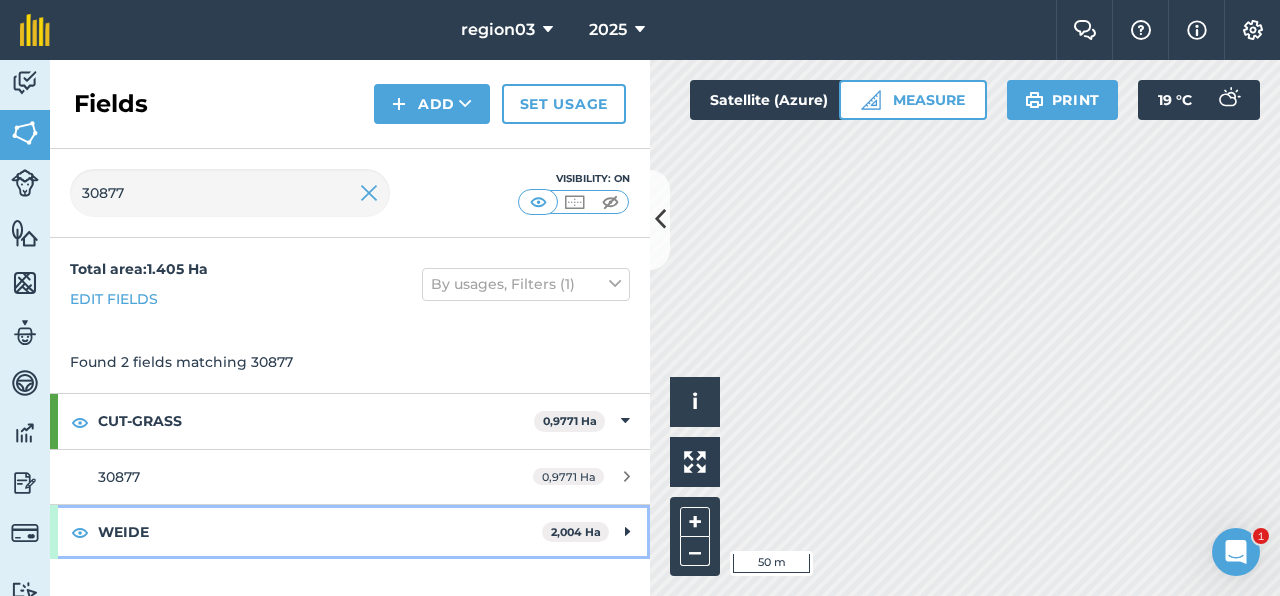 click on "WEIDE" at bounding box center (320, 532) 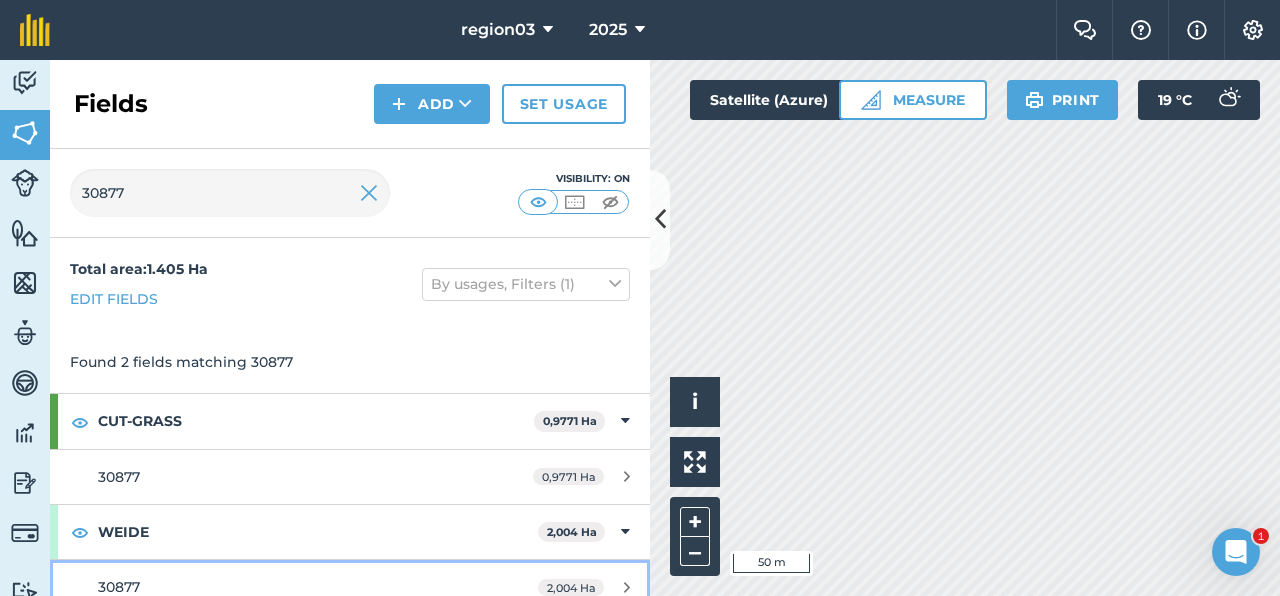 click on "30877" at bounding box center (286, 587) 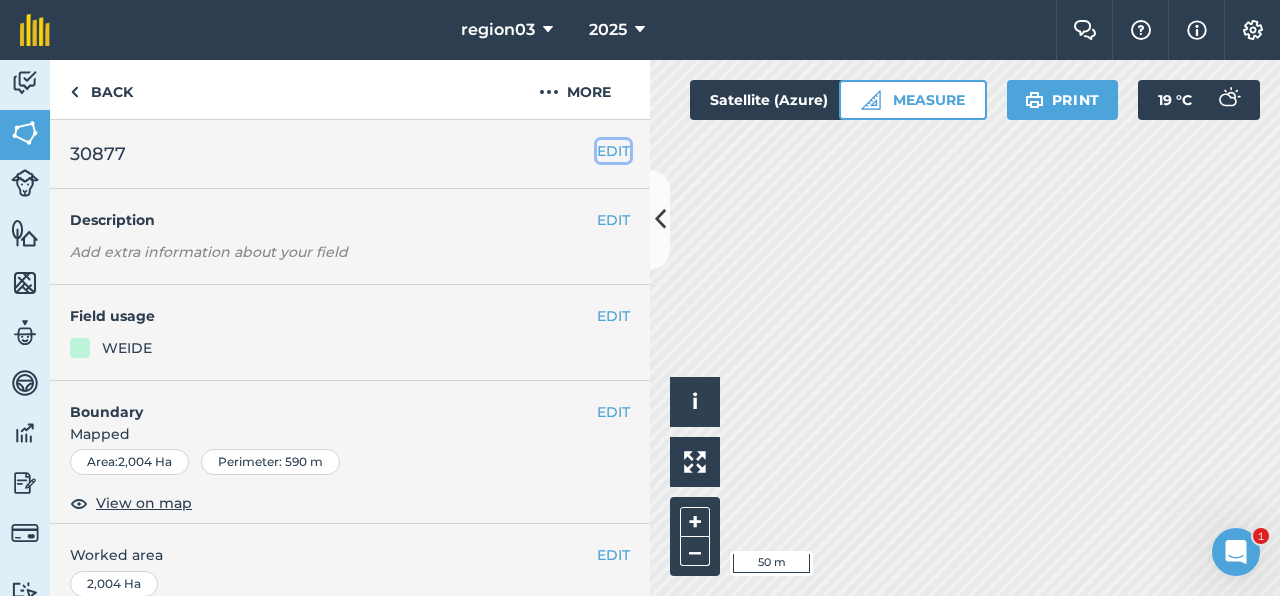 click on "EDIT" at bounding box center [613, 151] 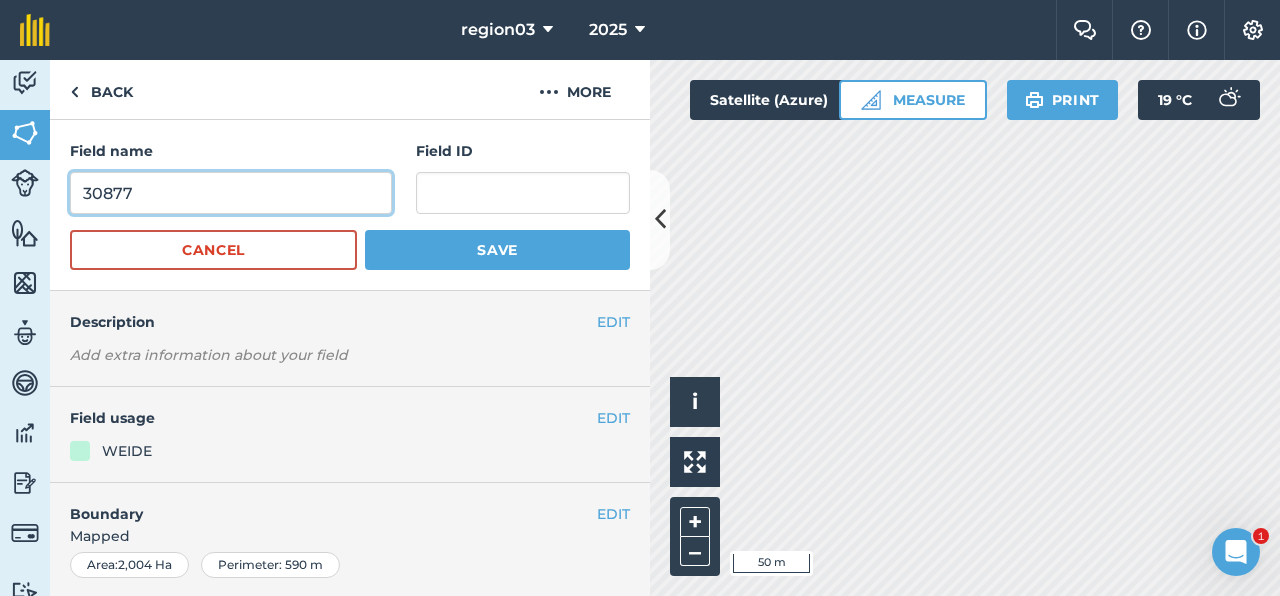 click on "30877" at bounding box center [231, 193] 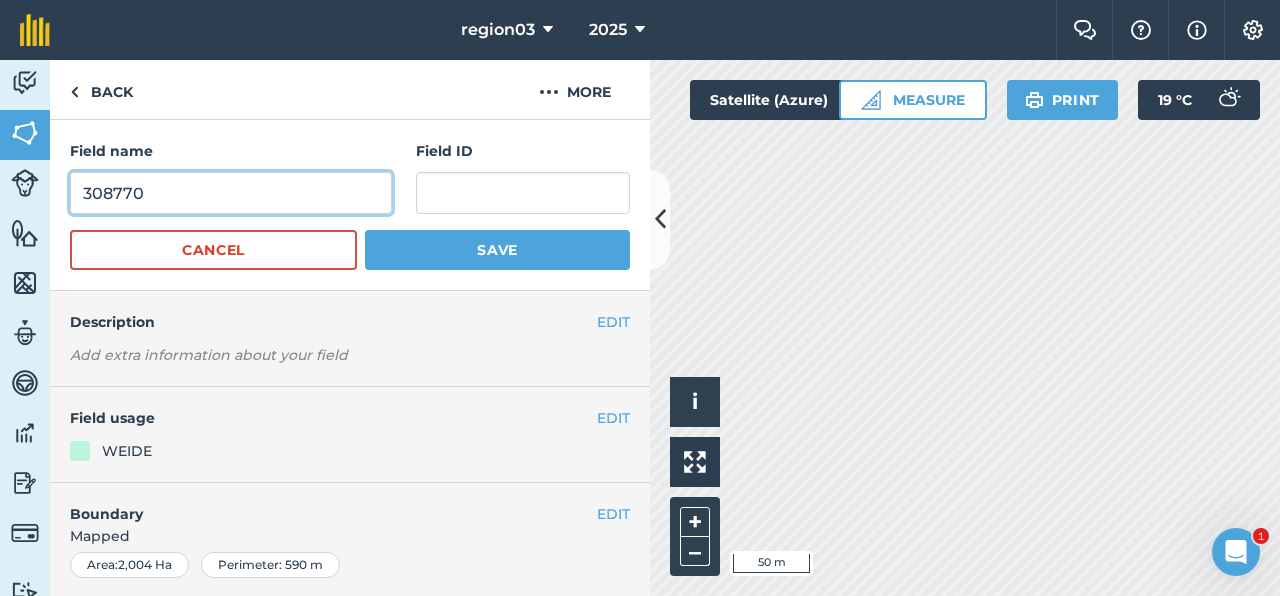 type on "308770" 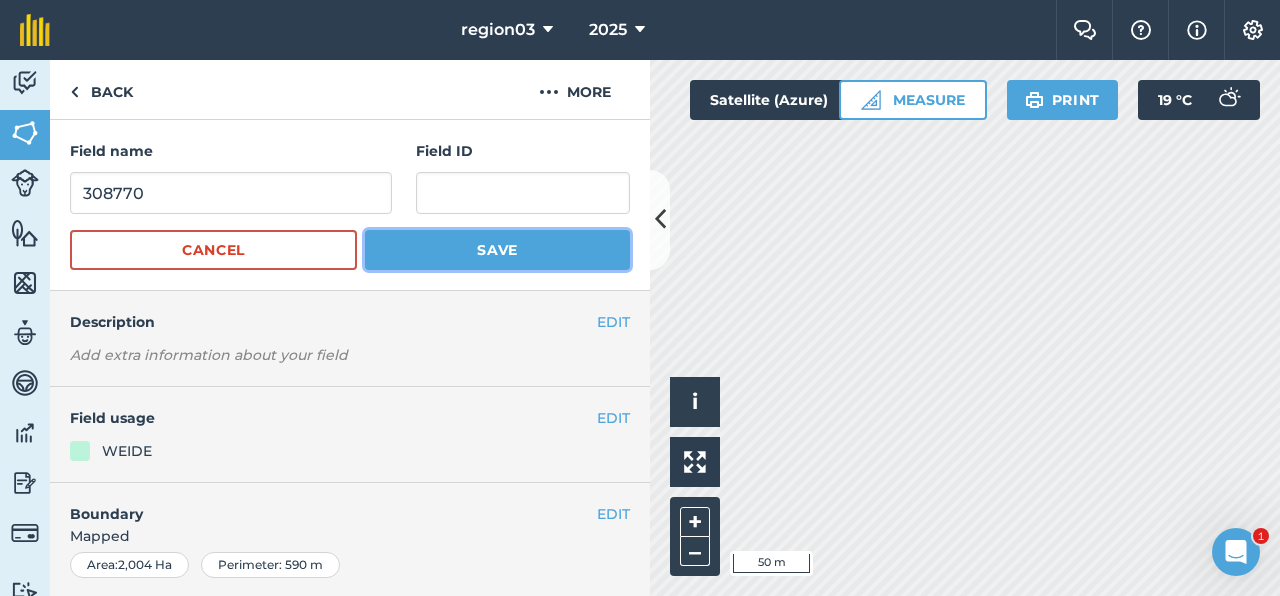 click on "Save" at bounding box center [497, 250] 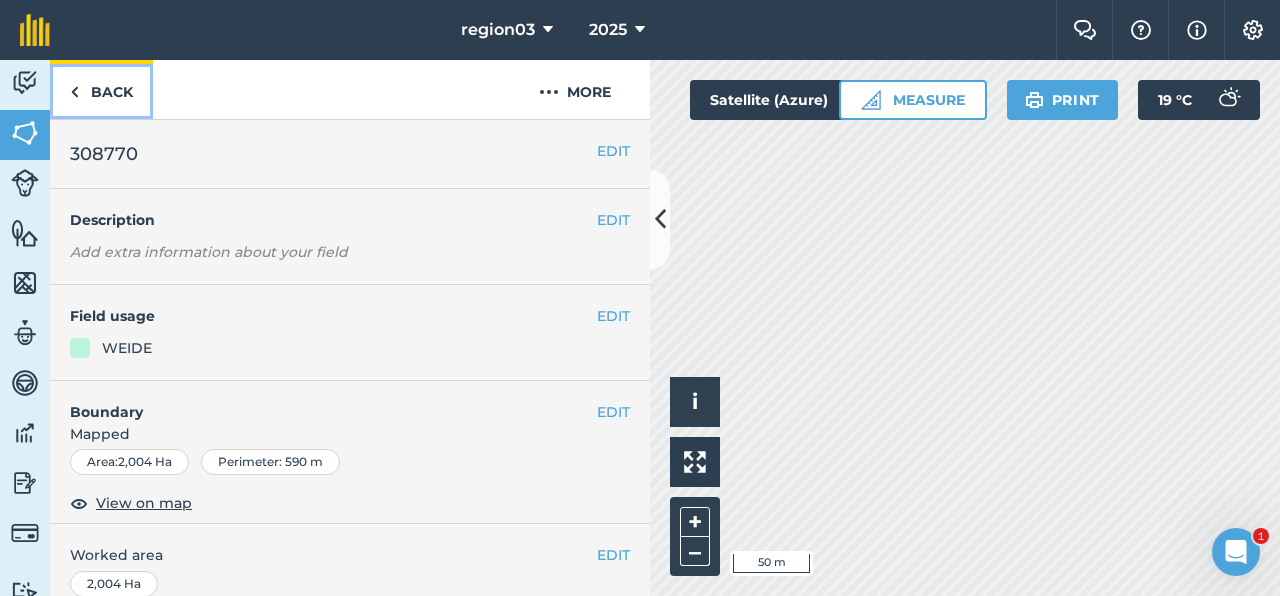 click on "Back" at bounding box center (101, 89) 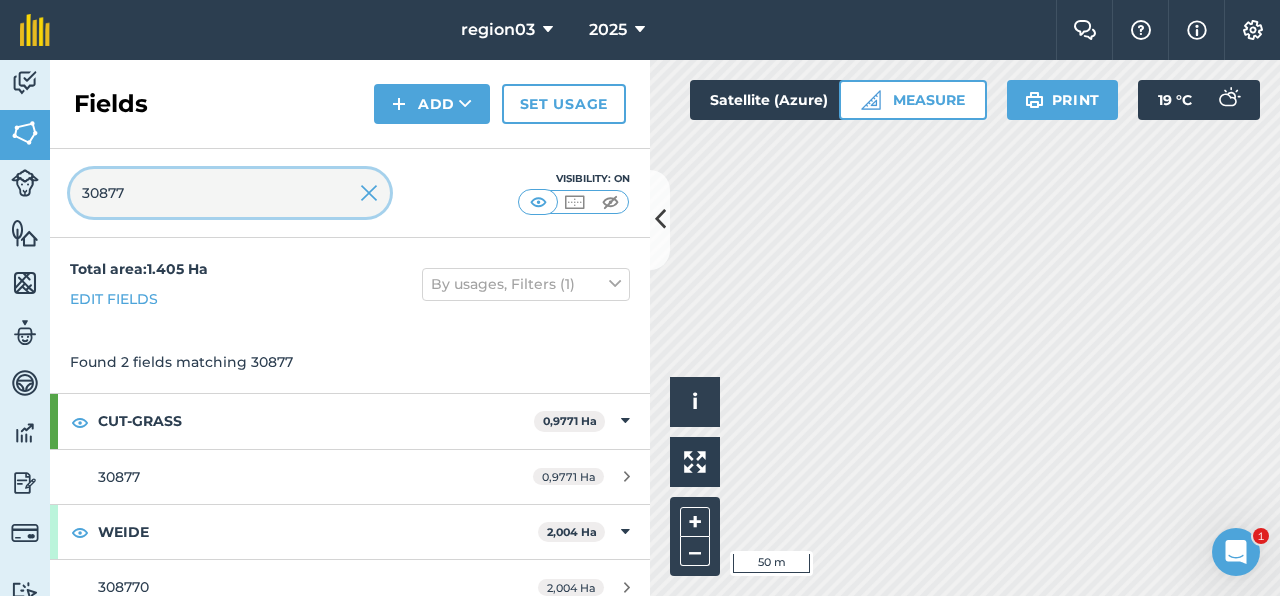 click on "30877" at bounding box center [230, 193] 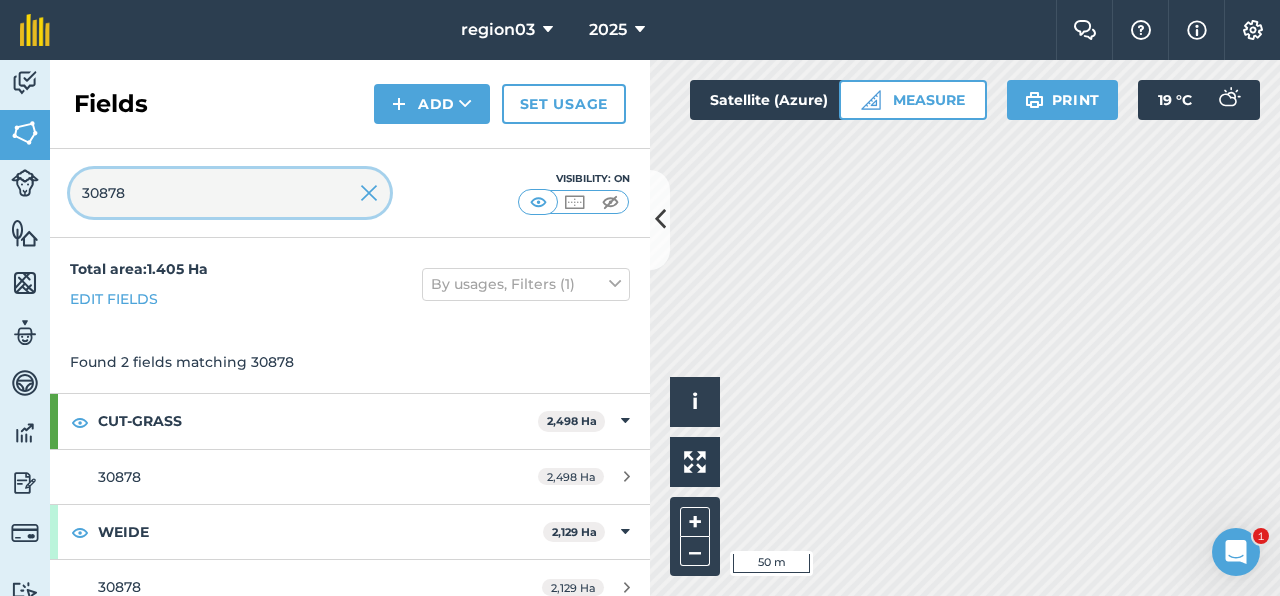 type on "30878" 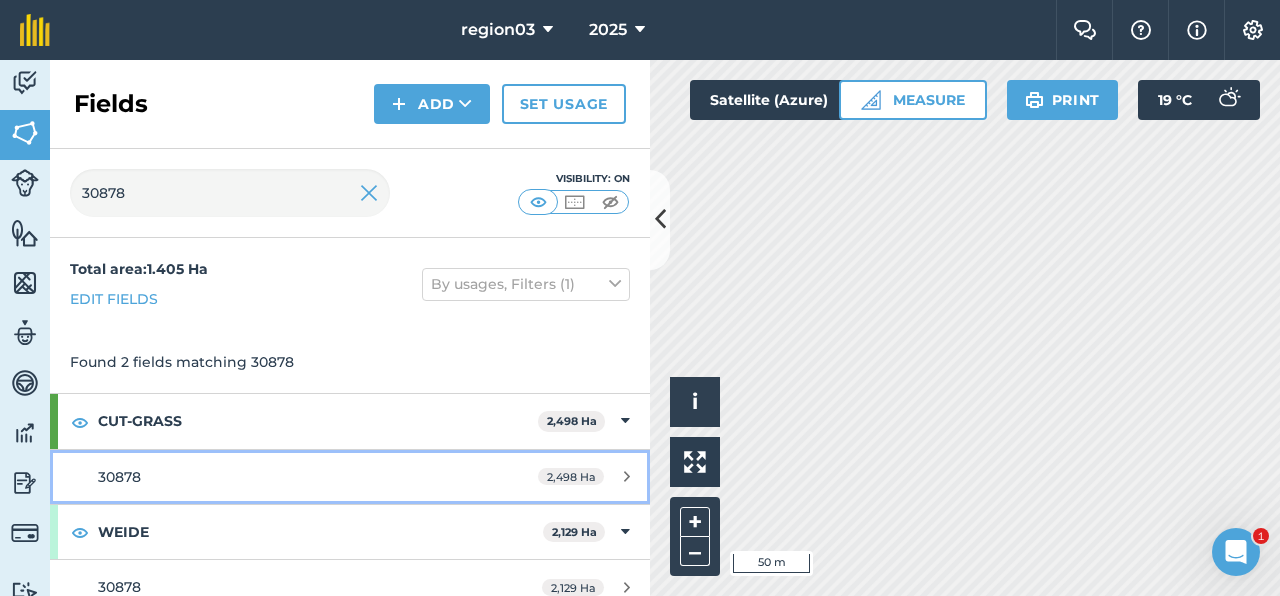 click on "30878" at bounding box center (286, 477) 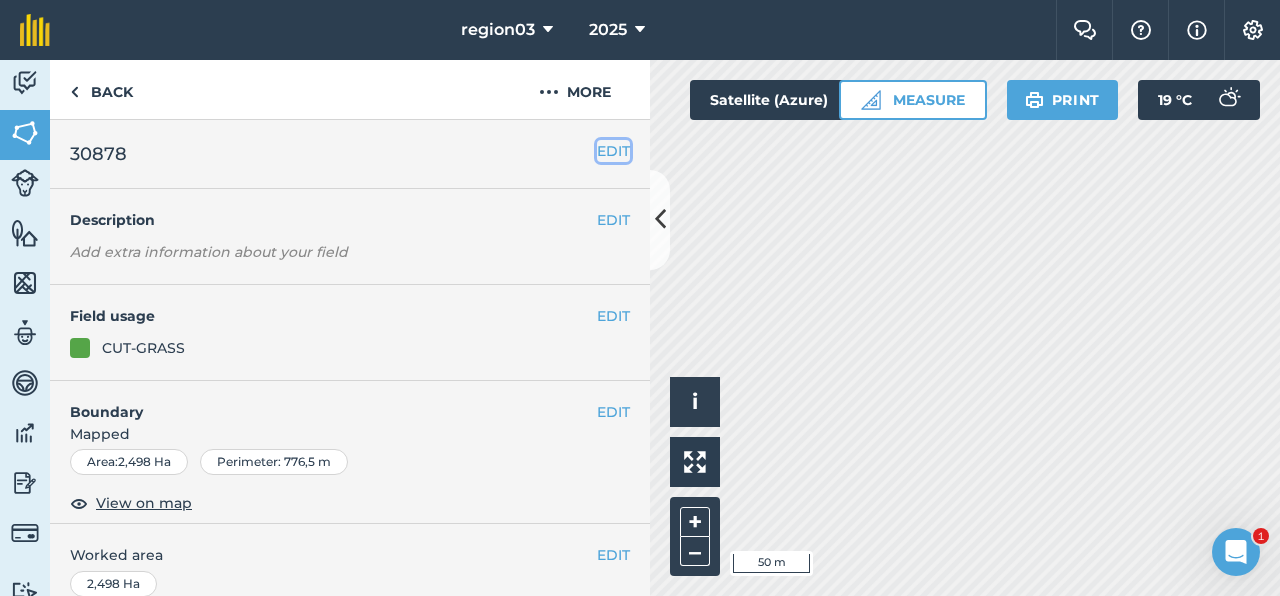 click on "EDIT" at bounding box center [613, 151] 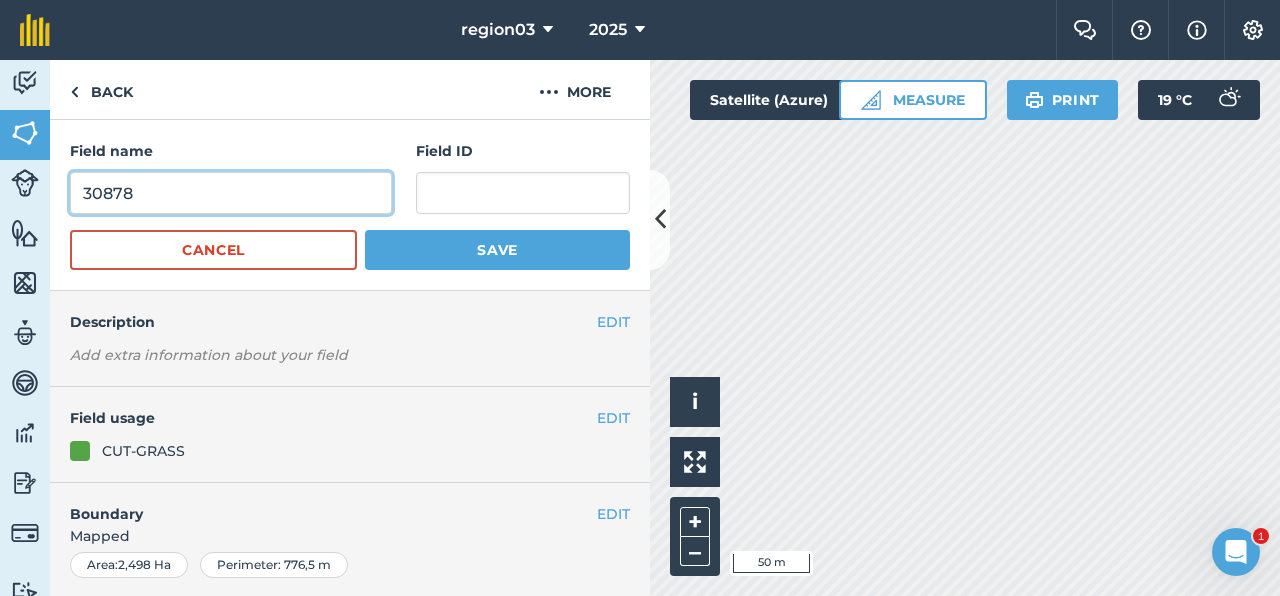 click on "30878" at bounding box center (231, 193) 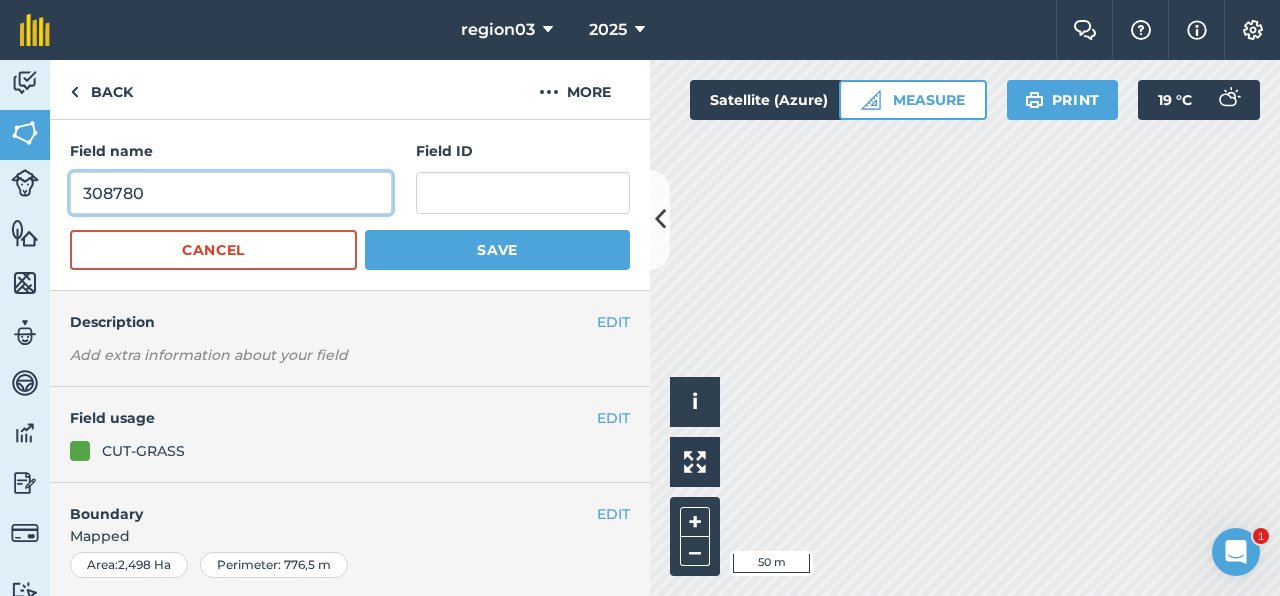 type on "308780" 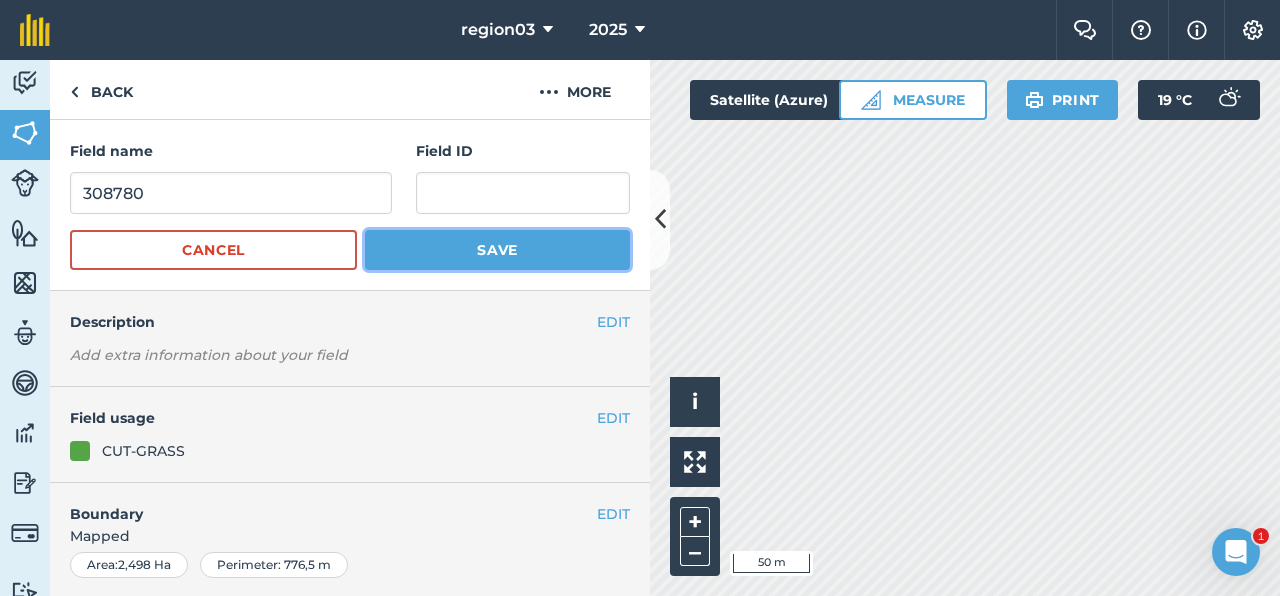 click on "Save" at bounding box center [497, 250] 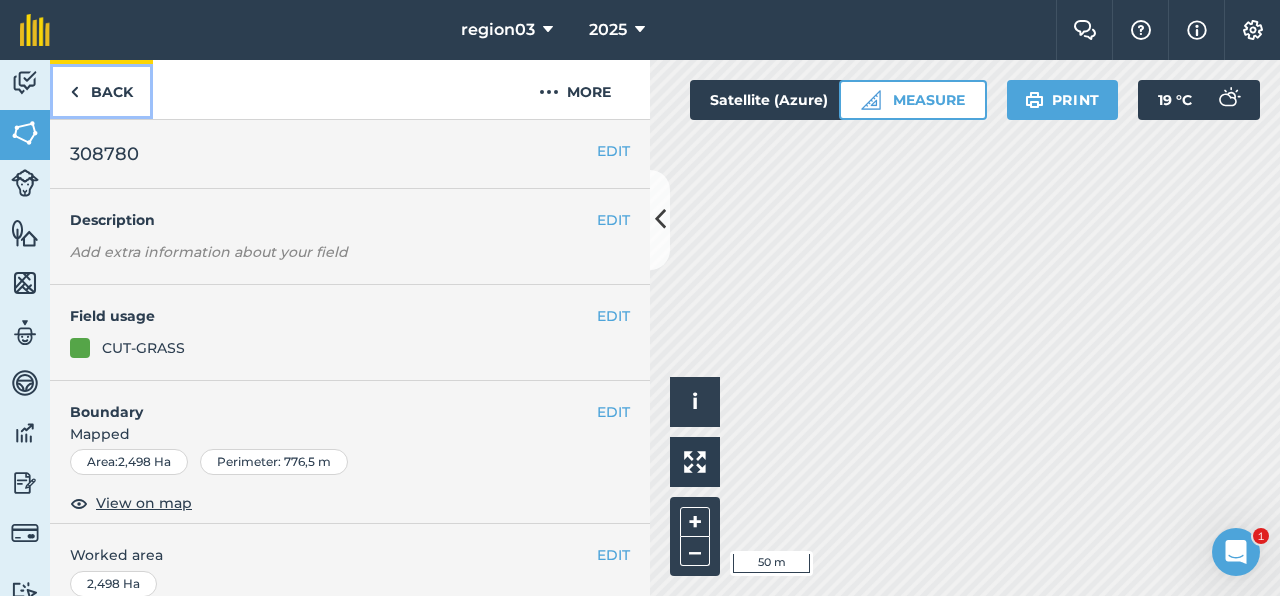 click on "Back" at bounding box center (101, 89) 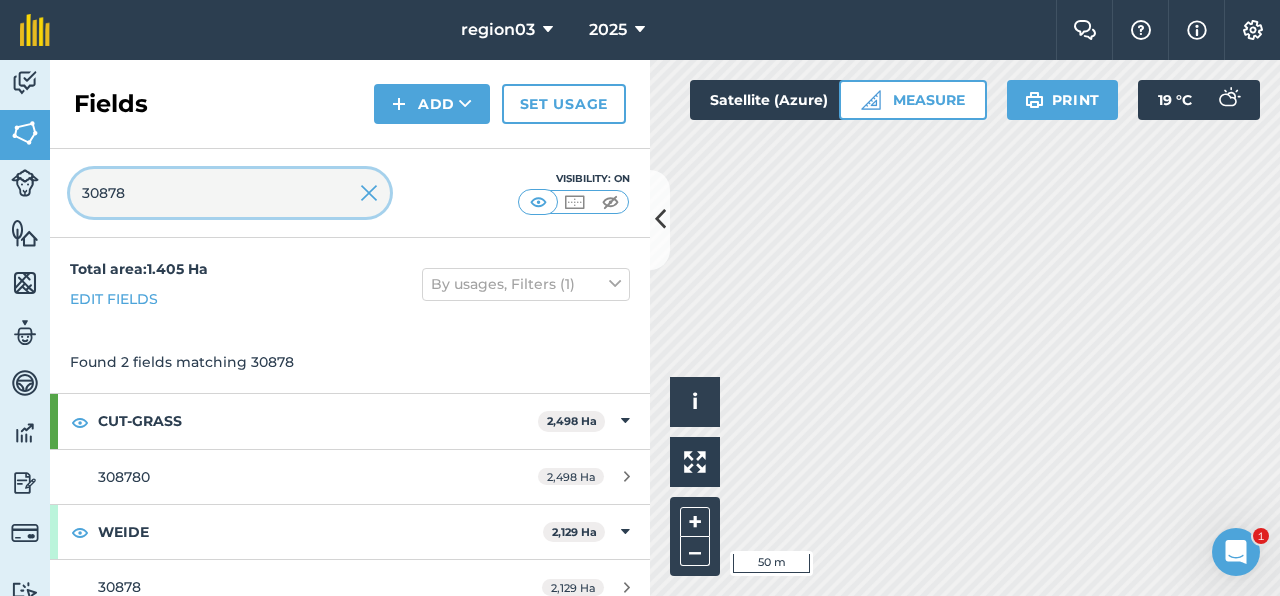 click on "30878" at bounding box center (230, 193) 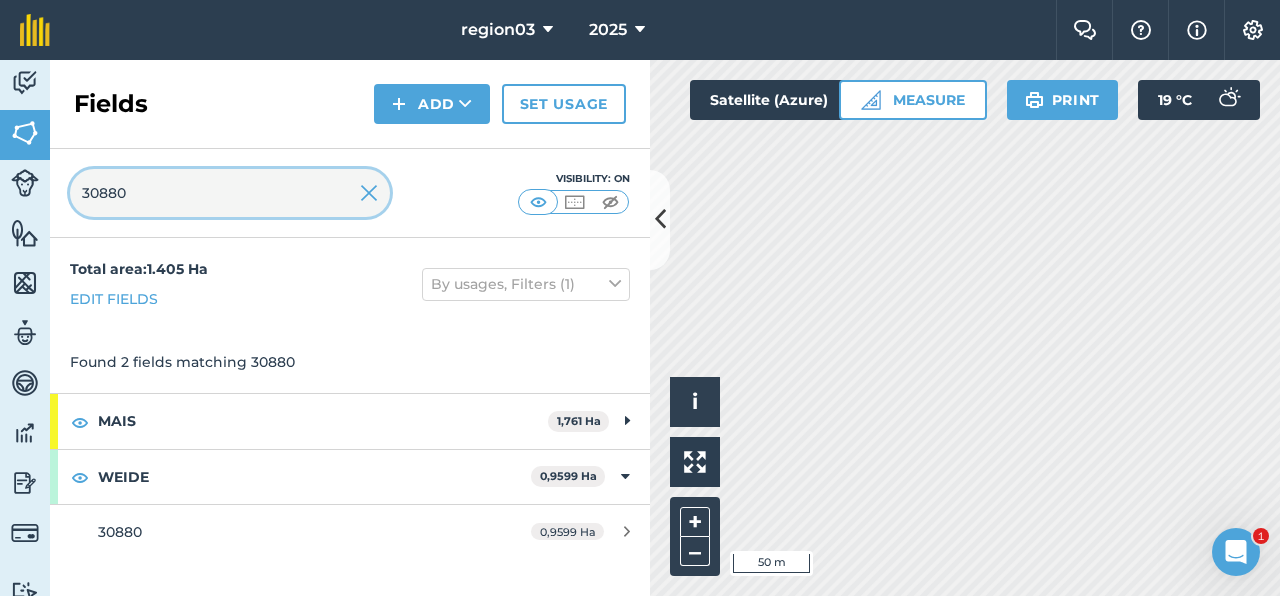 type on "30880" 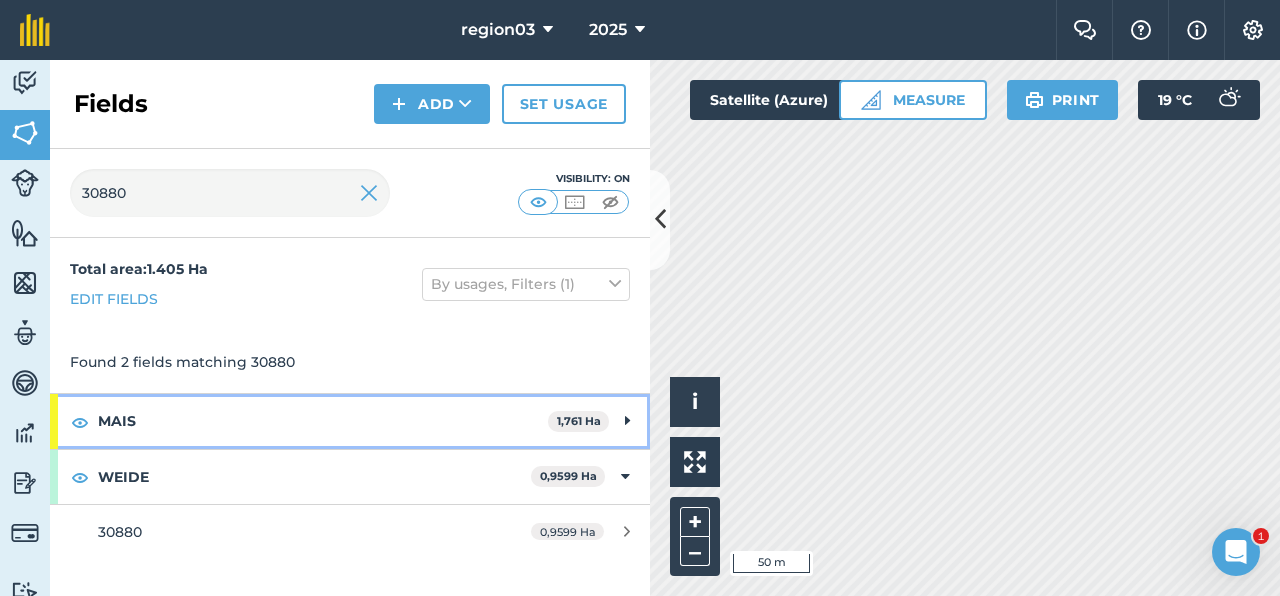 click on "MAIS" at bounding box center [323, 421] 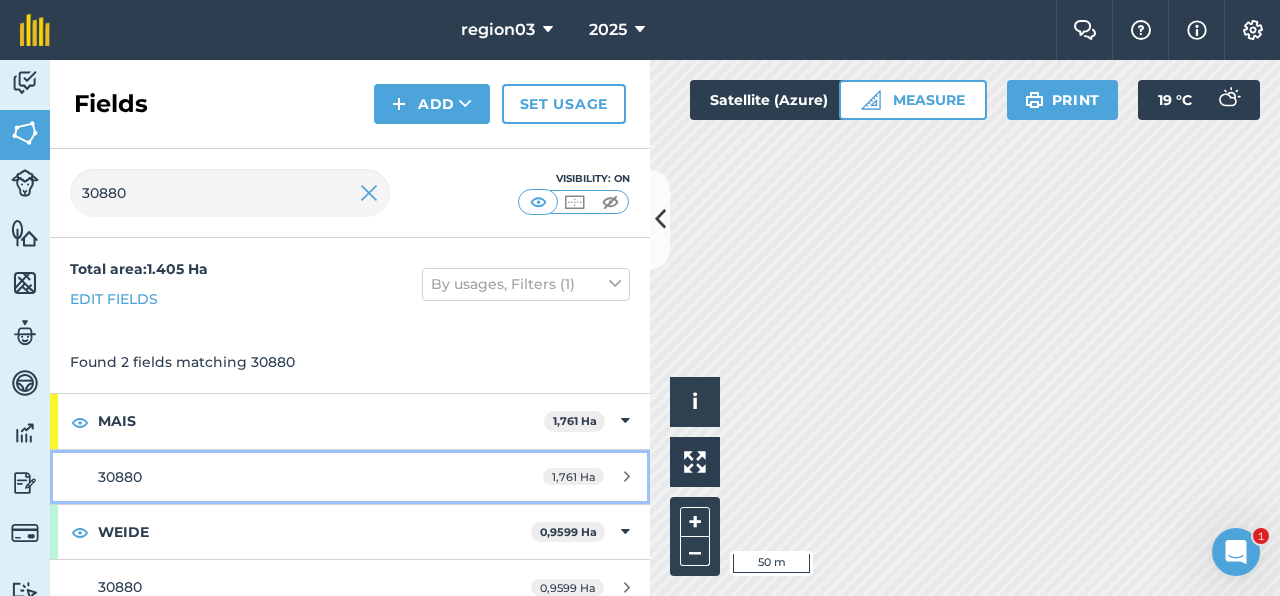 click on "30880" at bounding box center [120, 477] 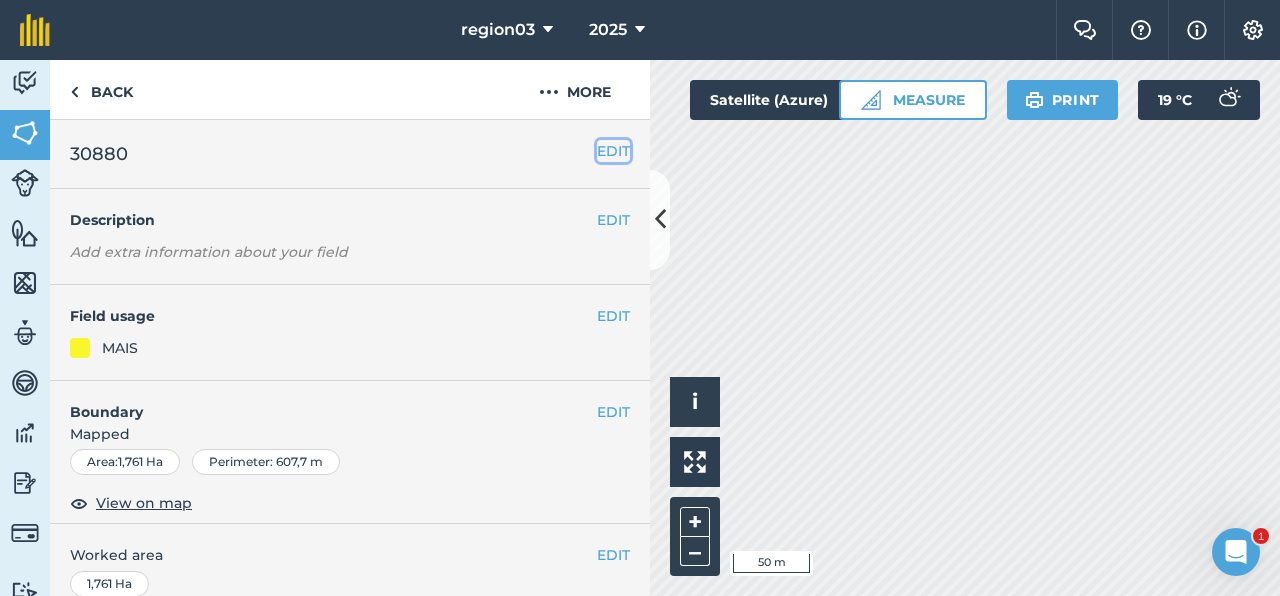 click on "EDIT" at bounding box center (613, 151) 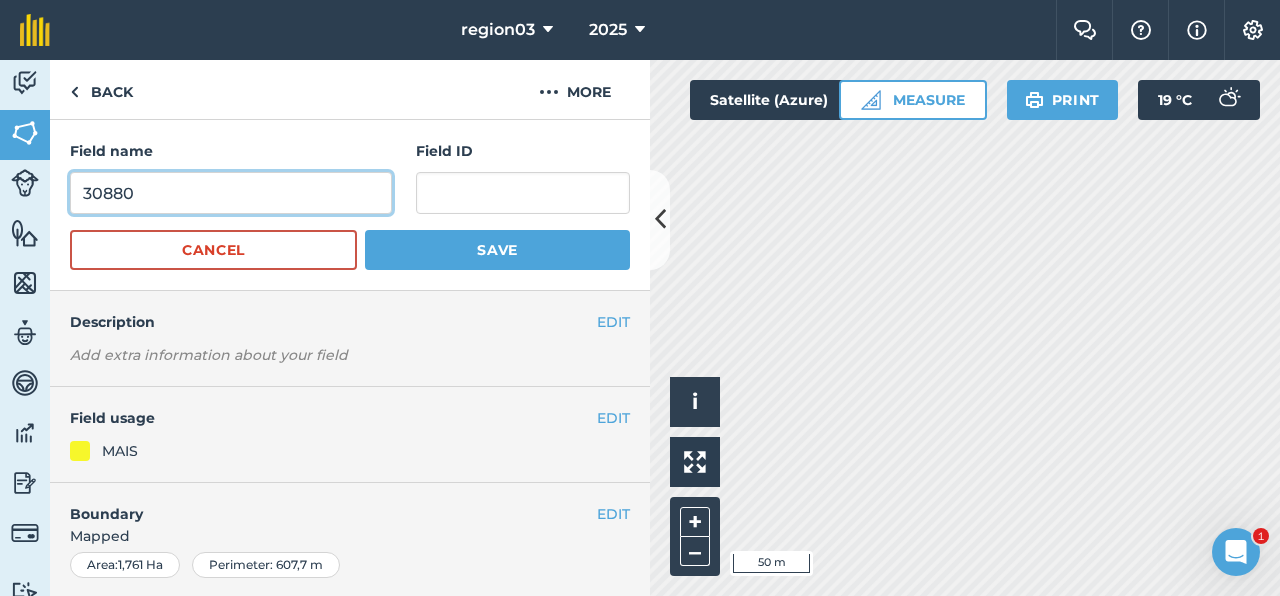 click on "30880" at bounding box center [231, 193] 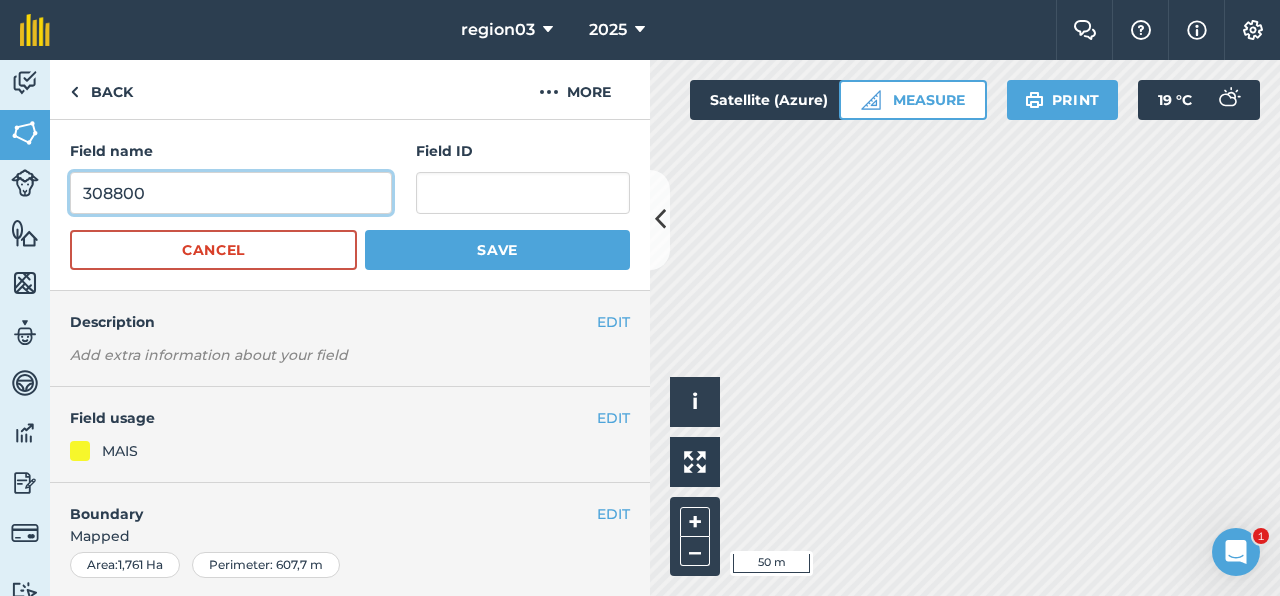 type on "308800" 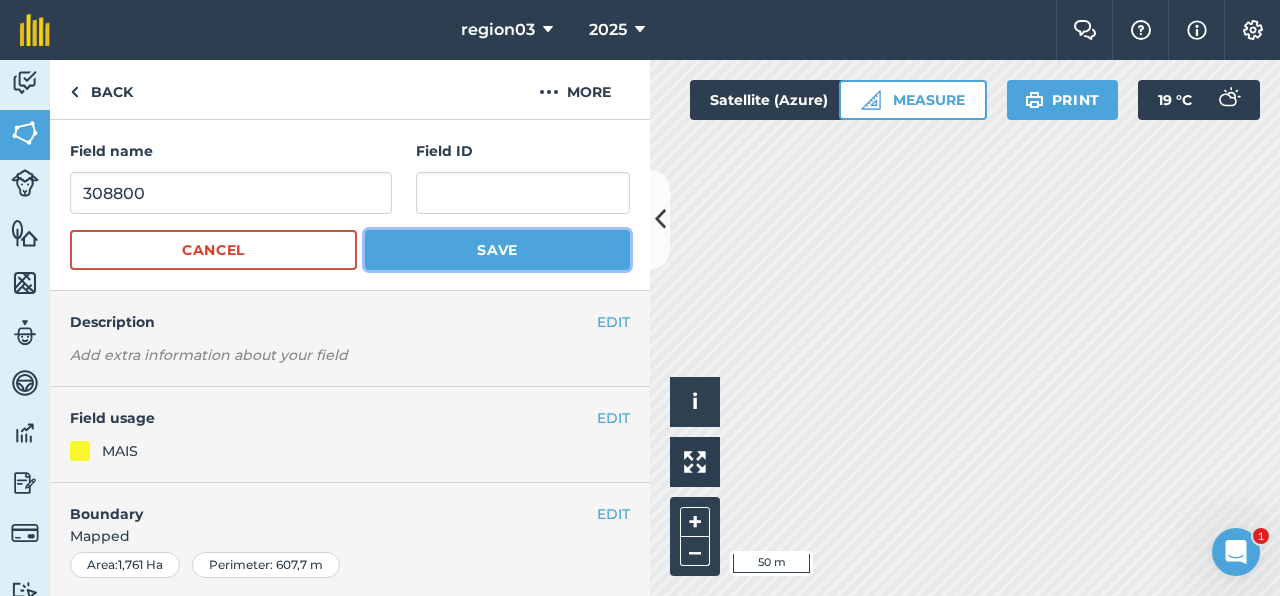 click on "Save" at bounding box center [497, 250] 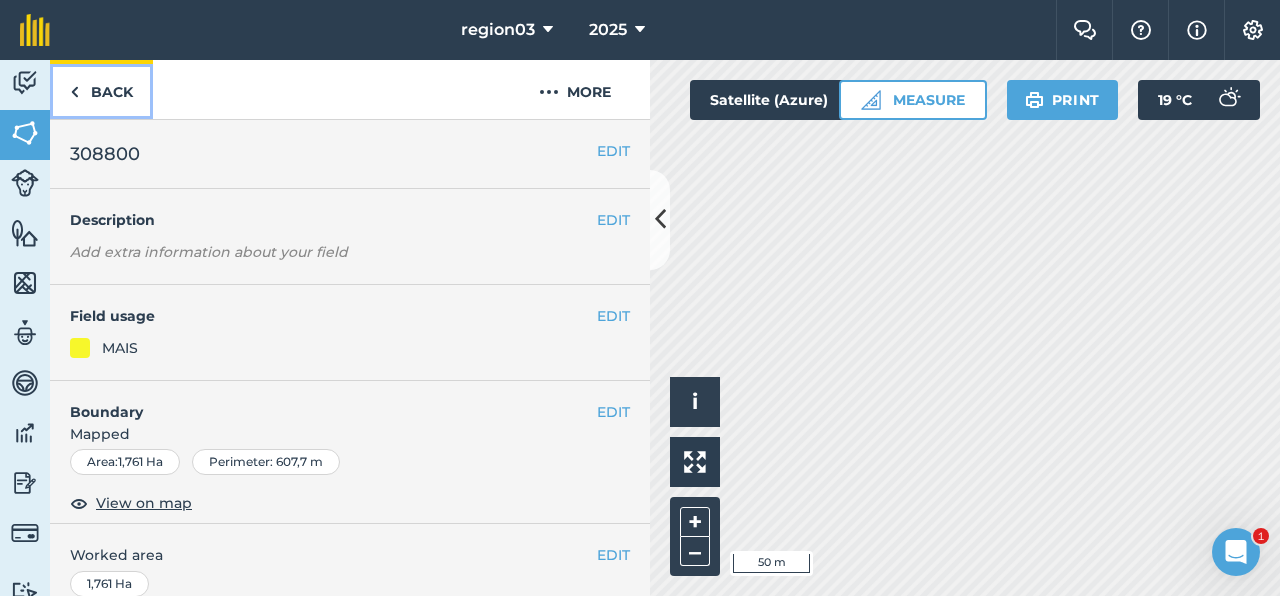 click on "Back" at bounding box center [101, 89] 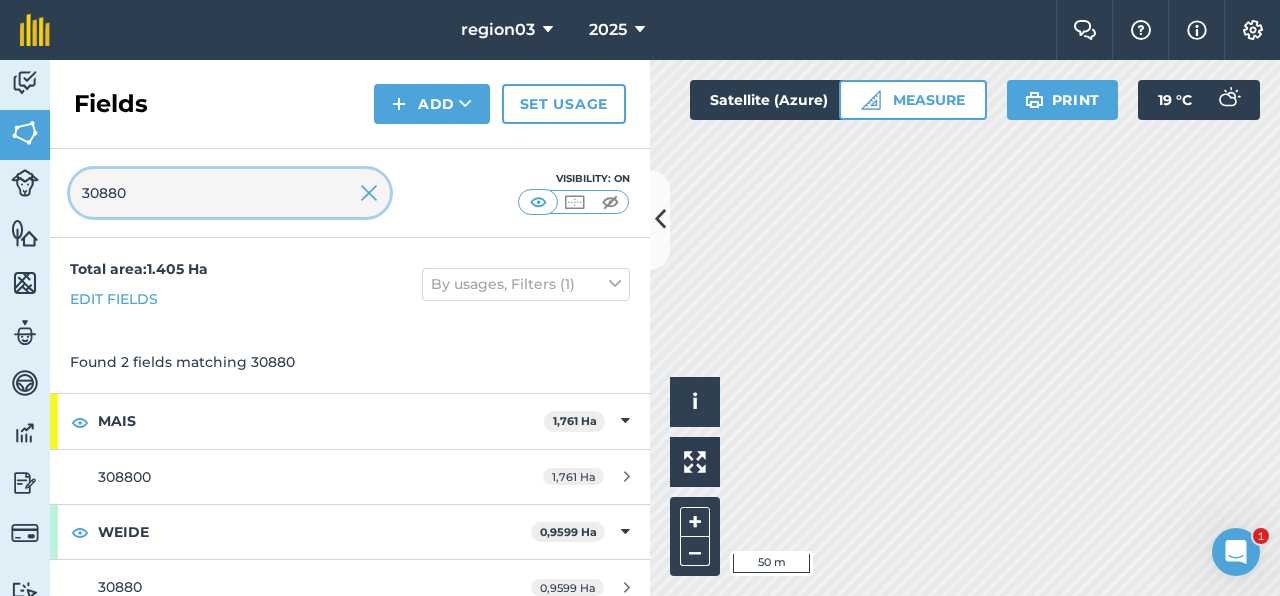 click on "30880" at bounding box center [230, 193] 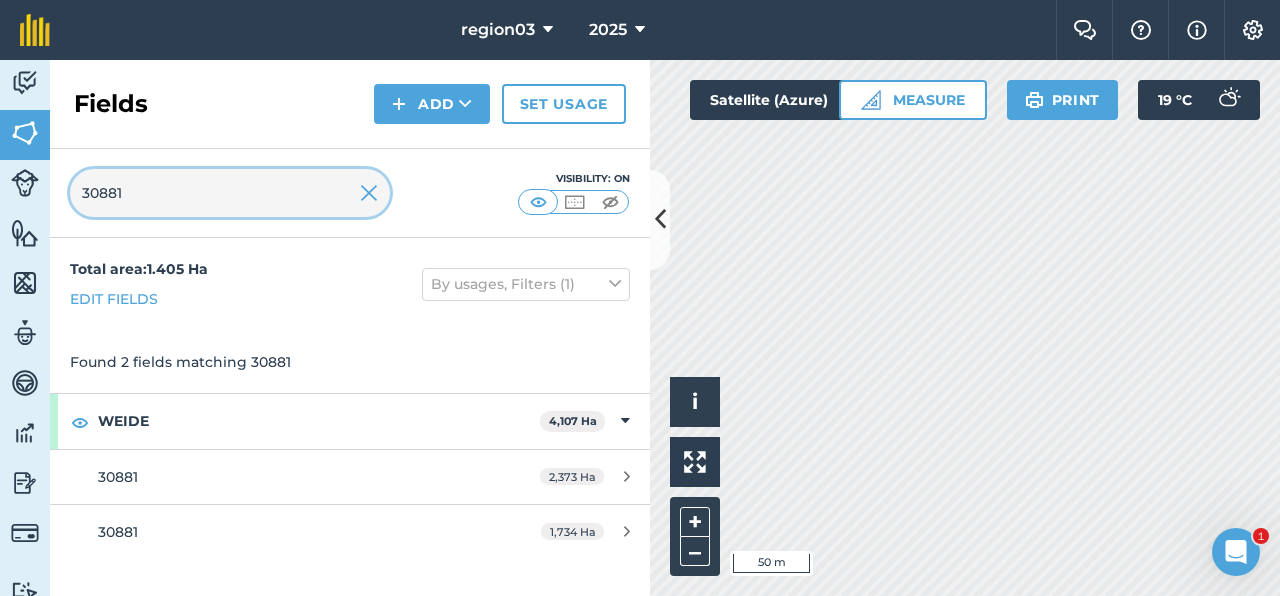 type on "30881" 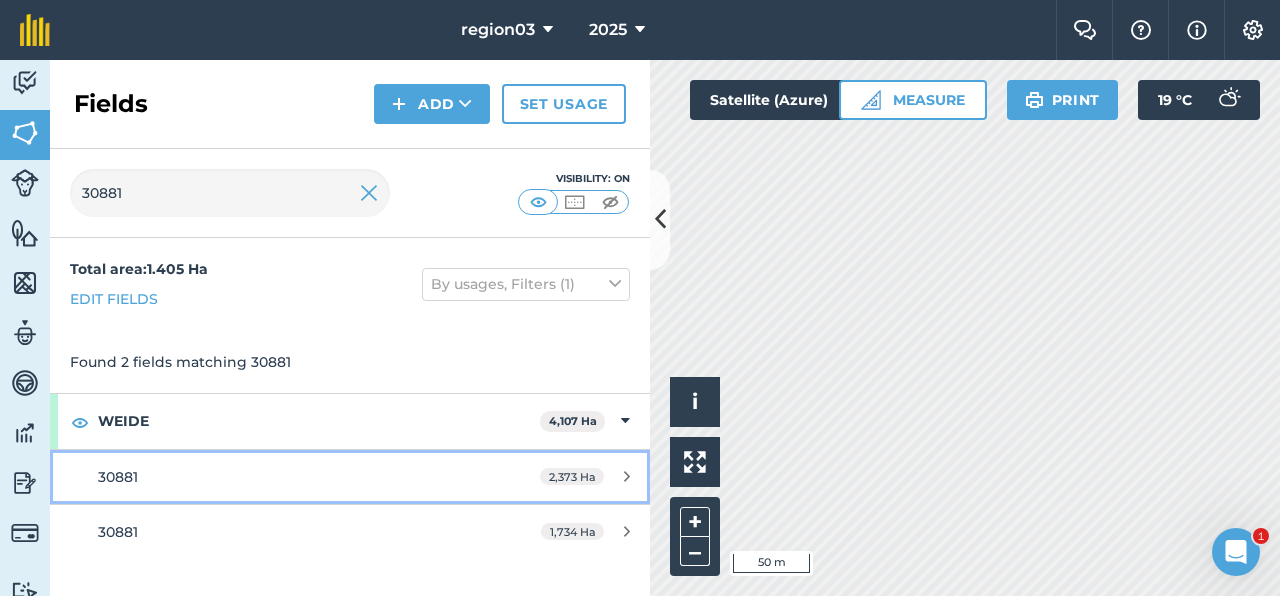 click on "30881 2,373   Ha" at bounding box center (350, 477) 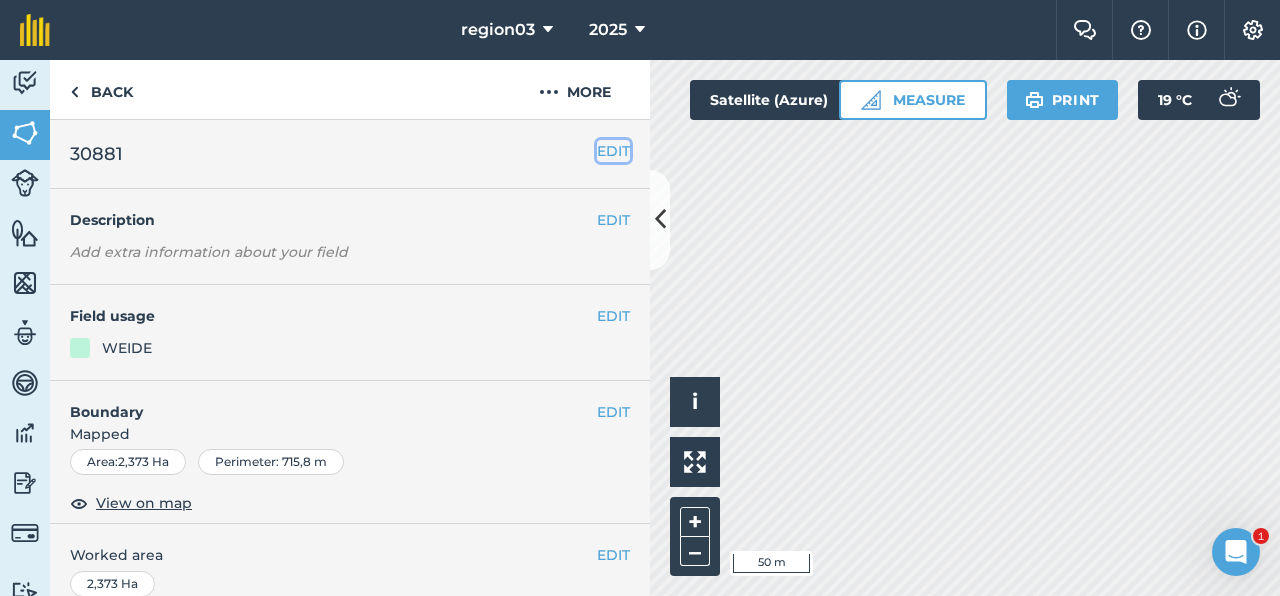 click on "EDIT" at bounding box center [613, 151] 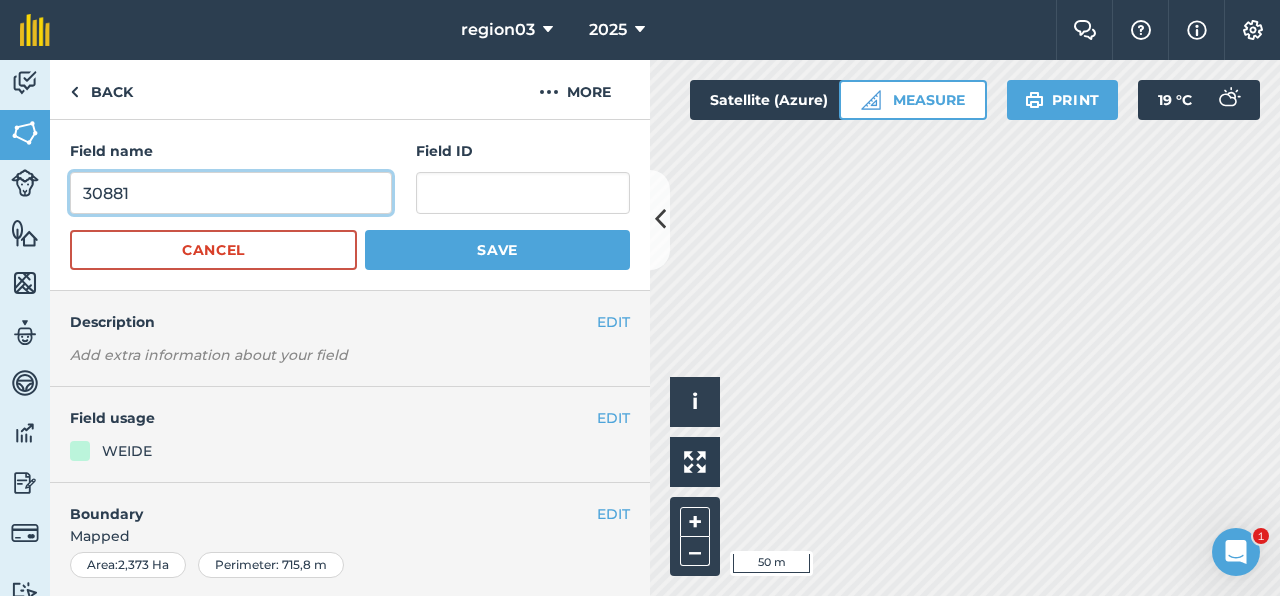 click on "30881" at bounding box center [231, 193] 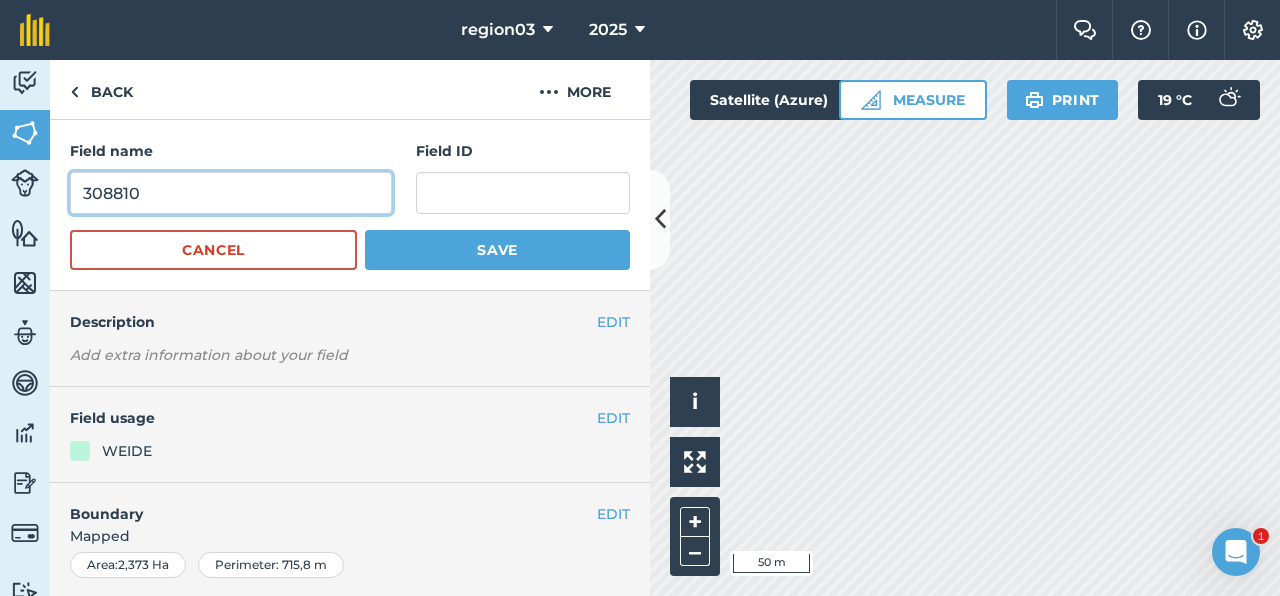 type on "308810" 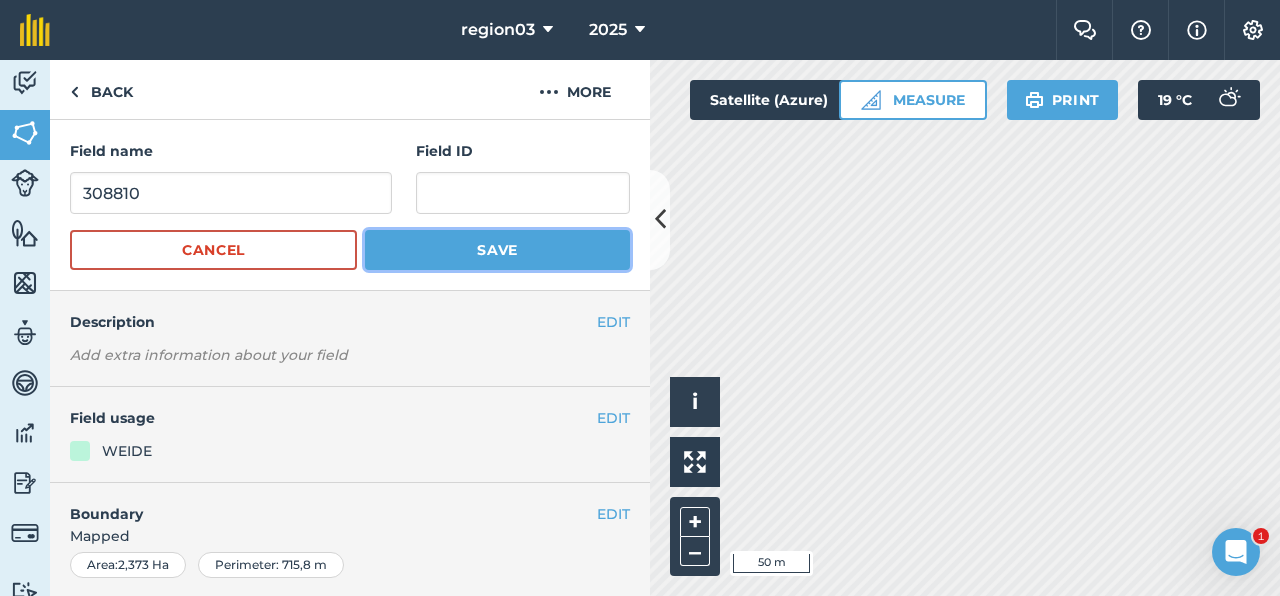 click on "Save" at bounding box center [497, 250] 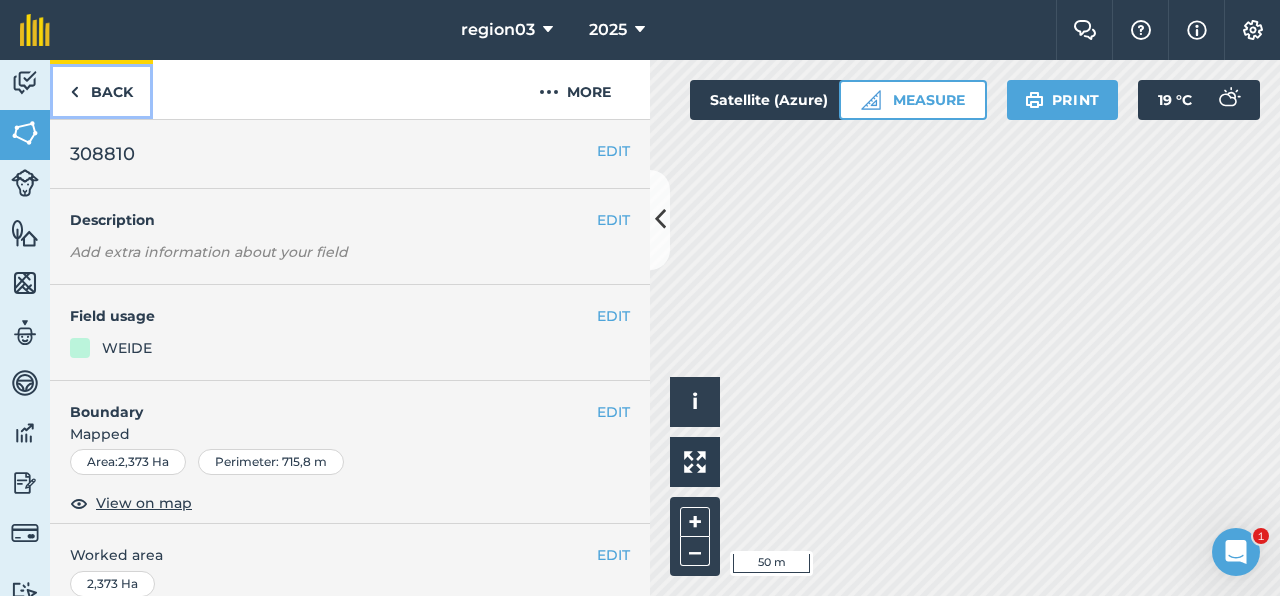 click on "Back" at bounding box center [101, 89] 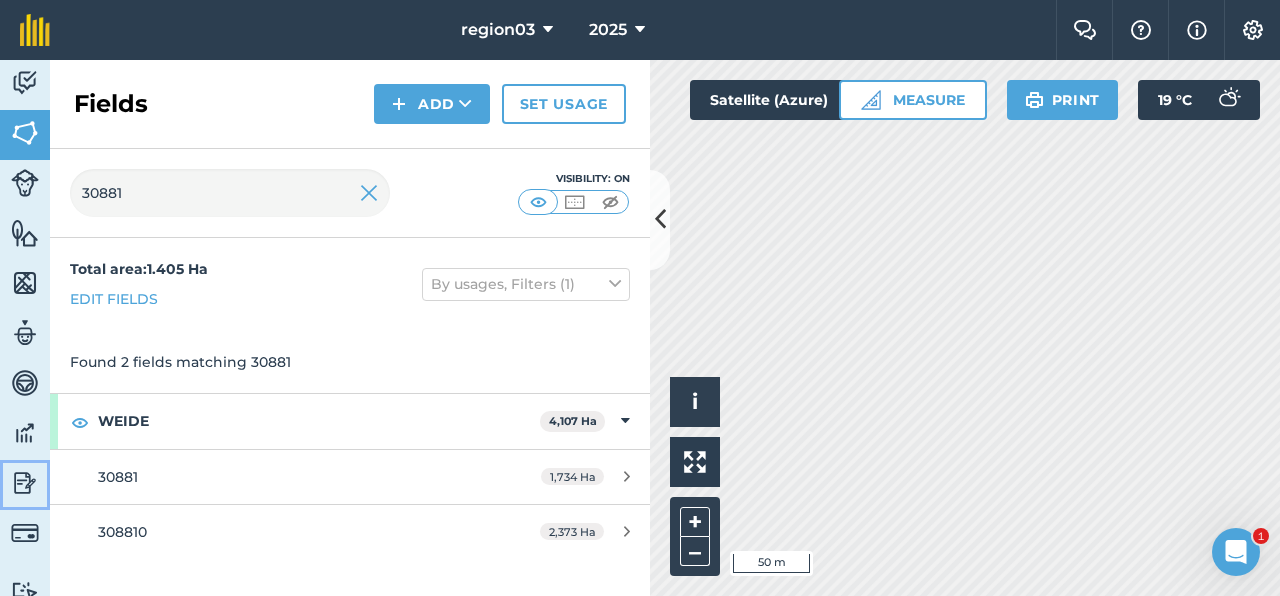 click at bounding box center (25, 483) 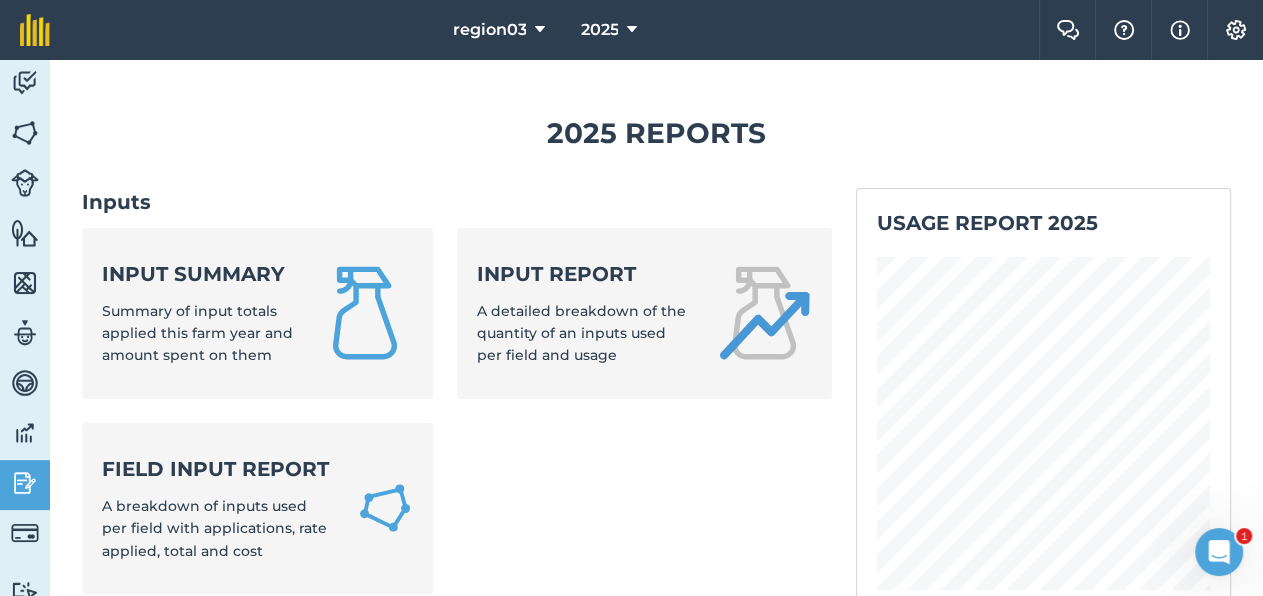 scroll, scrollTop: 1121, scrollLeft: 0, axis: vertical 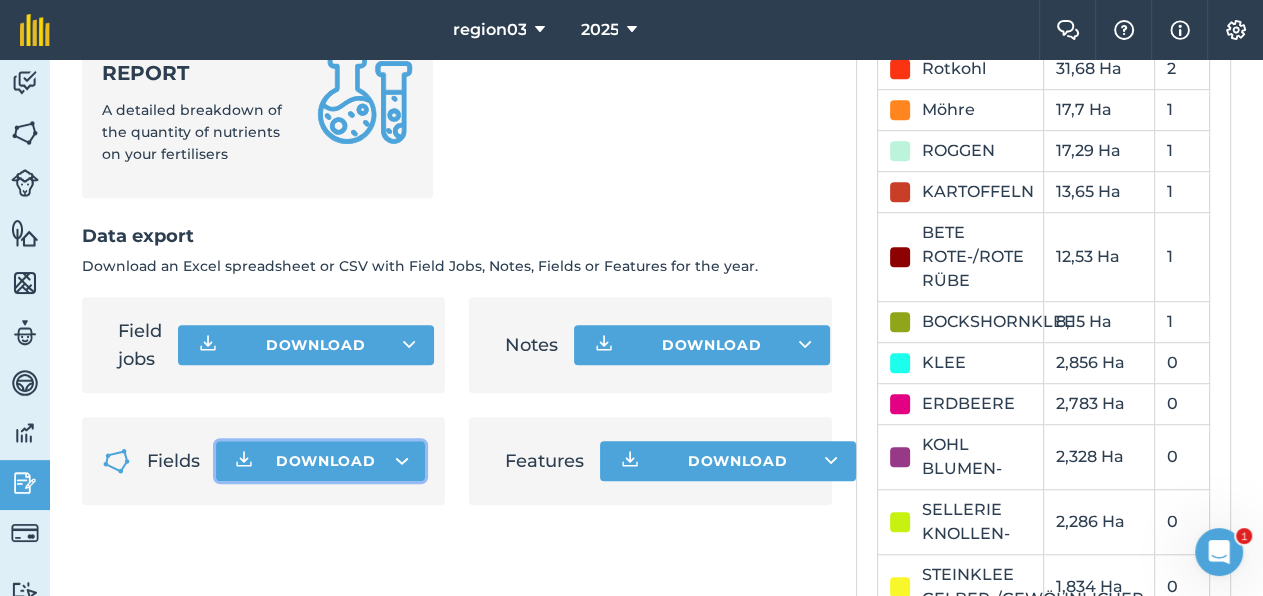 click on "Download" at bounding box center [326, 461] 